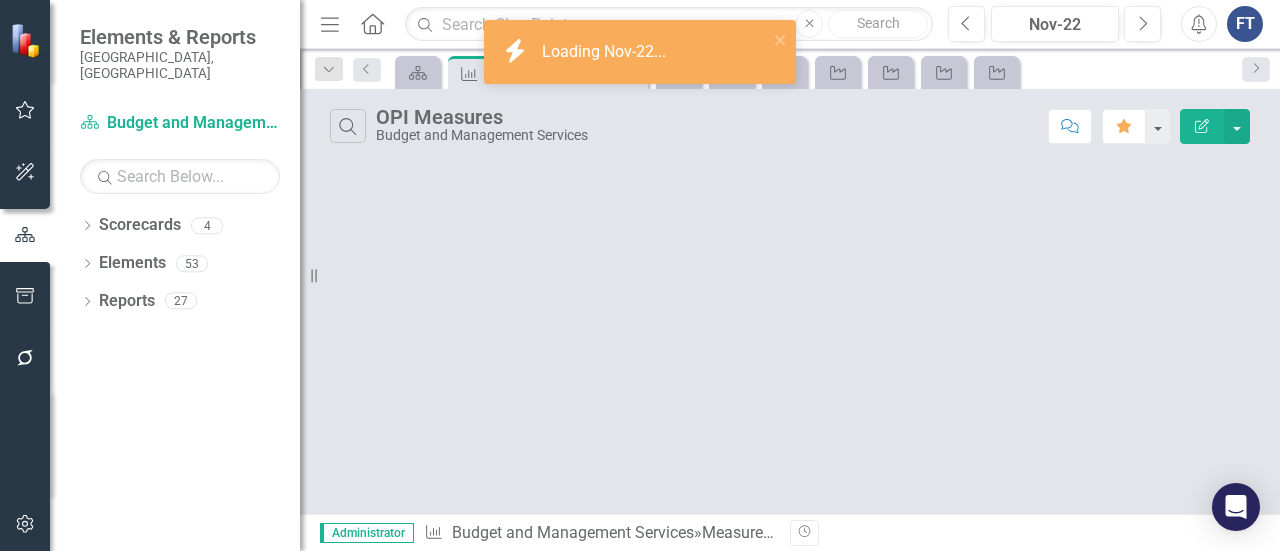 scroll, scrollTop: 0, scrollLeft: 0, axis: both 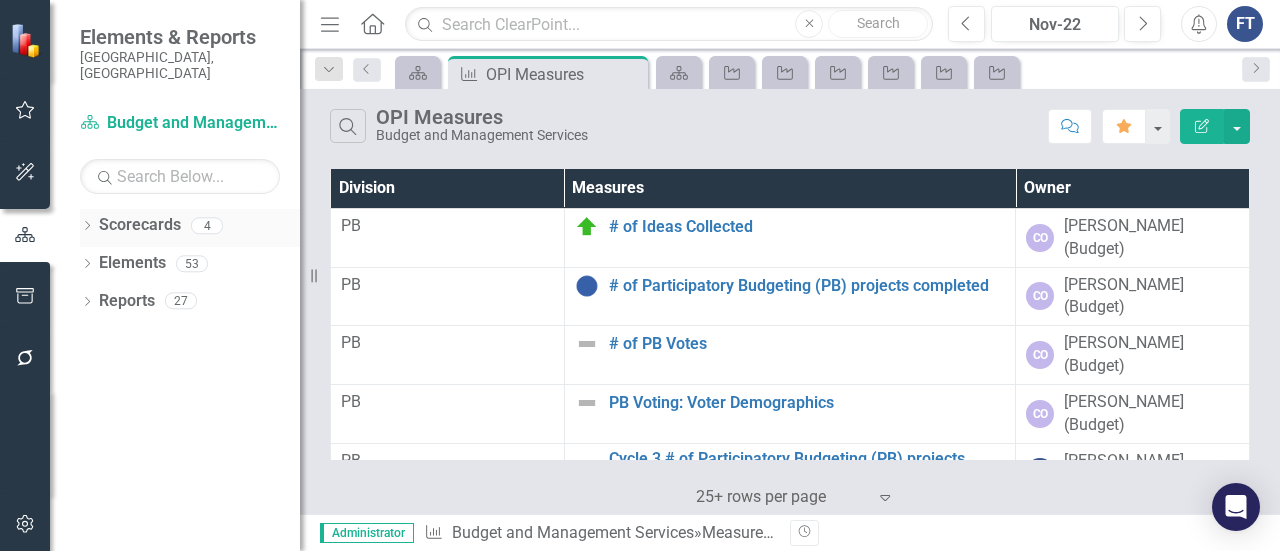 click on "Dropdown" 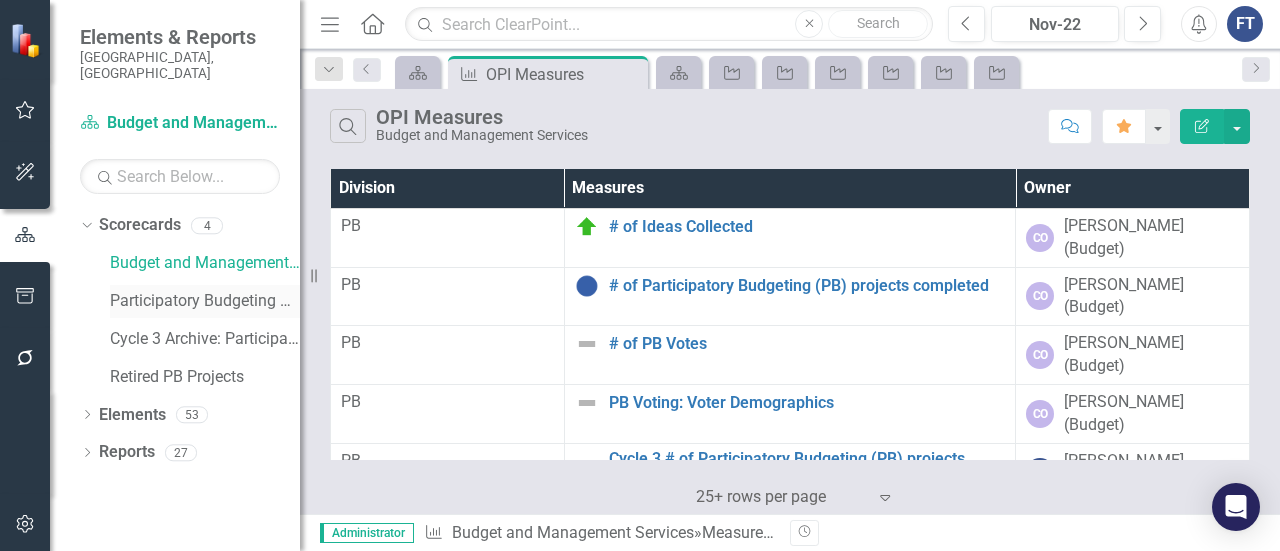 click on "Participatory Budgeting Scoring" at bounding box center [205, 301] 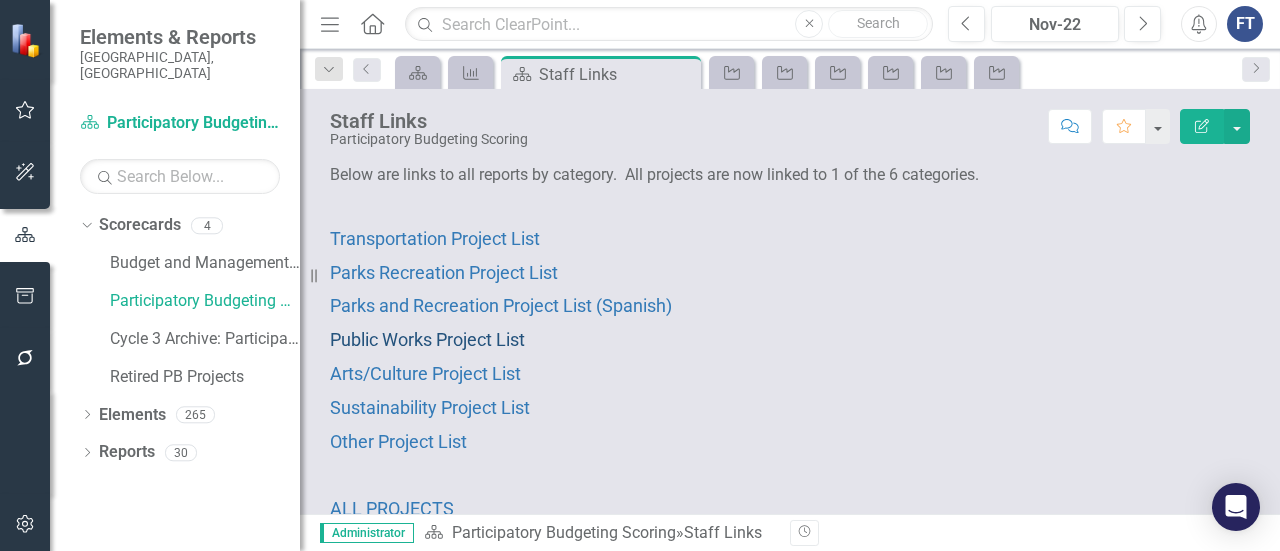 click on "Public Works Project List" at bounding box center [427, 339] 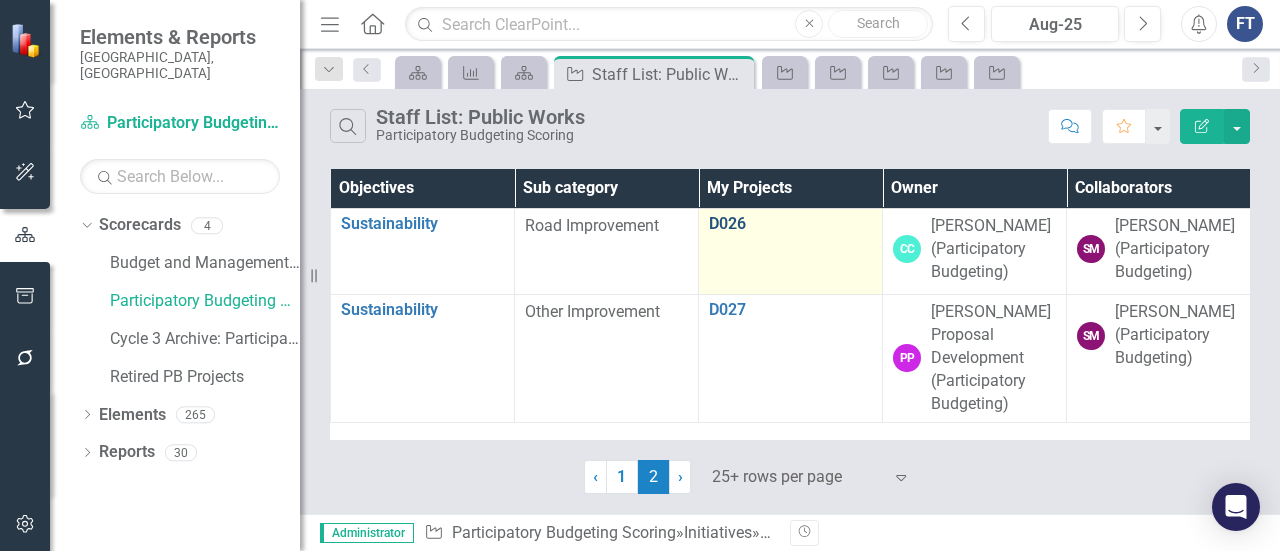 click on "D026" at bounding box center (790, 224) 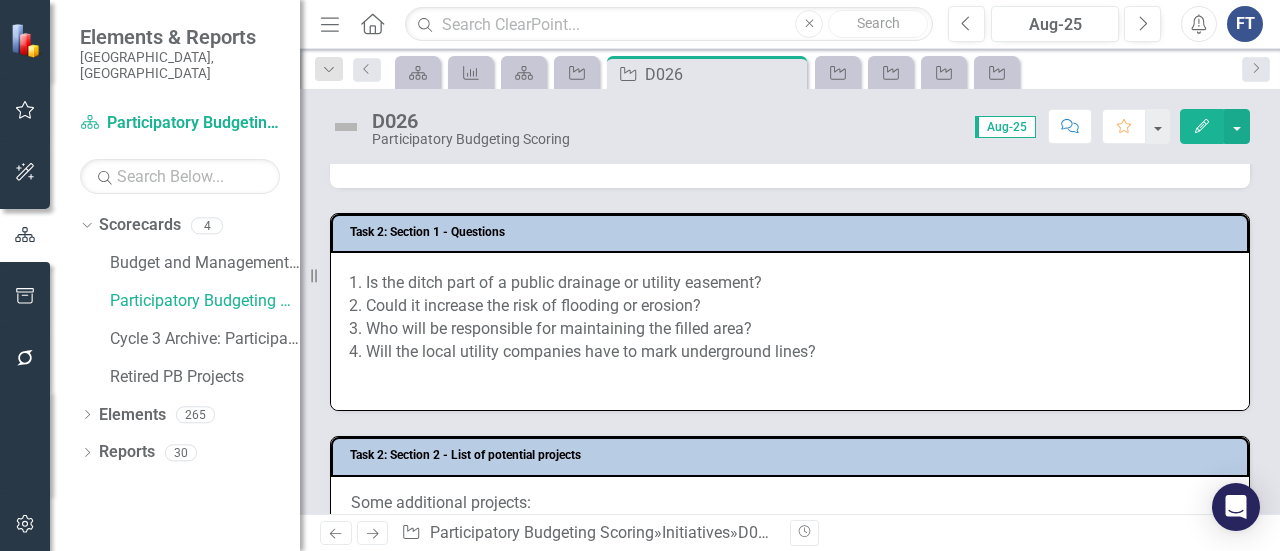scroll, scrollTop: 0, scrollLeft: 0, axis: both 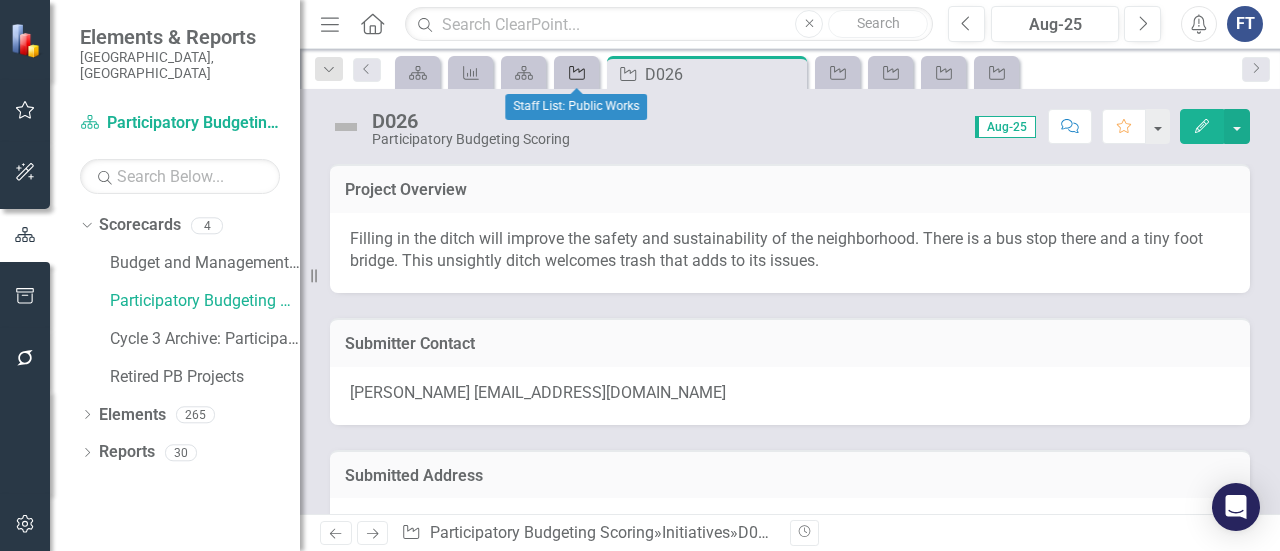 click on "Initiative" at bounding box center (573, 72) 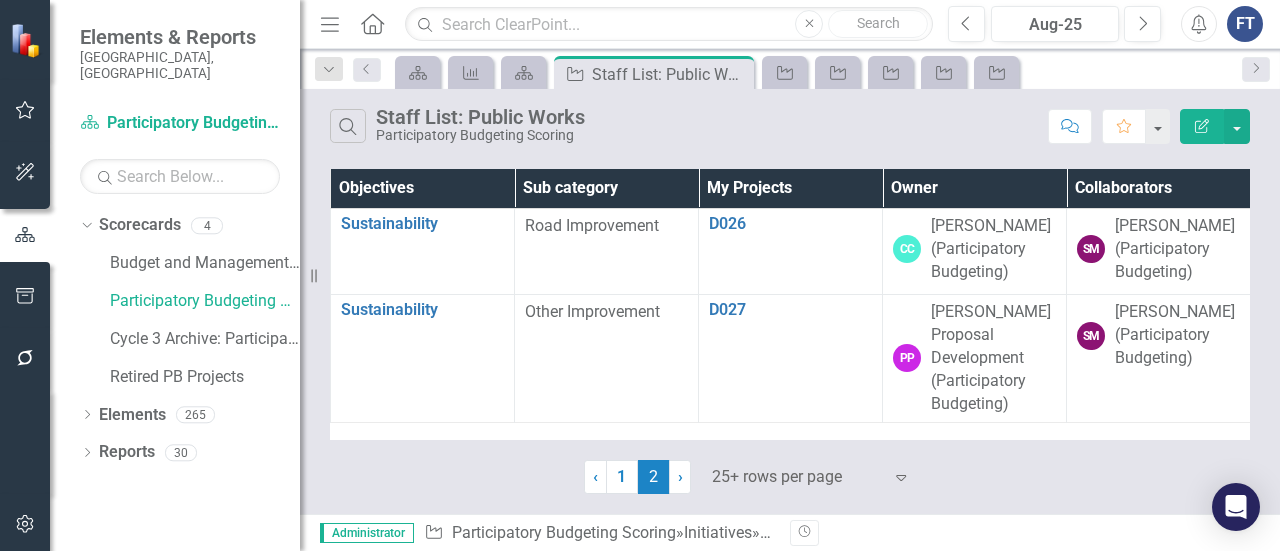 scroll, scrollTop: 0, scrollLeft: 0, axis: both 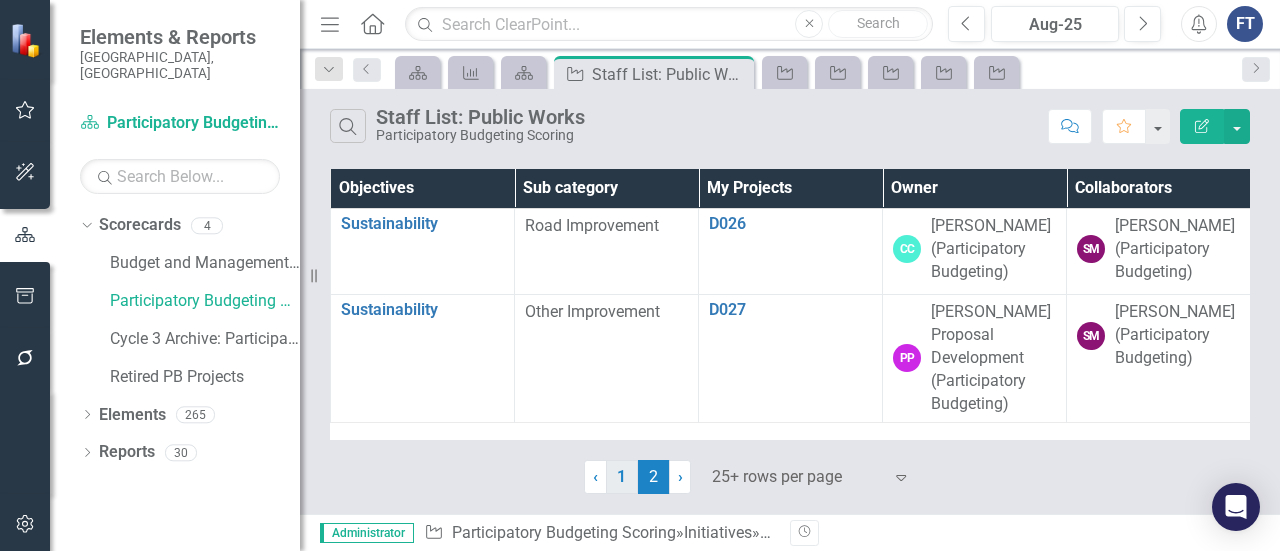 click on "1" at bounding box center (622, 477) 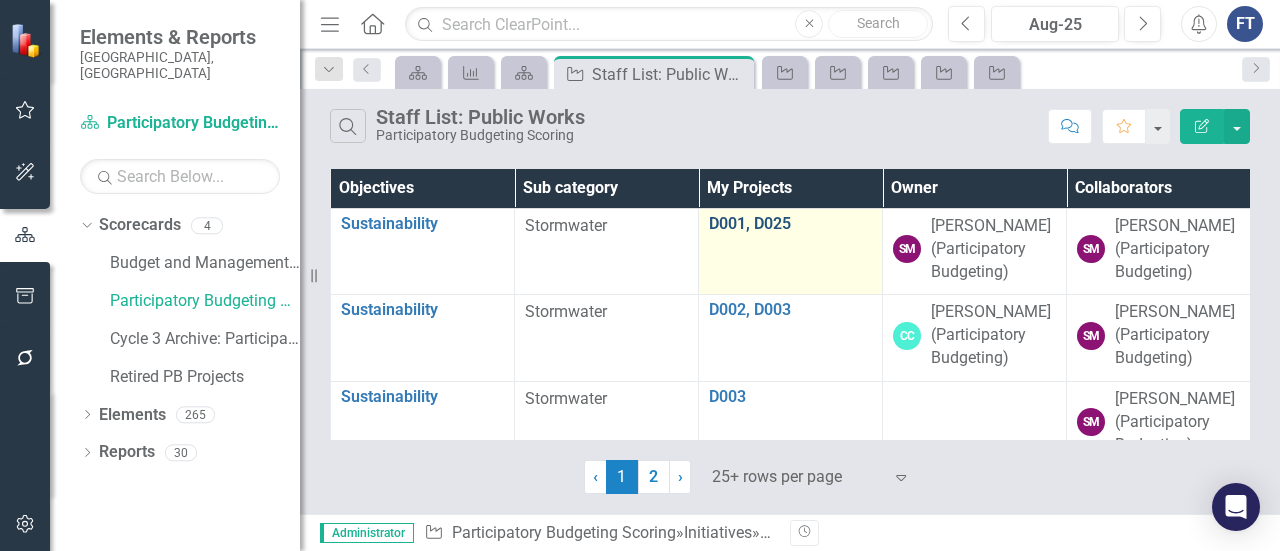 click on "D001, D025" at bounding box center (790, 224) 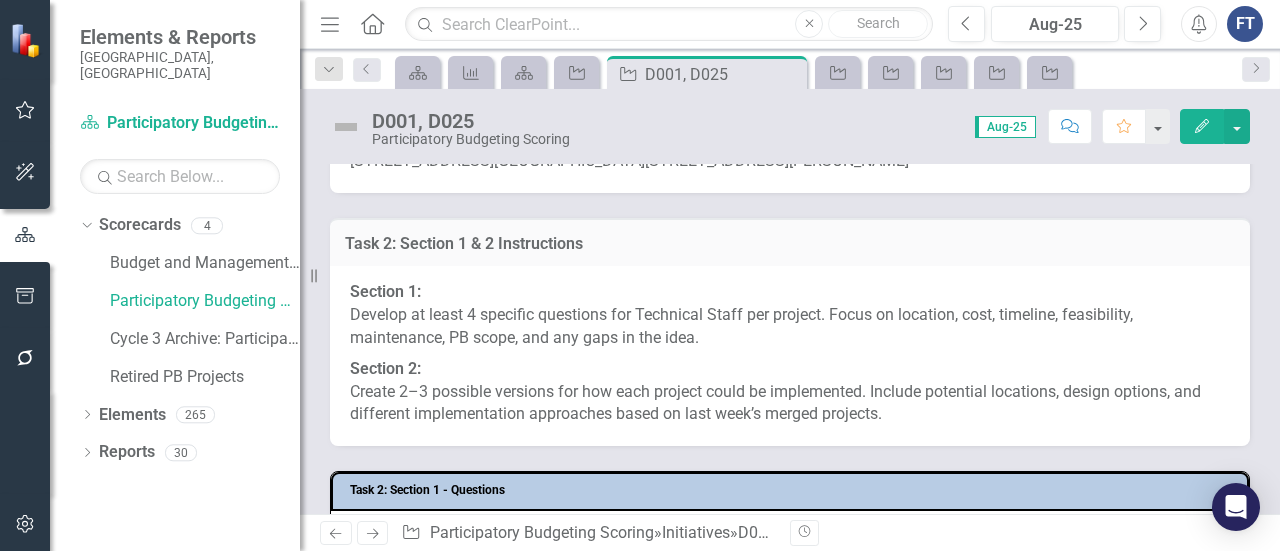 scroll, scrollTop: 500, scrollLeft: 0, axis: vertical 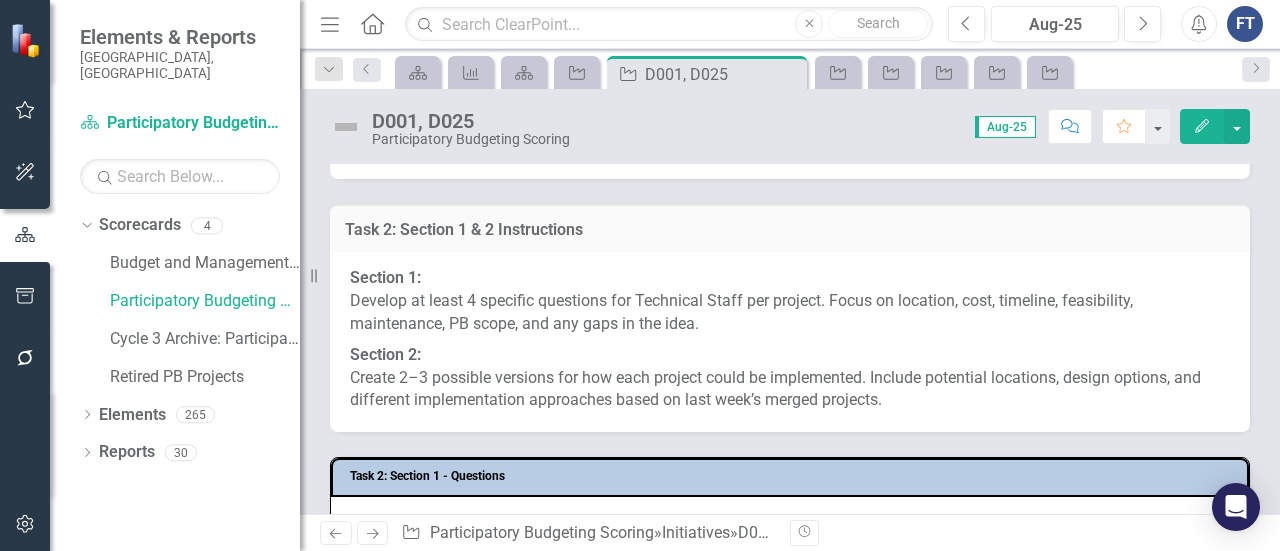 drag, startPoint x: 435, startPoint y: 299, endPoint x: 394, endPoint y: 299, distance: 41 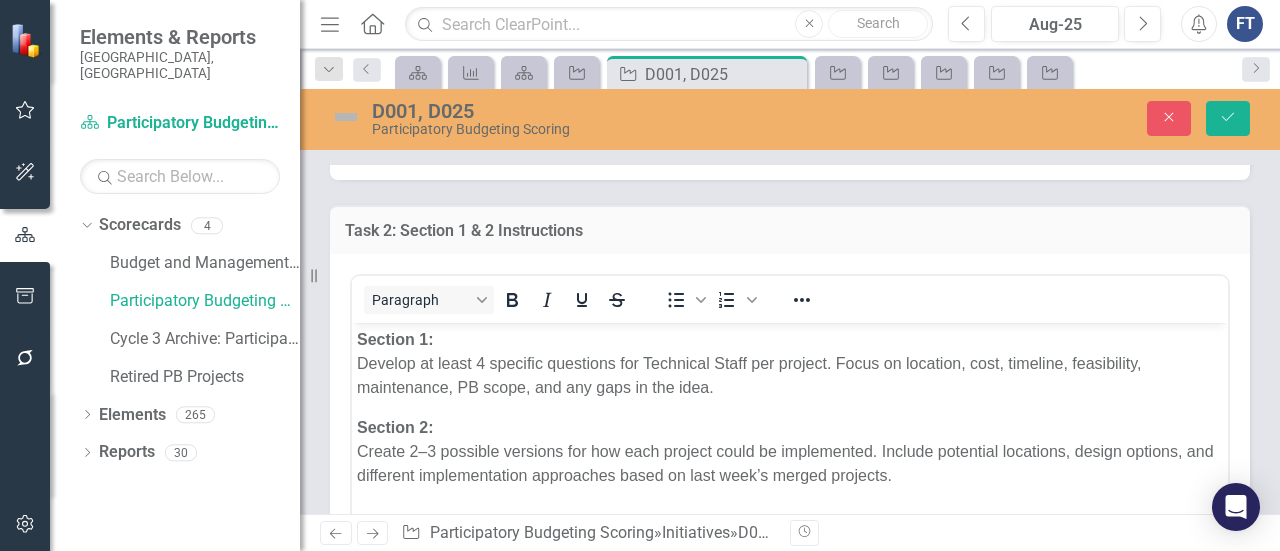 scroll, scrollTop: 0, scrollLeft: 0, axis: both 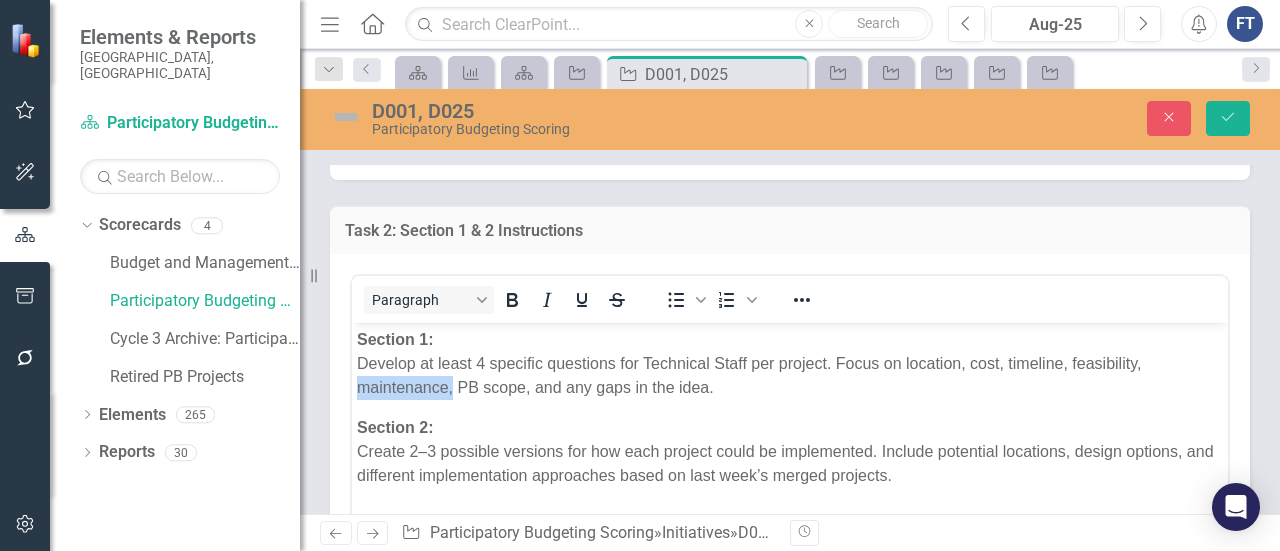 drag, startPoint x: 445, startPoint y: 386, endPoint x: 360, endPoint y: 363, distance: 88.0568 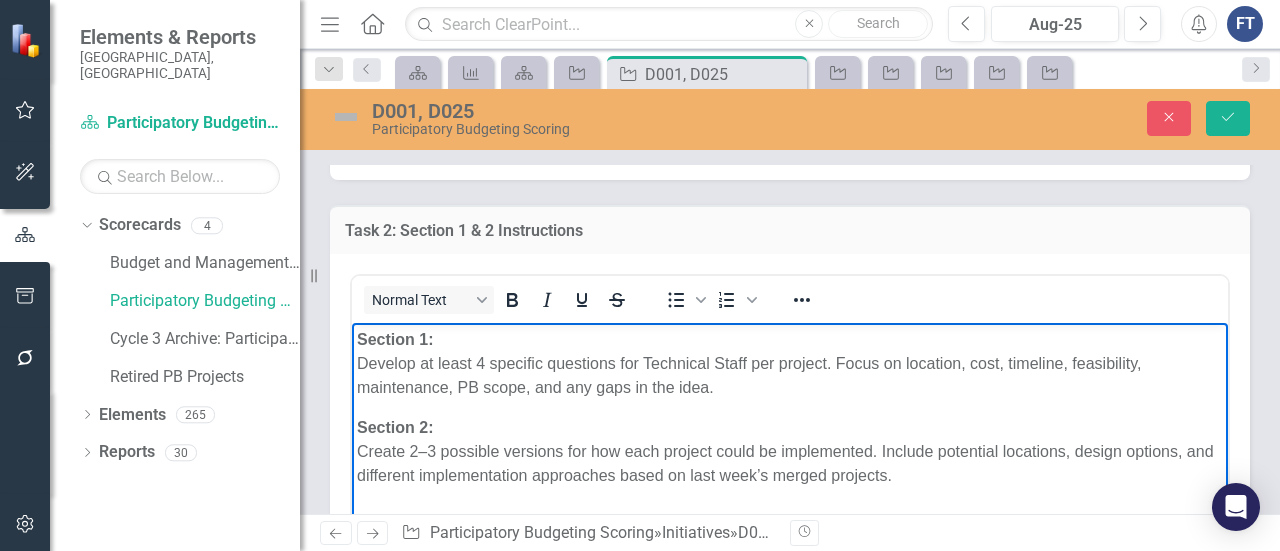 click on "Section 1: Develop at least 4 specific questions for Technical Staff per project. Focus on location, cost, timeline, feasibility, maintenance, PB scope, and any gaps in the idea." at bounding box center [790, 363] 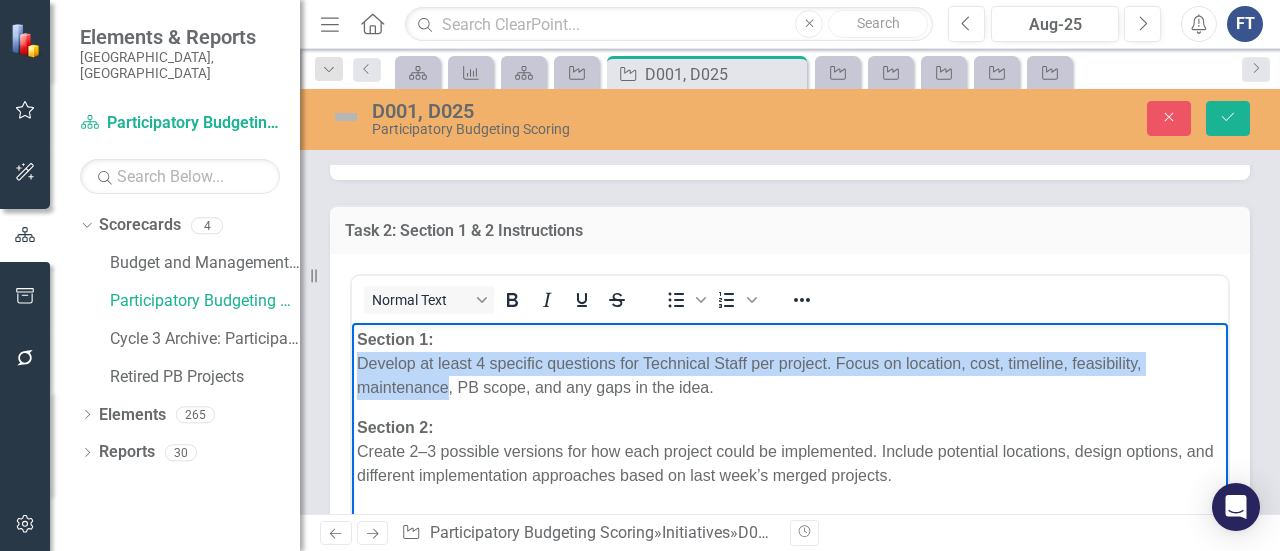 drag, startPoint x: 360, startPoint y: 366, endPoint x: 446, endPoint y: 380, distance: 87.13208 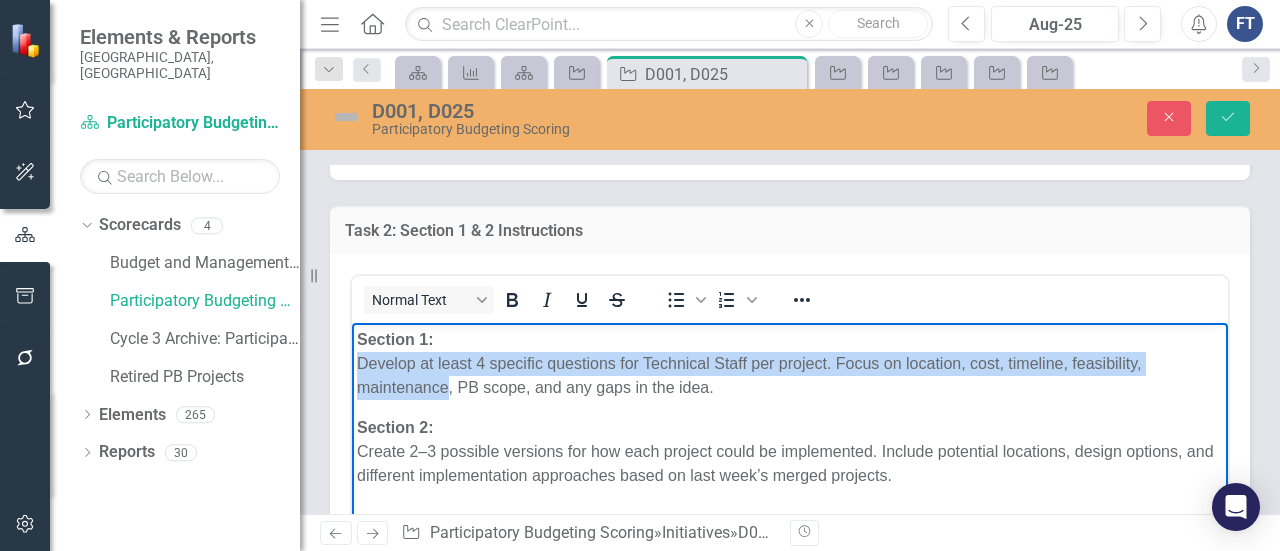 click on "Section 1: Develop at least 4 specific questions for Technical Staff per project. Focus on location, cost, timeline, feasibility, maintenance, PB scope, and any gaps in the idea." at bounding box center (790, 363) 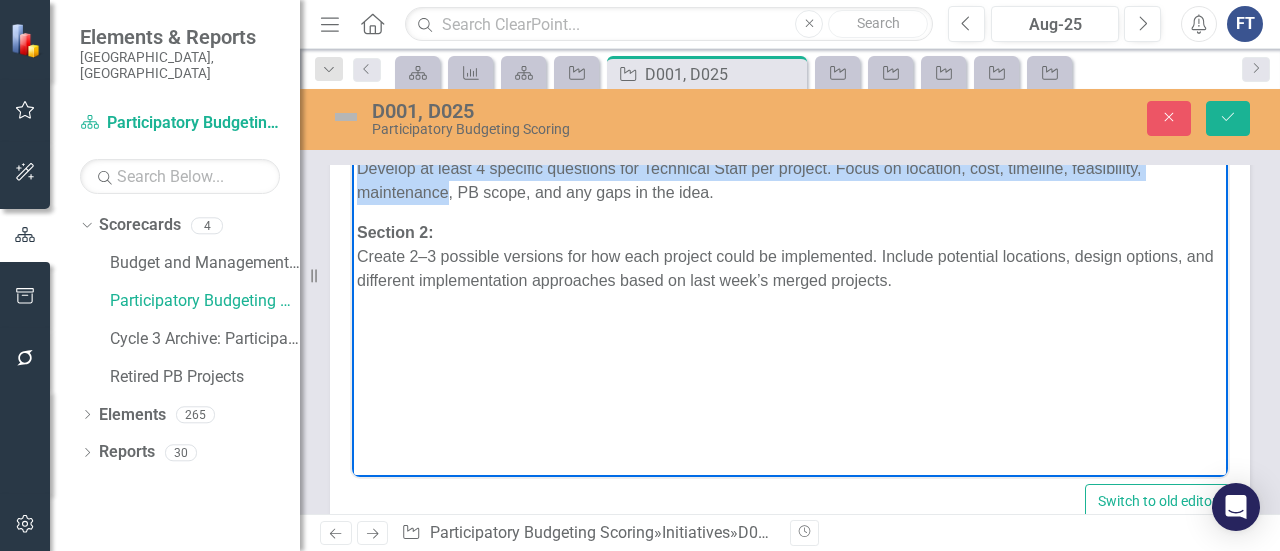 scroll, scrollTop: 700, scrollLeft: 0, axis: vertical 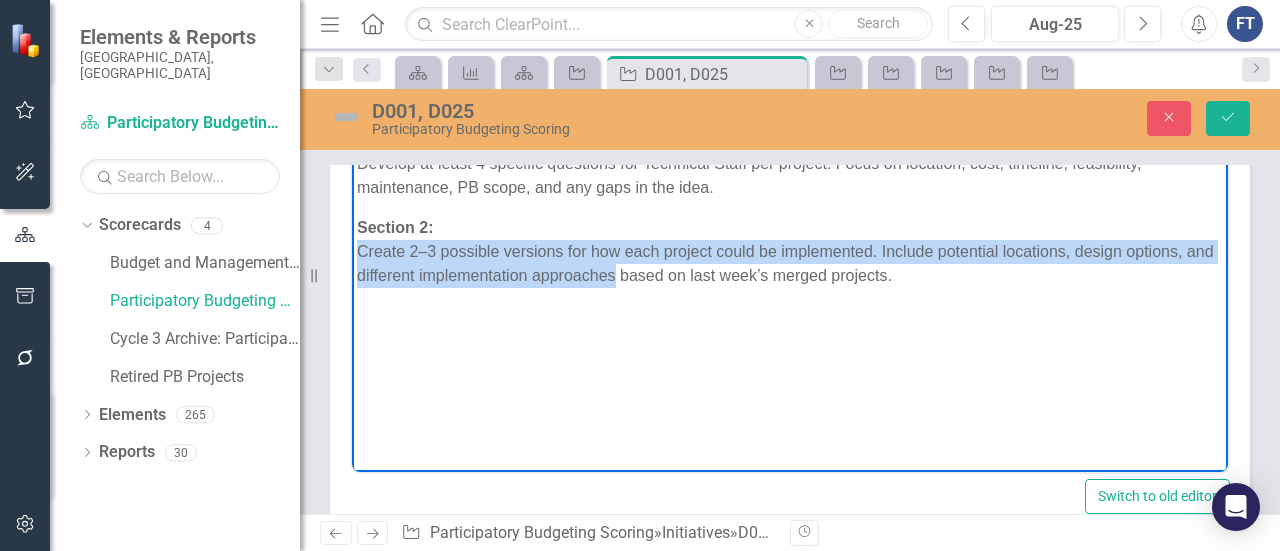 drag, startPoint x: 358, startPoint y: 249, endPoint x: 646, endPoint y: 278, distance: 289.4564 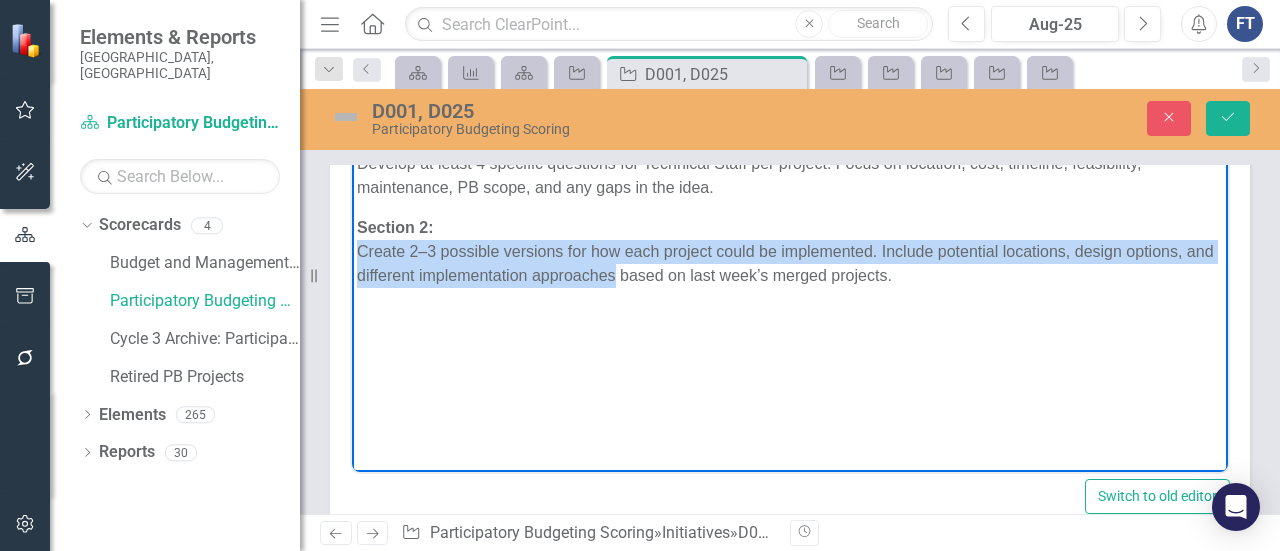click on "Section 2: Create 2–3 possible versions for how each project could be implemented. Include potential locations, design options, and different implementation approaches based on last week’s merged projects." at bounding box center (790, 251) 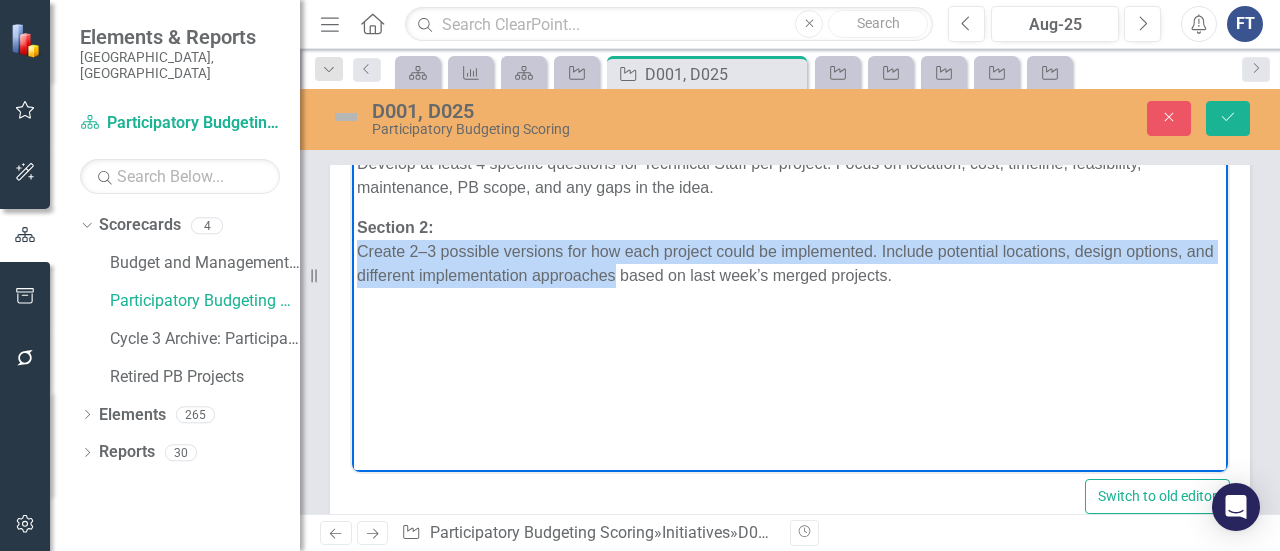 scroll, scrollTop: 0, scrollLeft: 0, axis: both 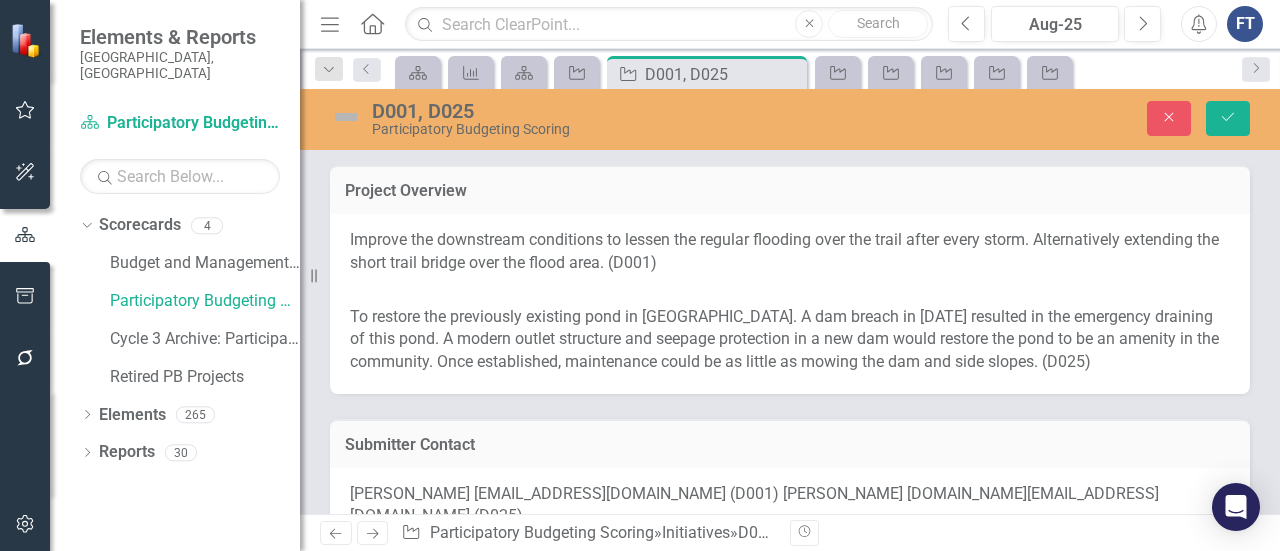 click on "Improve the downstream conditions to lessen the regular flooding over the trail after every storm. Alternatively extending the short trail bridge over the flood area. (D001)" at bounding box center [790, 254] 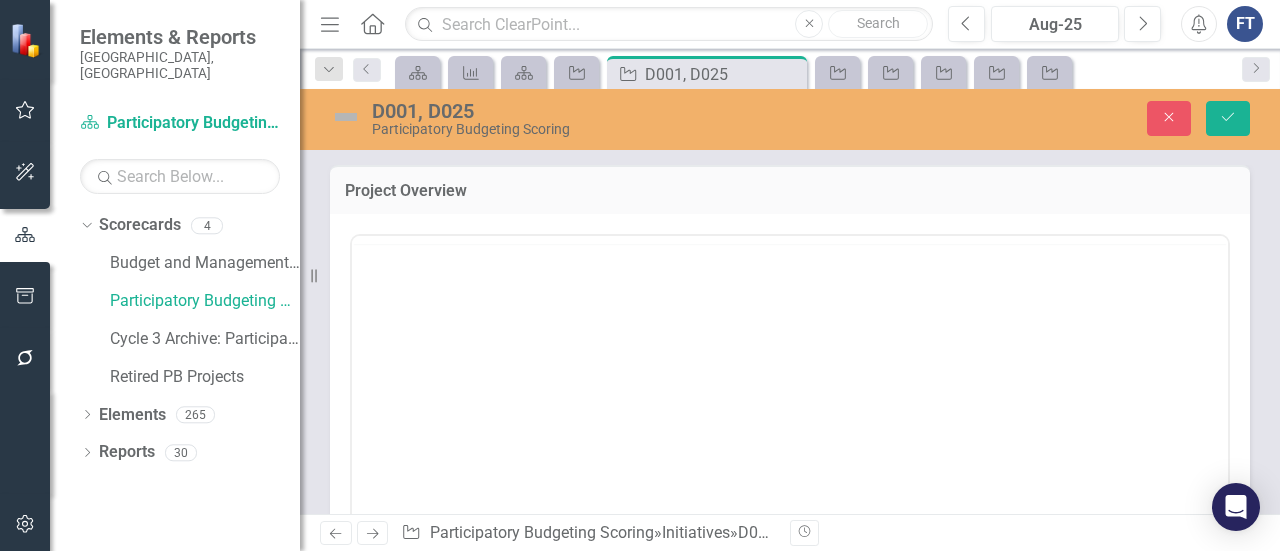 scroll, scrollTop: 0, scrollLeft: 0, axis: both 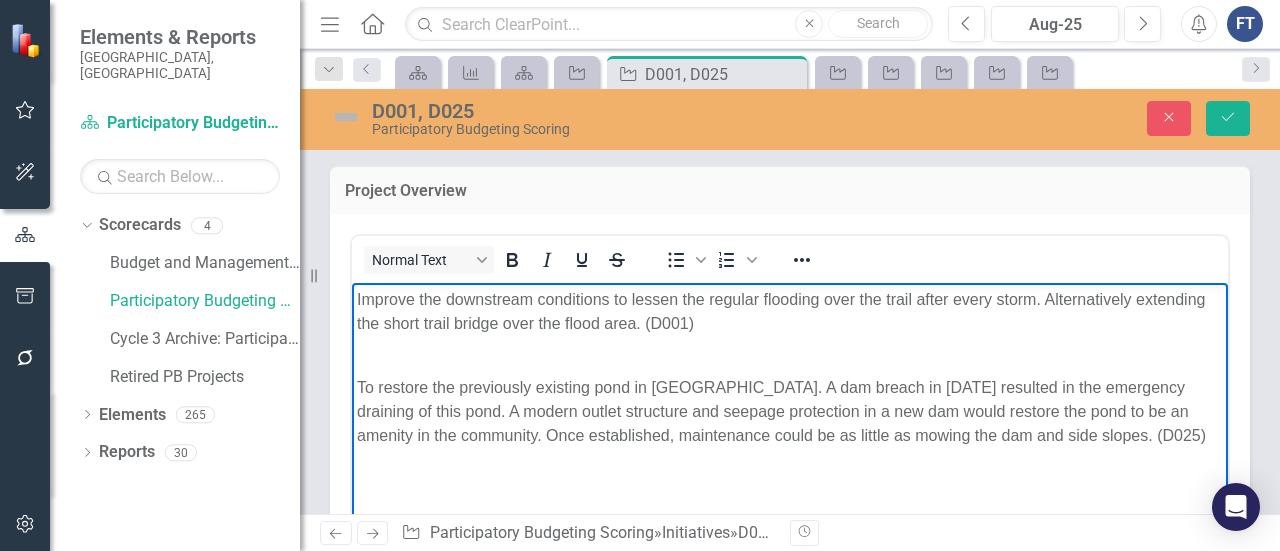 click on "To restore the previously existing pond in [GEOGRAPHIC_DATA]. A dam breach in [DATE] resulted in the emergency draining of this pond. A modern outlet structure and seepage protection in a new dam would restore the pond to be an amenity in the community. Once established, maintenance could be as little as mowing the dam and side slopes. (D025)" at bounding box center (790, 399) 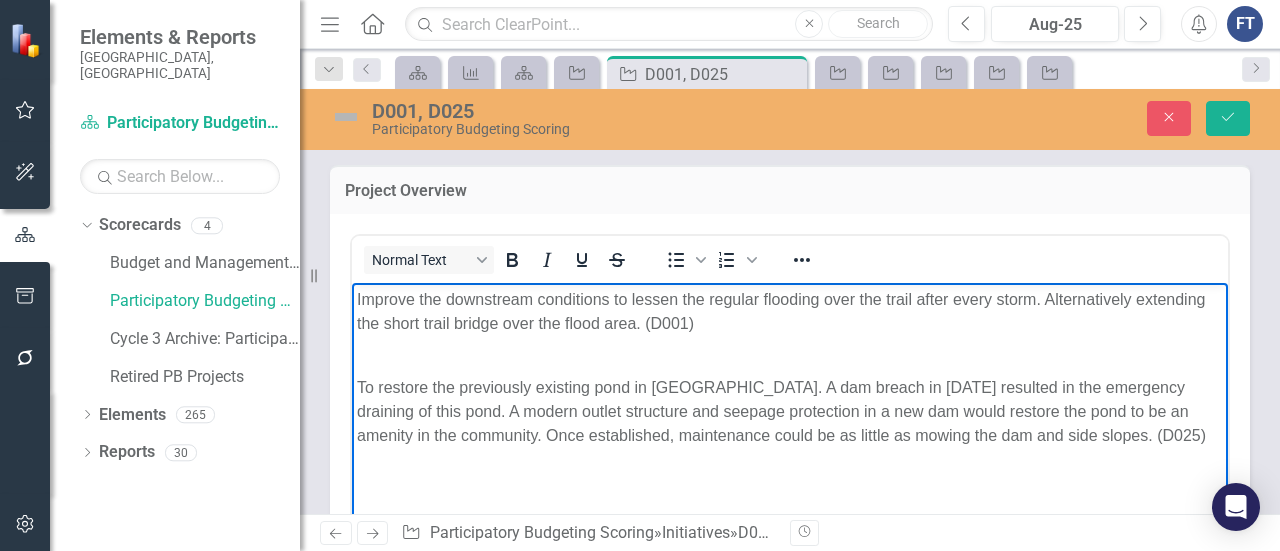 click on "To restore the previously existing pond in [GEOGRAPHIC_DATA]. A dam breach in [DATE] resulted in the emergency draining of this pond. A modern outlet structure and seepage protection in a new dam would restore the pond to be an amenity in the community. Once established, maintenance could be as little as mowing the dam and side slopes. (D025)" at bounding box center [790, 399] 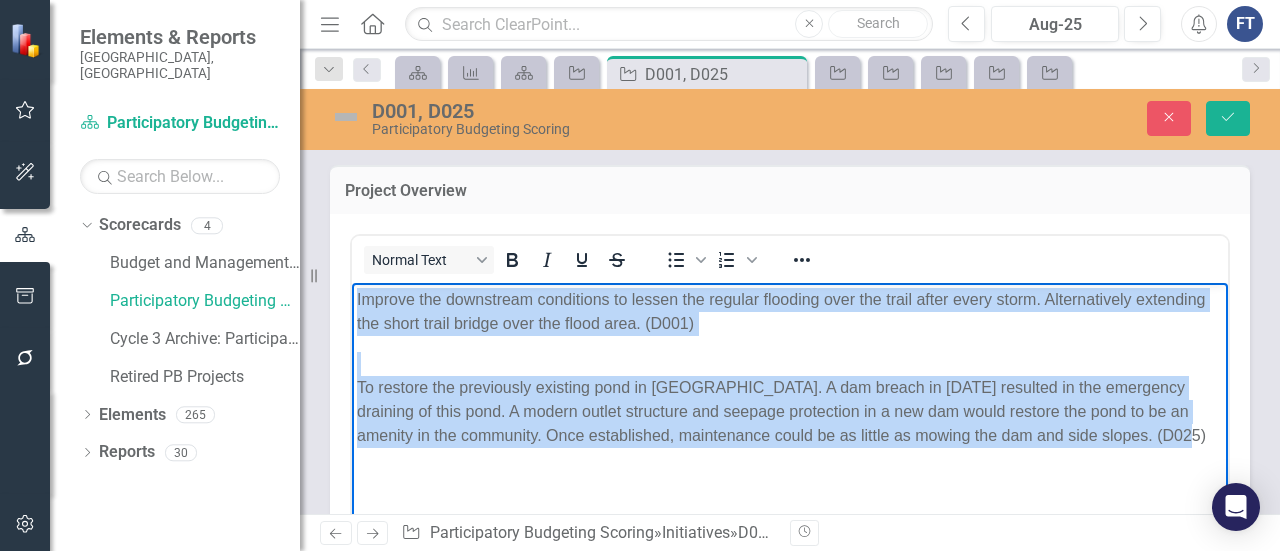 drag, startPoint x: 358, startPoint y: 295, endPoint x: 1163, endPoint y: 448, distance: 819.41077 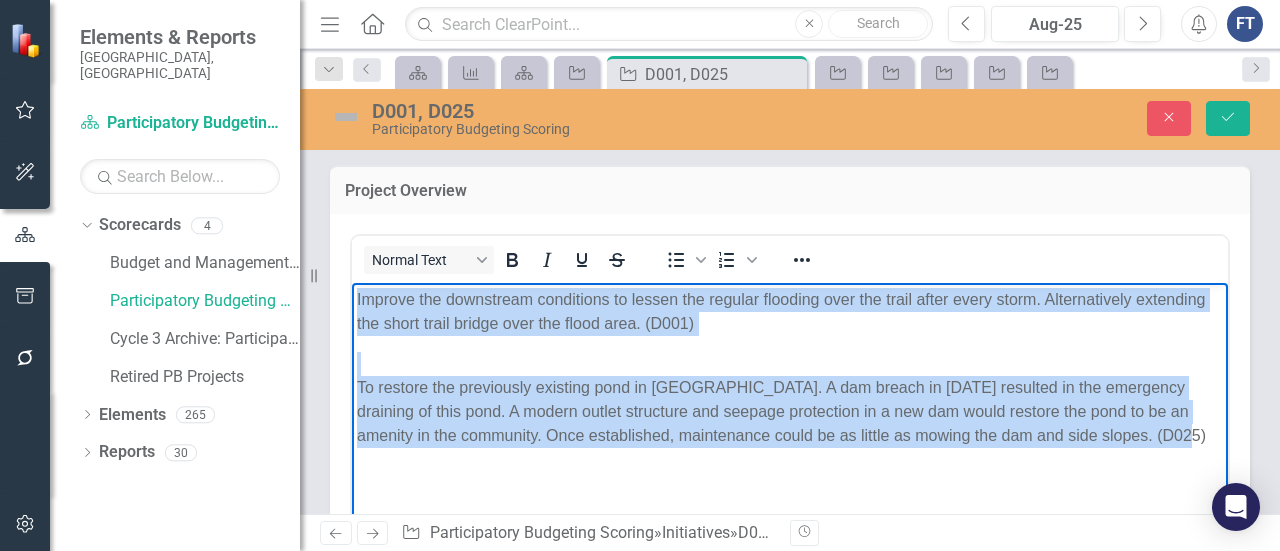 click on "Improve the downstream conditions to lessen the regular flooding over the trail after every storm. Alternatively extending the short trail bridge over the flood area. (D001) To restore the previously existing pond in [GEOGRAPHIC_DATA]. A dam breach in [DATE] resulted in the emergency draining of this pond. A modern outlet structure and seepage protection in a new dam would restore the pond to be an amenity in the community. Once established, maintenance could be as little as mowing the dam and side slopes. (D025)" at bounding box center (790, 432) 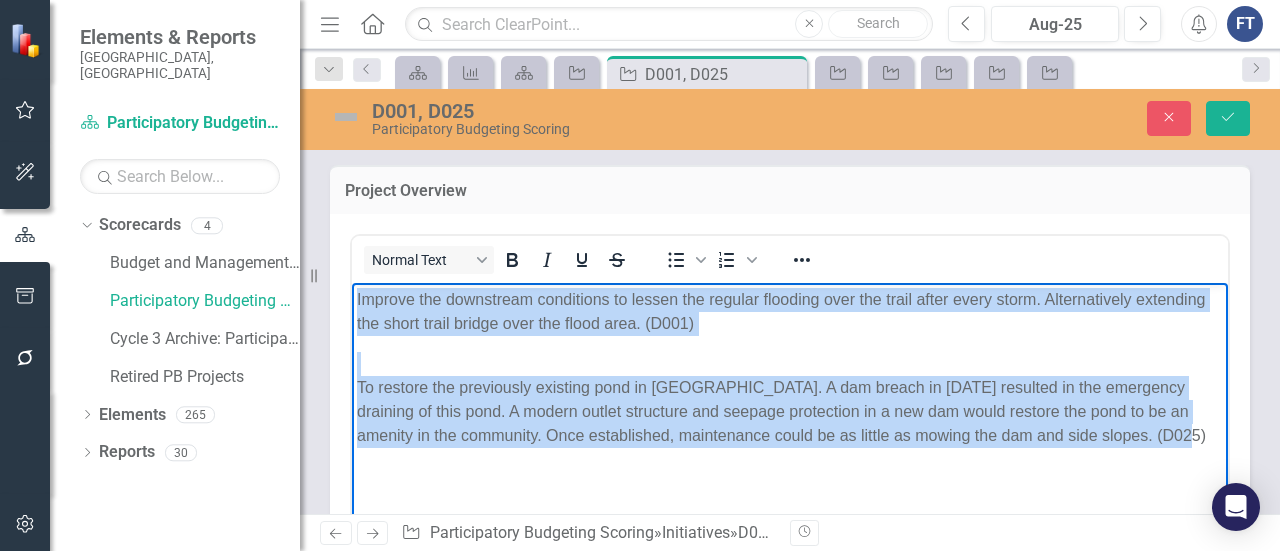 copy on "Improve the downstream conditions to lessen the regular flooding over the trail after every storm. Alternatively extending the short trail bridge over the flood area. (D001) To restore the previously existing pond in [GEOGRAPHIC_DATA]. A dam breach in [DATE] resulted in the emergency draining of this pond. A modern outlet structure and seepage protection in a new dam would restore the pond to be an amenity in the community. Once established, maintenance could be as little as mowing the dam and side slopes. (D025)" 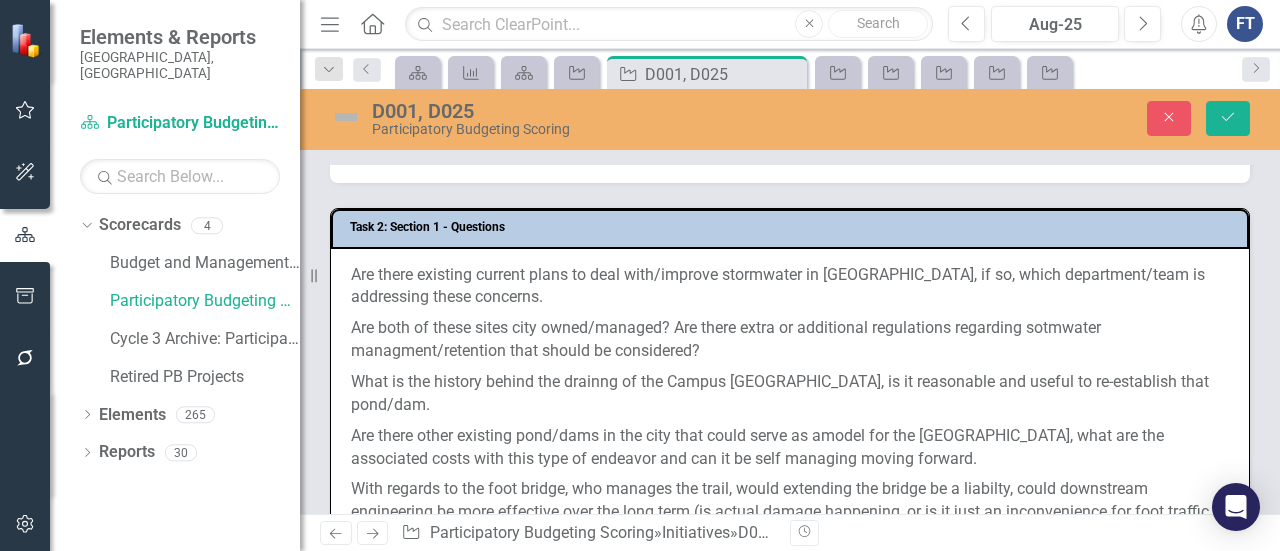 scroll, scrollTop: 1400, scrollLeft: 0, axis: vertical 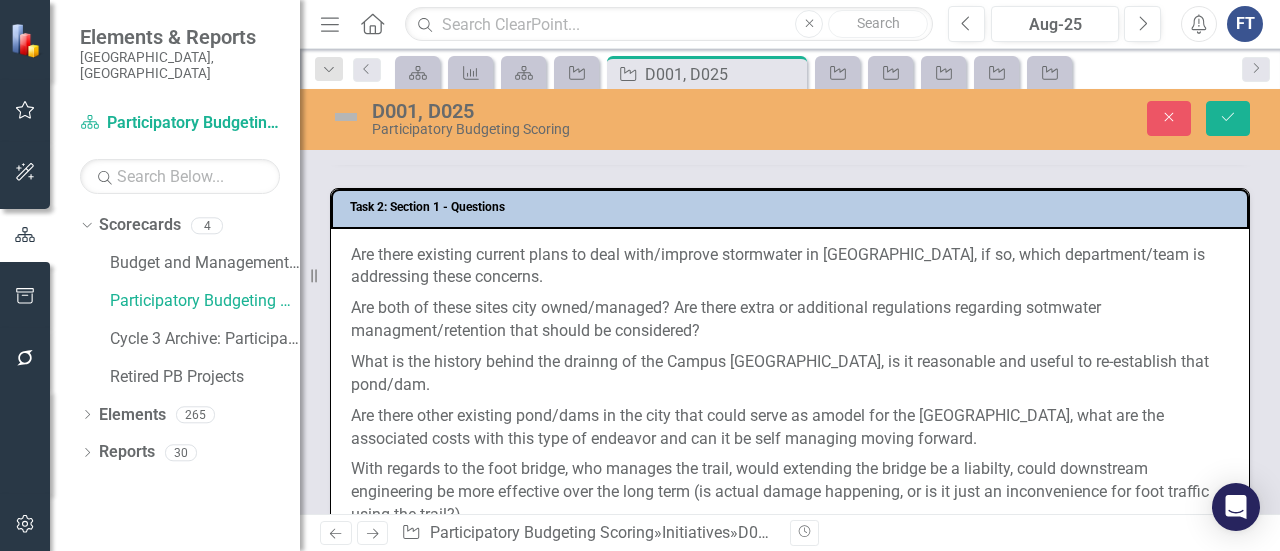 click on "Are both of these sites city owned/managed? Are there extra or additional regulations regarding sotmwater managment/retention that should be considered?" at bounding box center (790, 320) 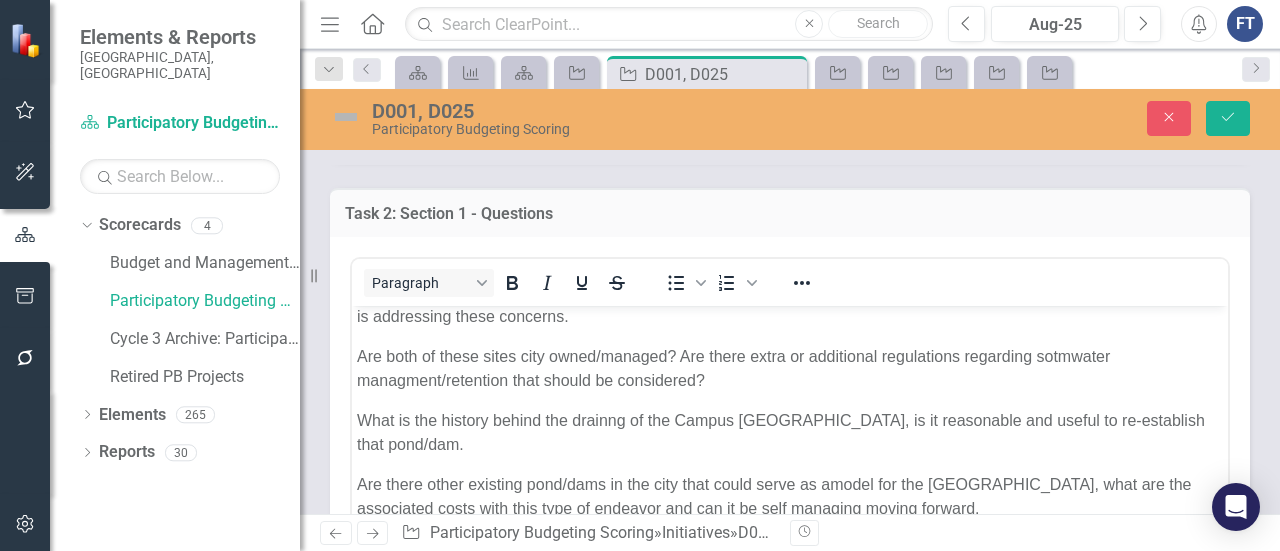 scroll, scrollTop: 44, scrollLeft: 0, axis: vertical 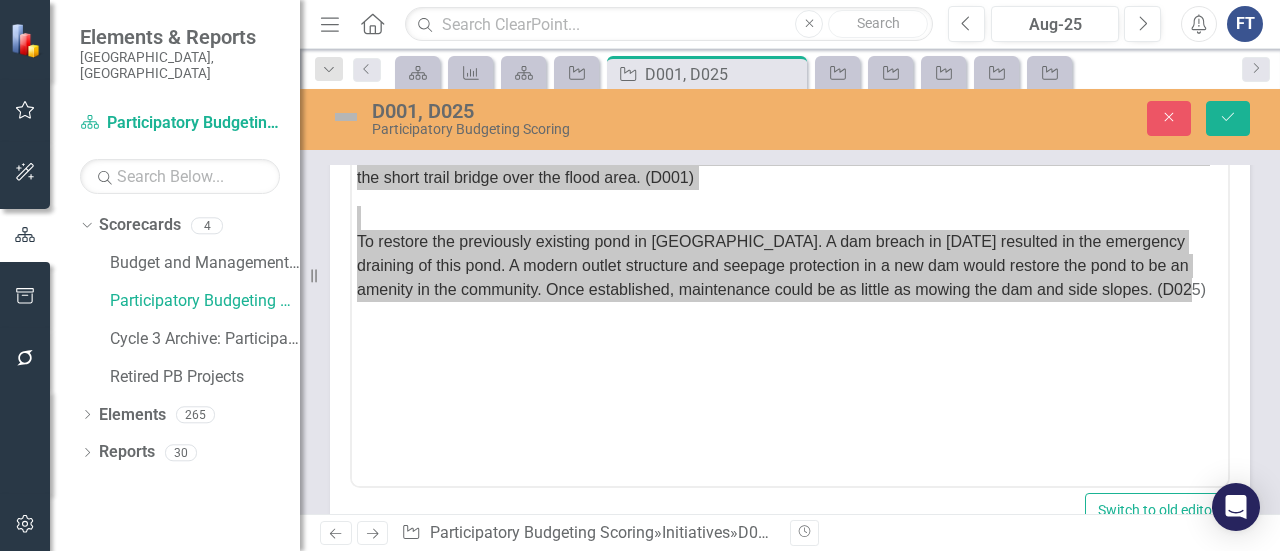 drag, startPoint x: 516, startPoint y: 1833, endPoint x: 337, endPoint y: 198, distance: 1644.7693 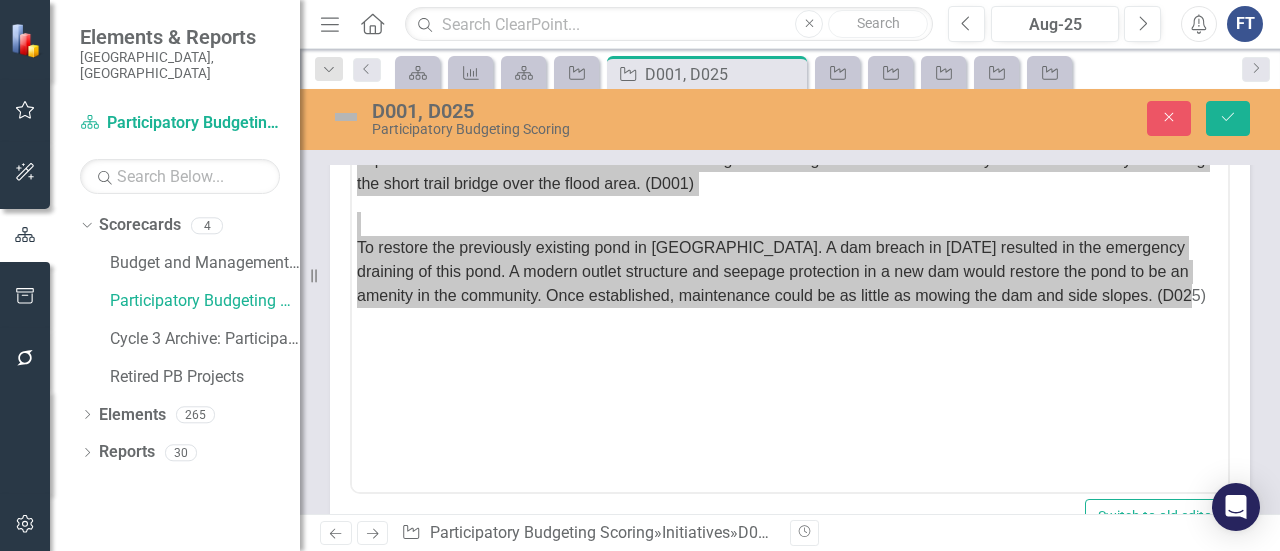 click on "Are there existing current plans to deal with/improve stormwater in [GEOGRAPHIC_DATA], if so, which department/team is addressing these concerns. Are both of these sites city owned/managed? Are there extra or additional regulations regarding sotmwater managment/retention that should be considered? What is the history behind the drainng of the Campus [GEOGRAPHIC_DATA], is it reasonable and useful to re-establish that pond/dam. Are there other existing pond/dams in the city that could serve as amodel for the [GEOGRAPHIC_DATA], what are the associated costs with this type of endeavor and can it be self managing moving forward. With regards to the foot bridge, who manages the trail, would extending the bridge be a liabilty, could downstream engineering be more effective over the long term (is actual damage happening, or is it just an inconvenience for foot traffic using the trail?)" at bounding box center (790, 1763) 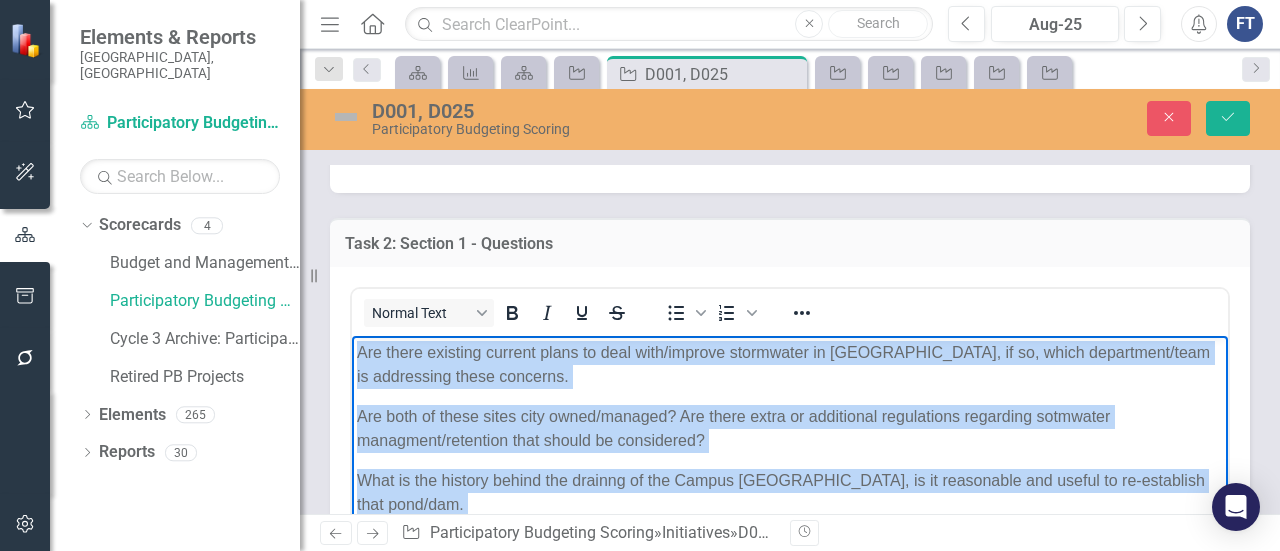 scroll, scrollTop: 1340, scrollLeft: 0, axis: vertical 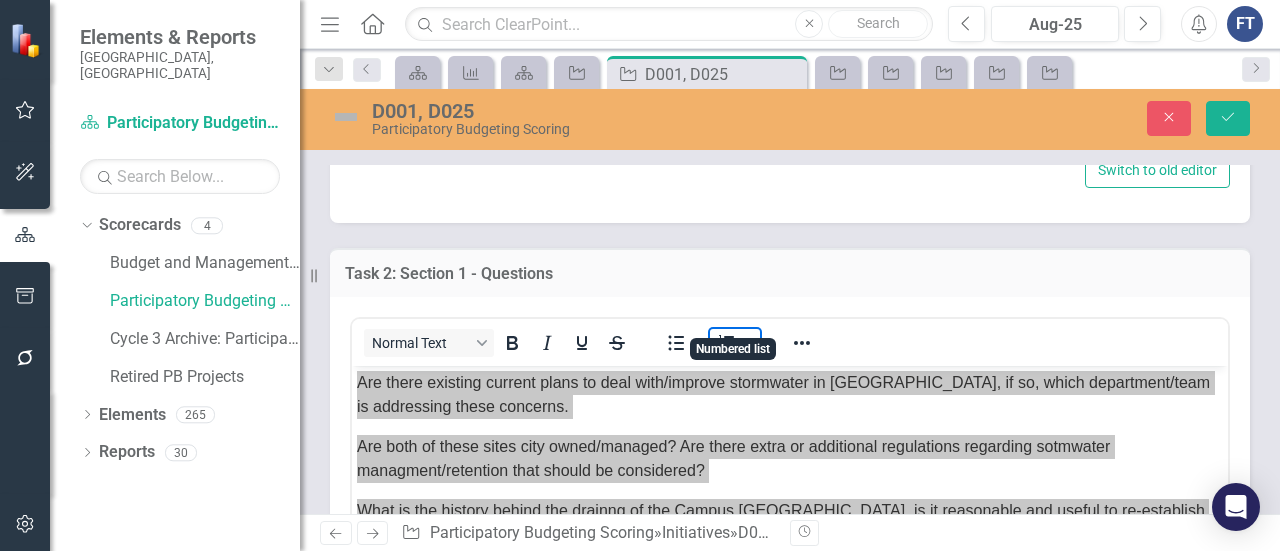 click 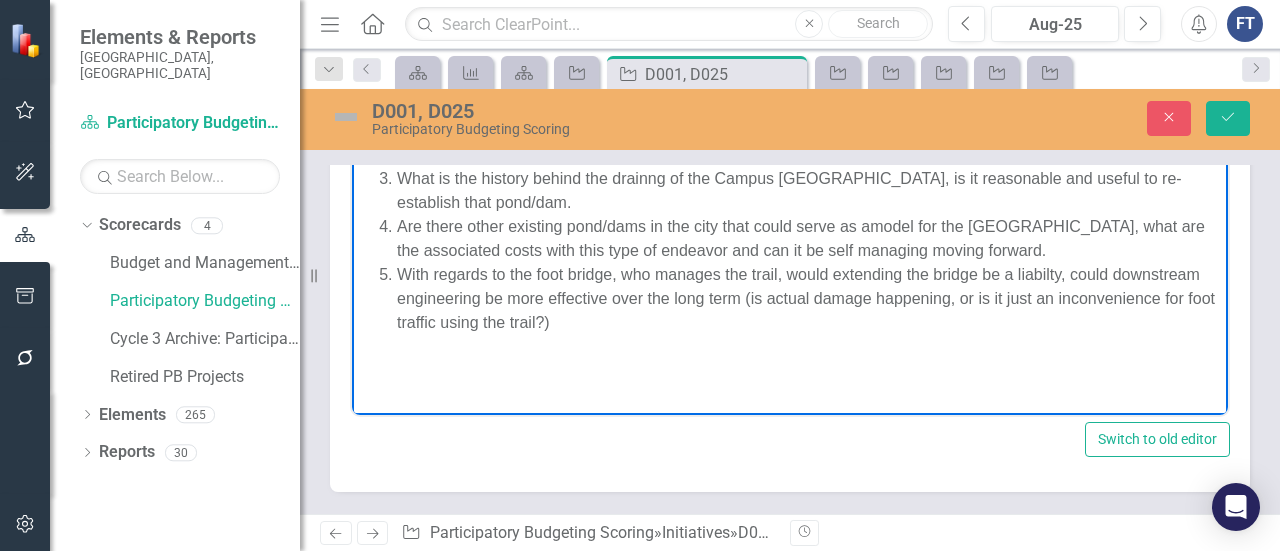 scroll, scrollTop: 1640, scrollLeft: 0, axis: vertical 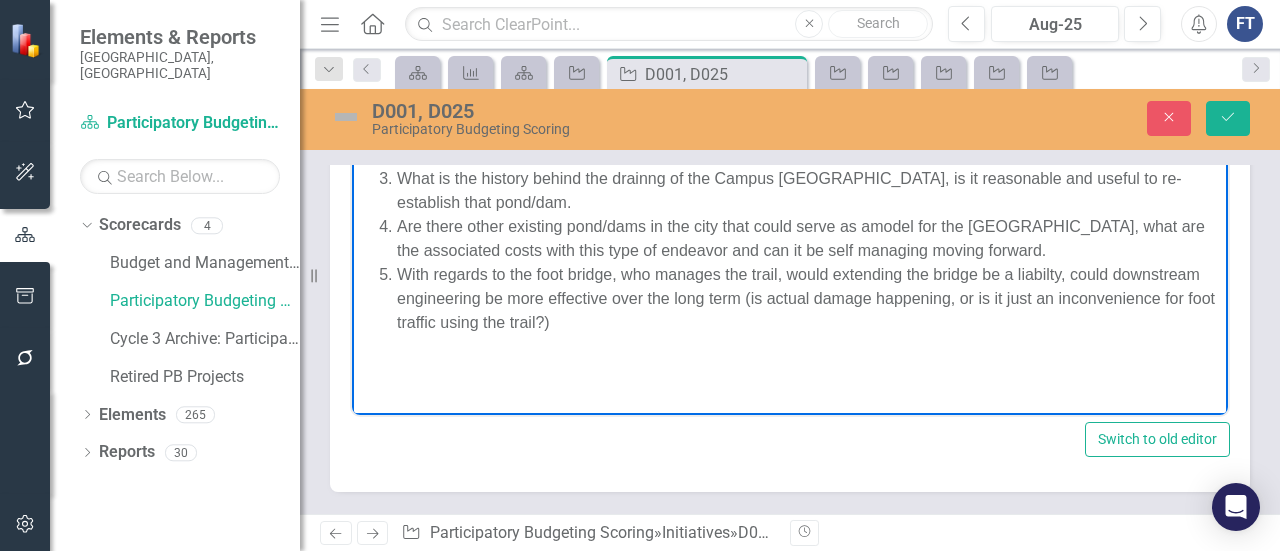 copy on "Are there existing current plans to deal with/improve stormwater in [GEOGRAPHIC_DATA], if so, which department/team is addressing these concerns. Are both of these sites city owned/managed? Are there extra or additional regulations regarding sotmwater managment/retention that should be considered? What is the history behind the drainng of the Campus [GEOGRAPHIC_DATA], is it reasonable and useful to re-establish that pond/dam. Are there other existing pond/dams in the city that could serve as amodel for the [GEOGRAPHIC_DATA], what are the associated costs with this type of endeavor and can it be self managing moving forward. With regards to the foot bridge, who manages the trail, would extending the bridge be a liabilty, could downstream engineering be more effective over the long term (is actual damage happening, or is it just an inconvenience for foot traffic using the trail?)" 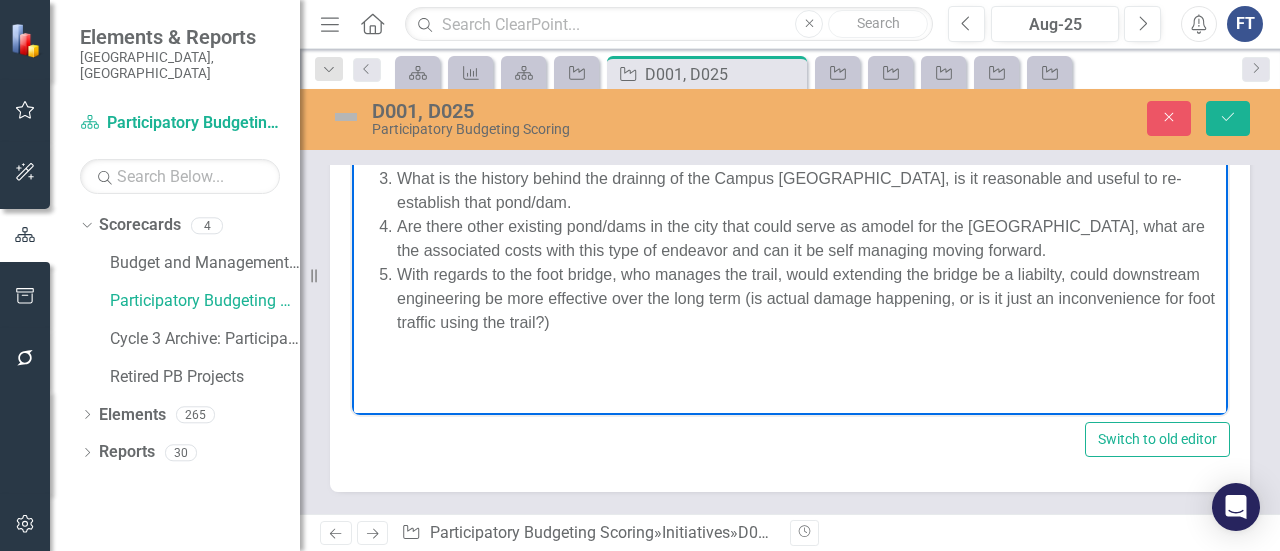 click on "With regards to the foot bridge, who manages the trail, would extending the bridge be a liabilty, could downstream engineering be more effective over the long term (is actual damage happening, or is it just an inconvenience for foot traffic using the trail?)" at bounding box center [810, 299] 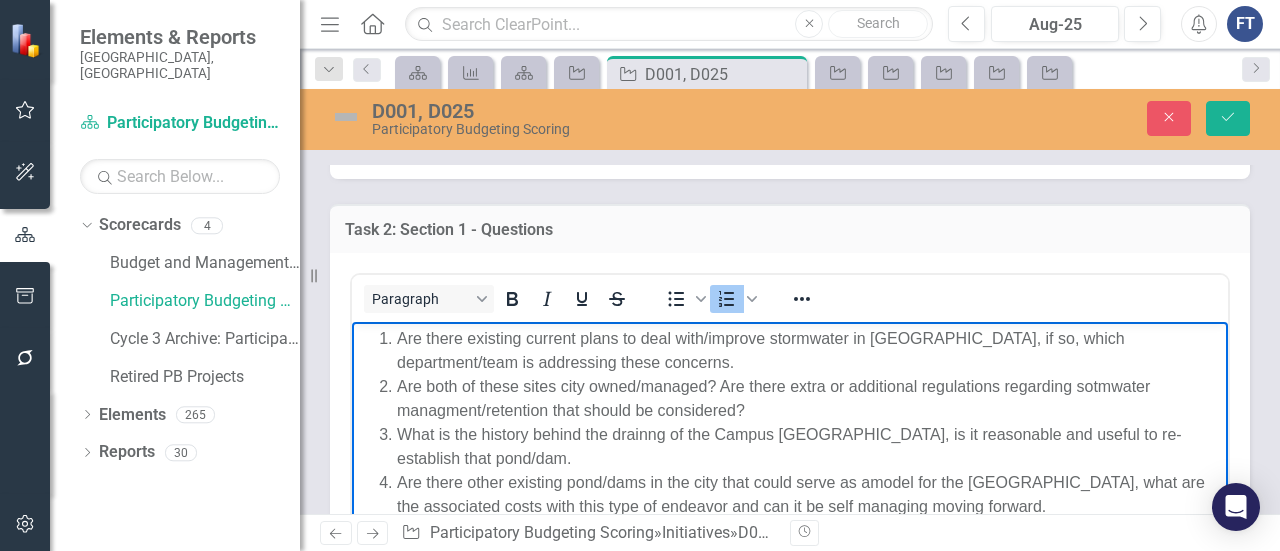 scroll, scrollTop: 1540, scrollLeft: 0, axis: vertical 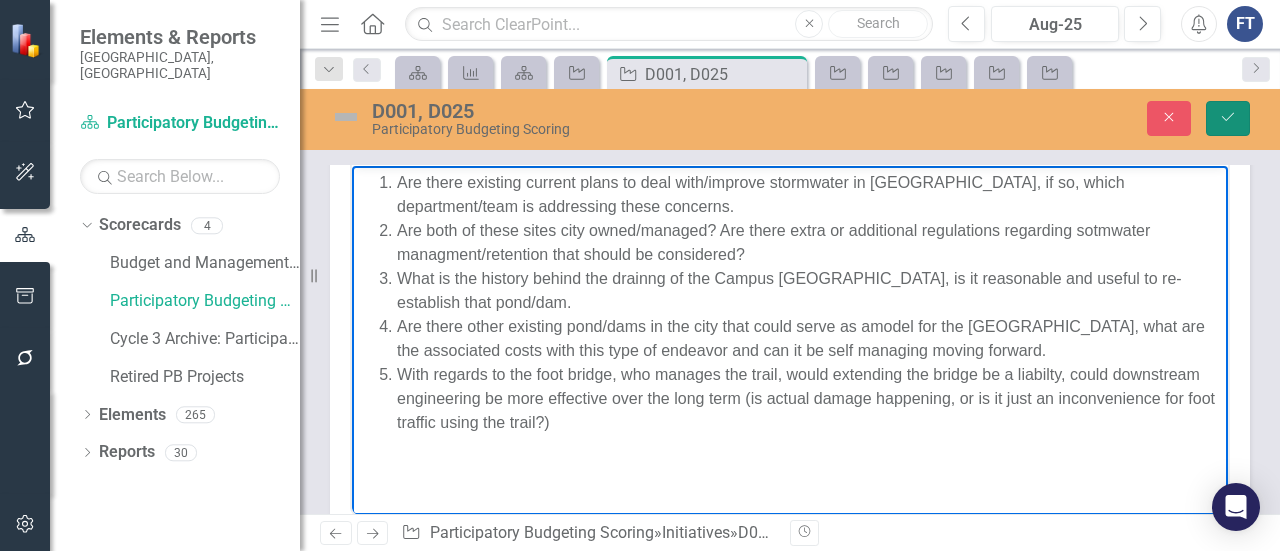 click on "Save" 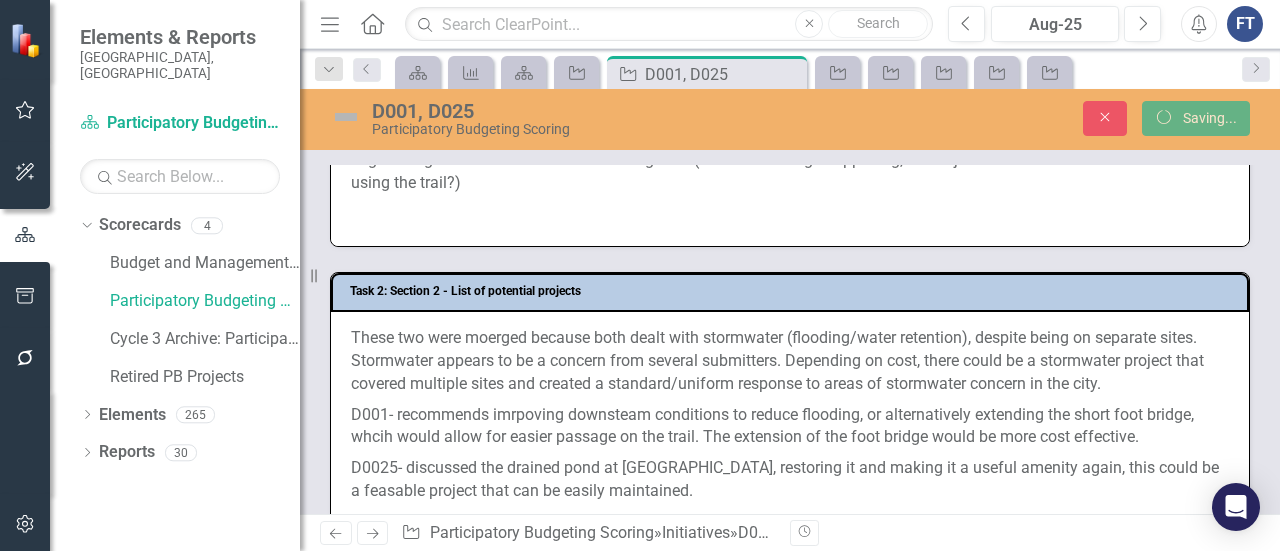 scroll, scrollTop: 816, scrollLeft: 0, axis: vertical 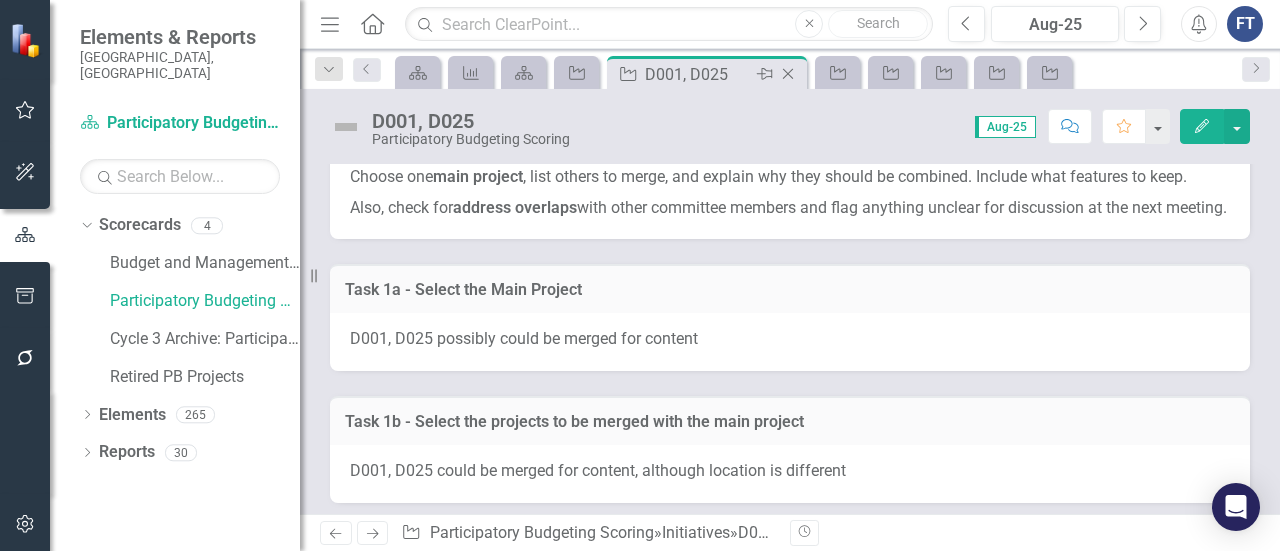 click 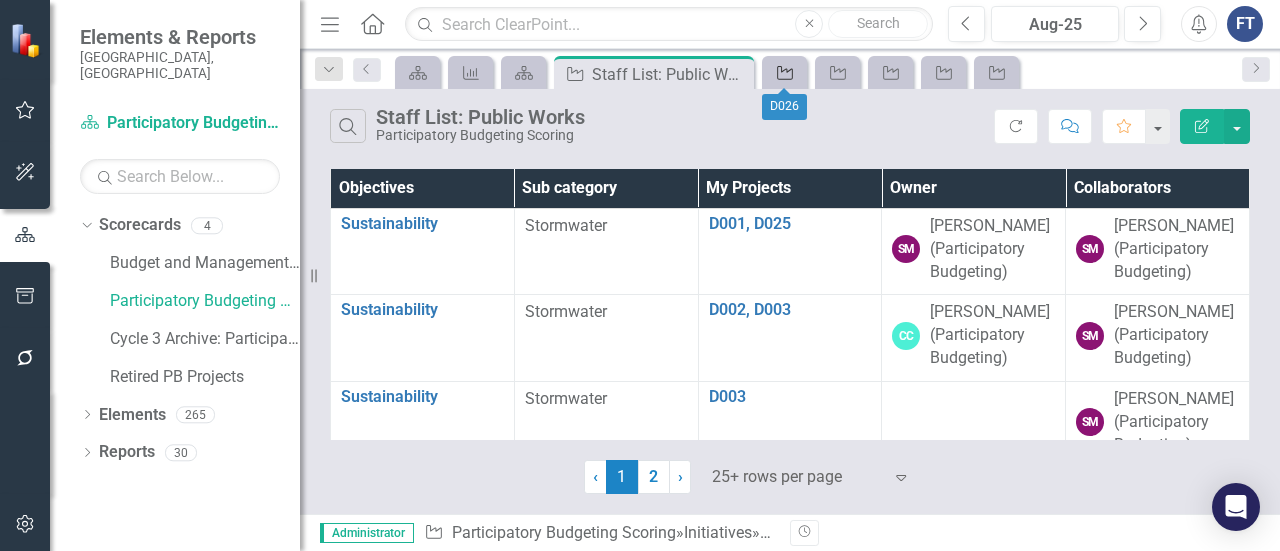 click 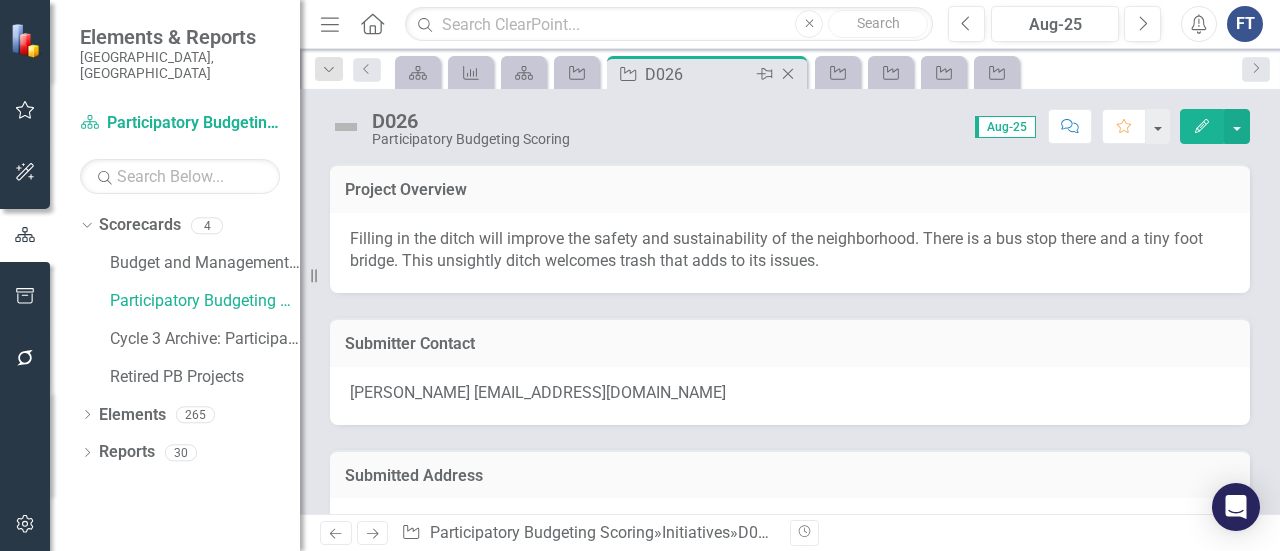 click on "Close" 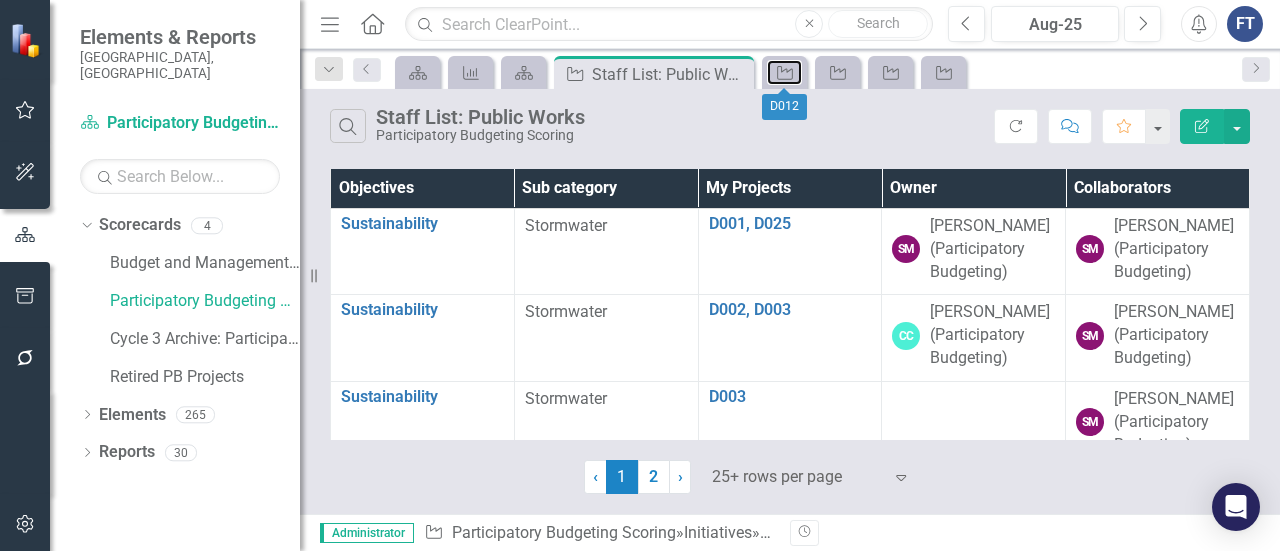 click on "Initiative" at bounding box center [784, 72] 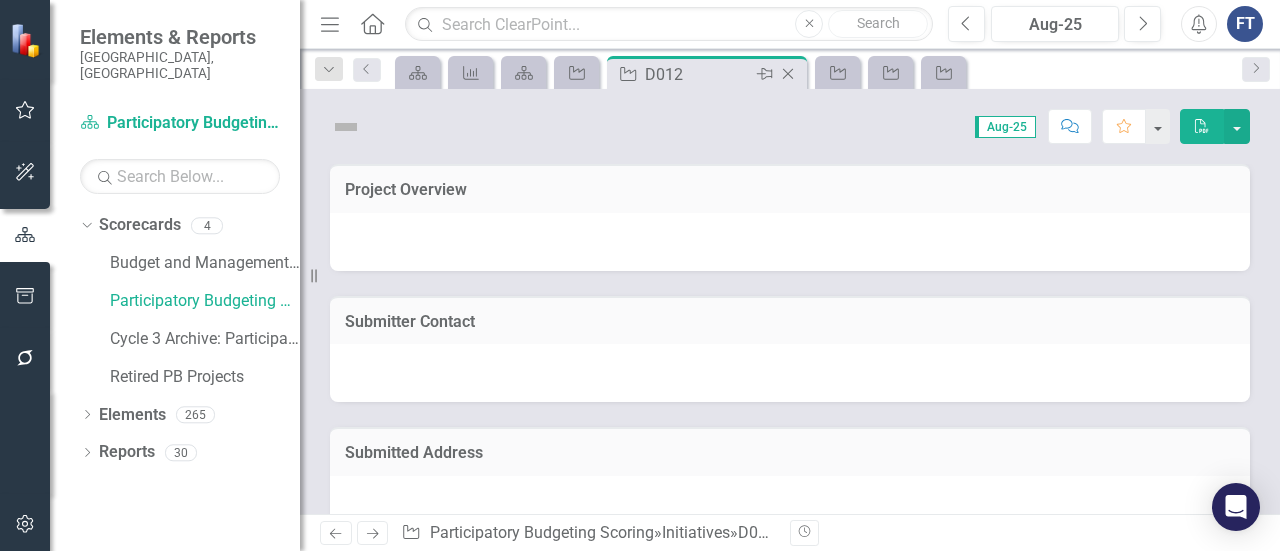 click on "Close" 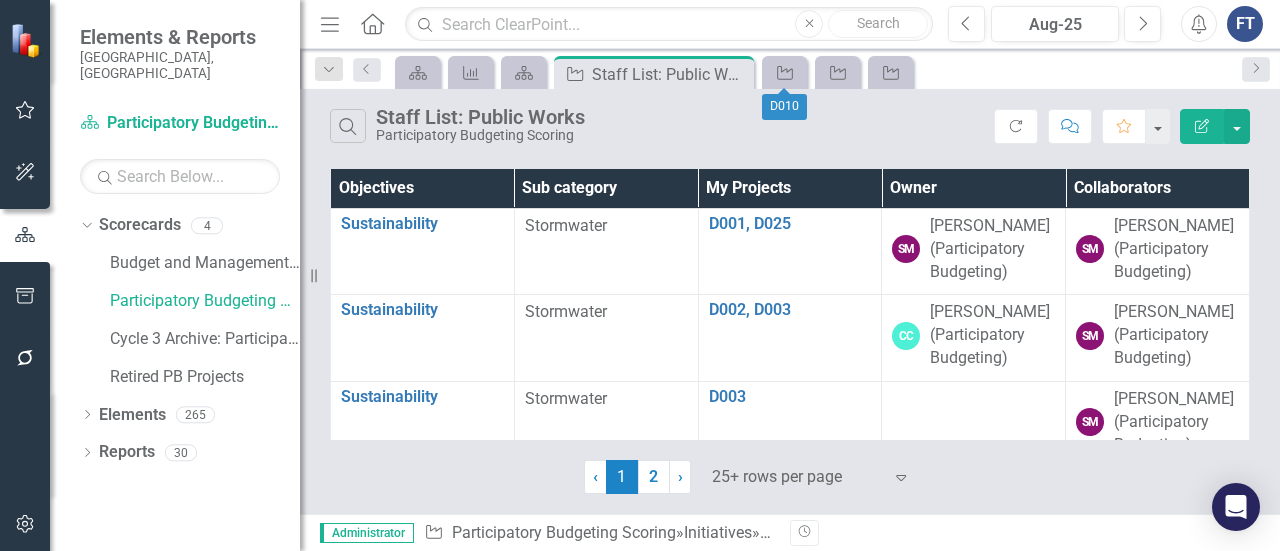 click on "Initiative" at bounding box center [784, 72] 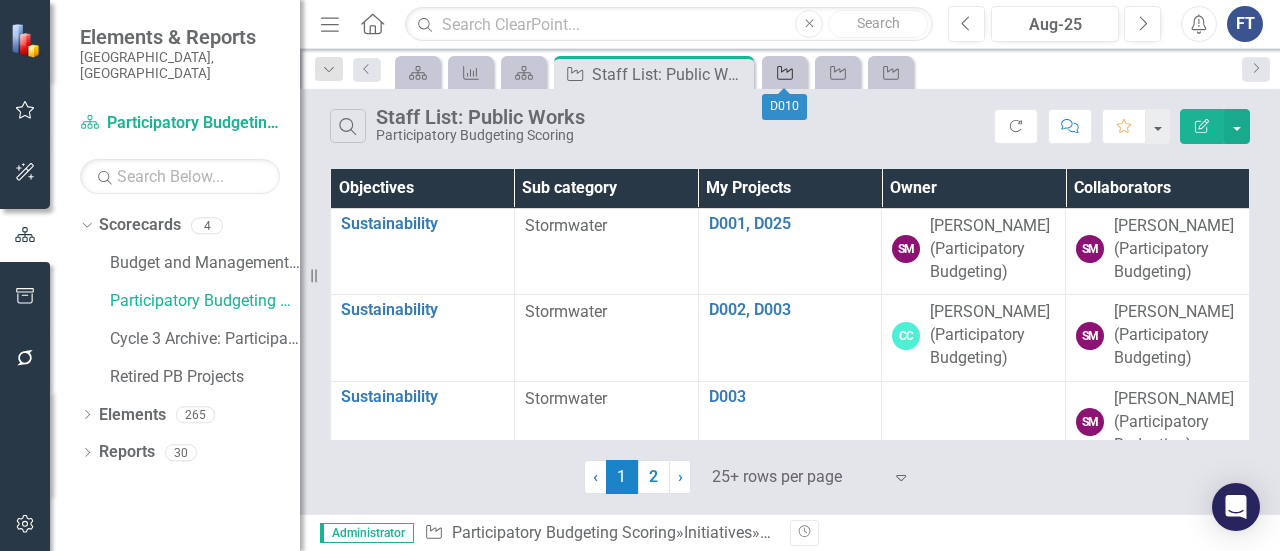 click on "Initiative" 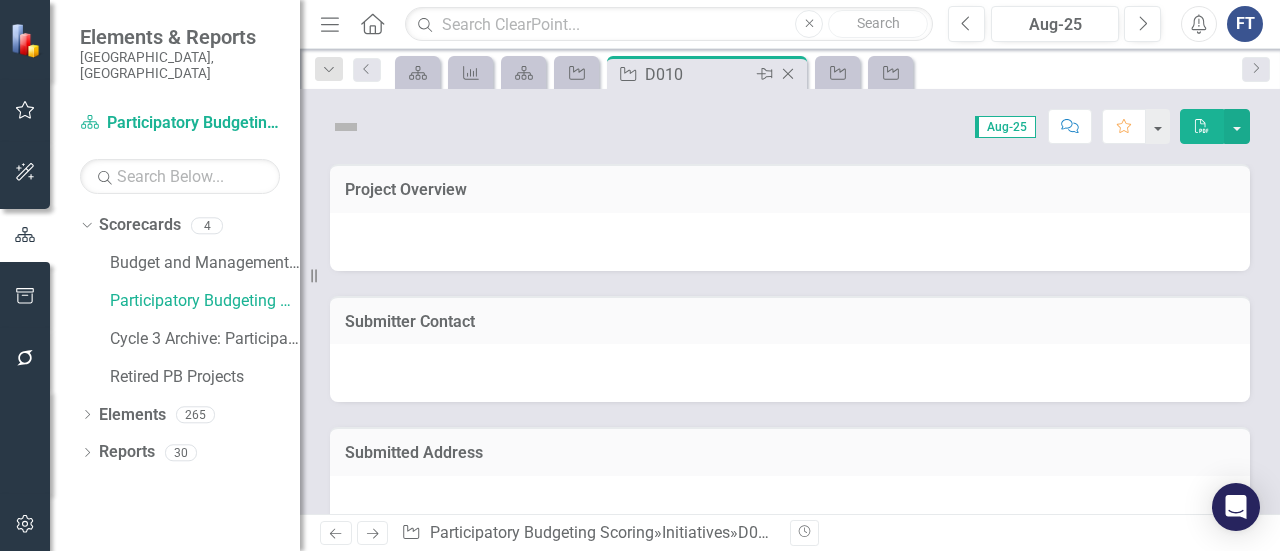 click on "Close" 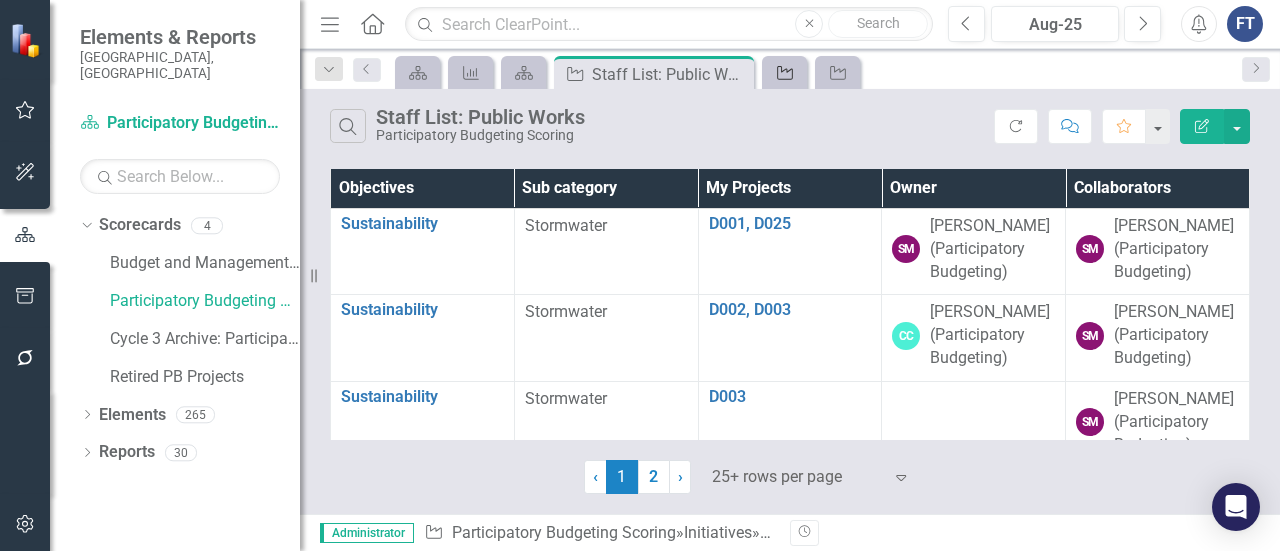 click 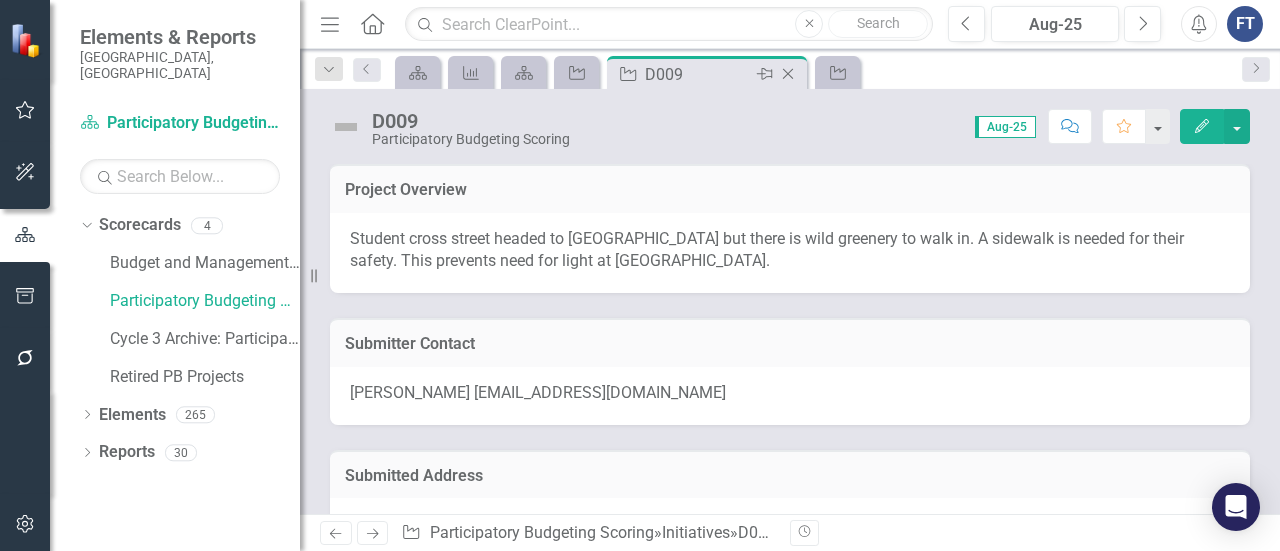 click 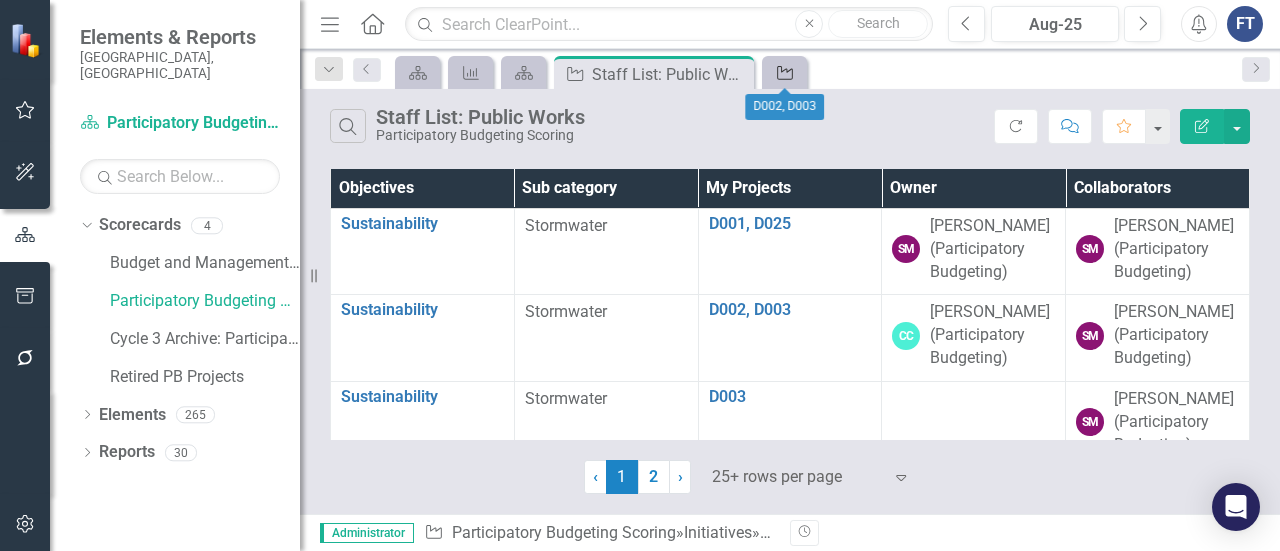 click on "Initiative" 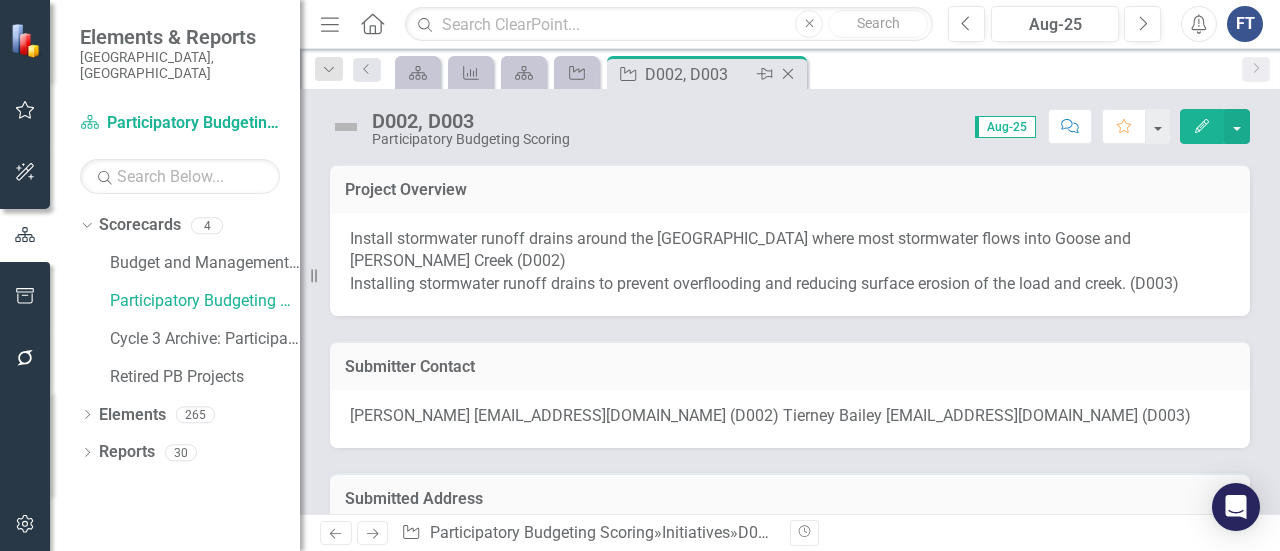 click on "Close" 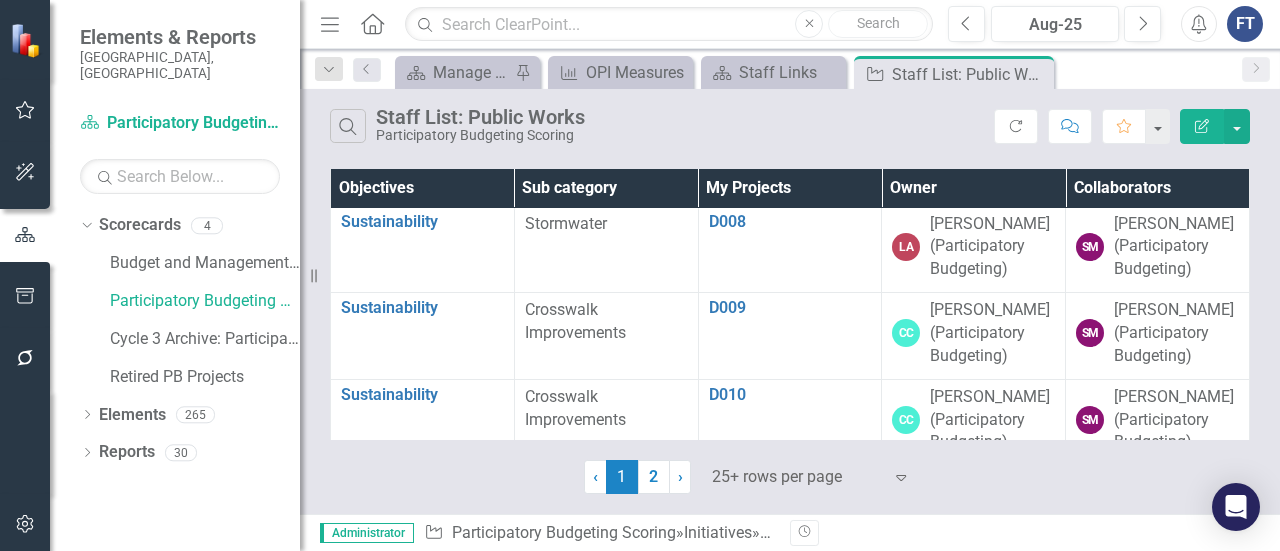 scroll, scrollTop: 700, scrollLeft: 0, axis: vertical 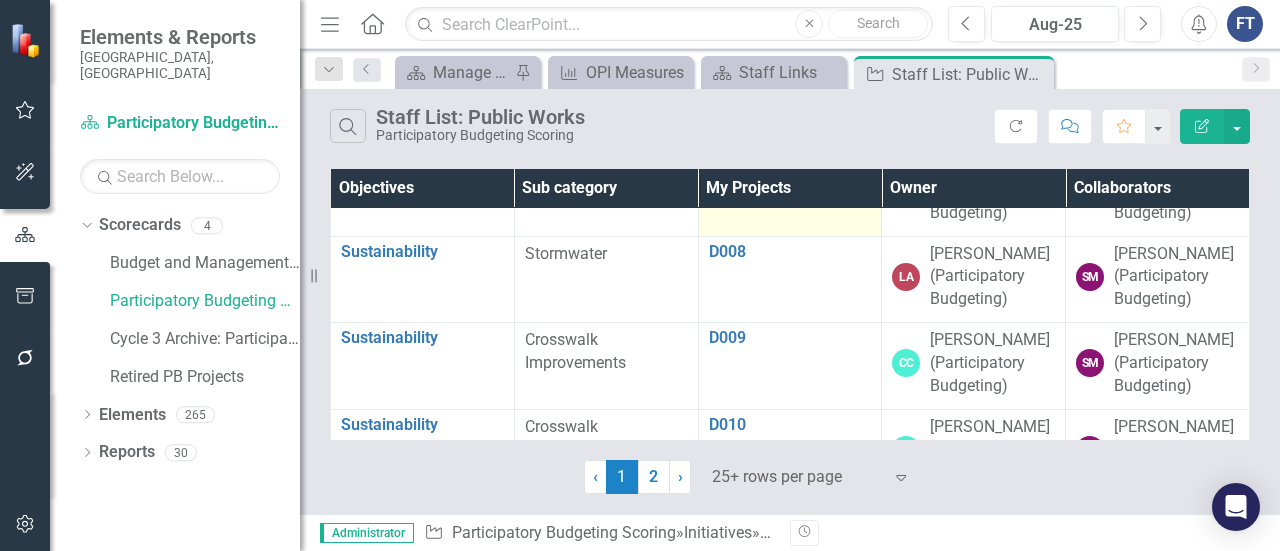 click on "D007" at bounding box center (790, 165) 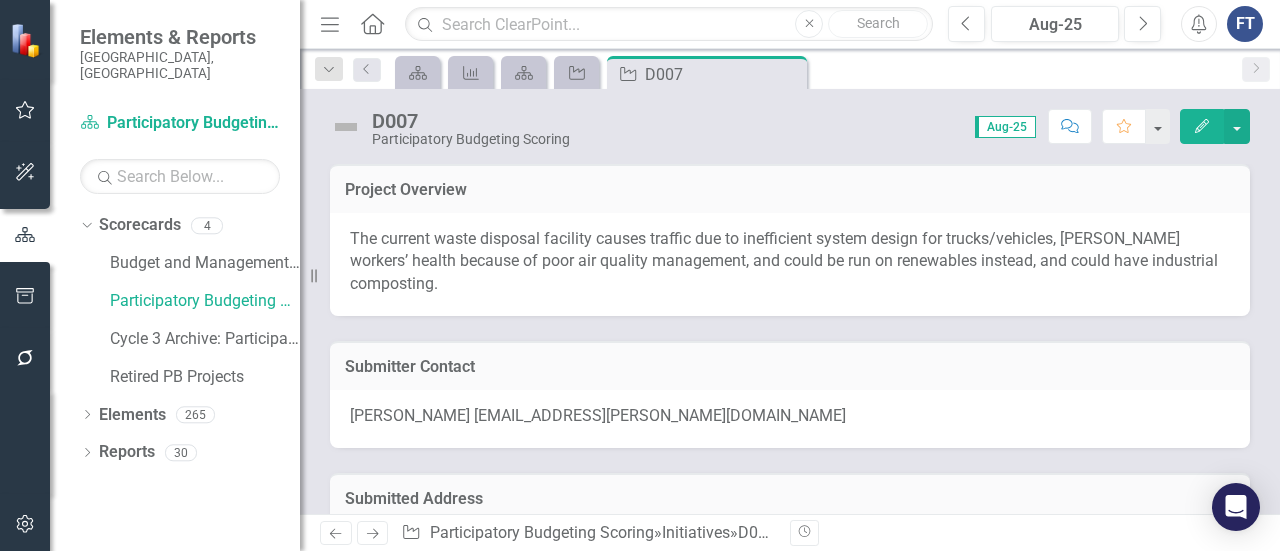 click on "The current waste disposal facility causes traffic due to inefficient system design for trucks/vehicles, [PERSON_NAME] workers’ health because of poor air quality management, and could be run on renewables instead, and could have industrial composting." at bounding box center (790, 265) 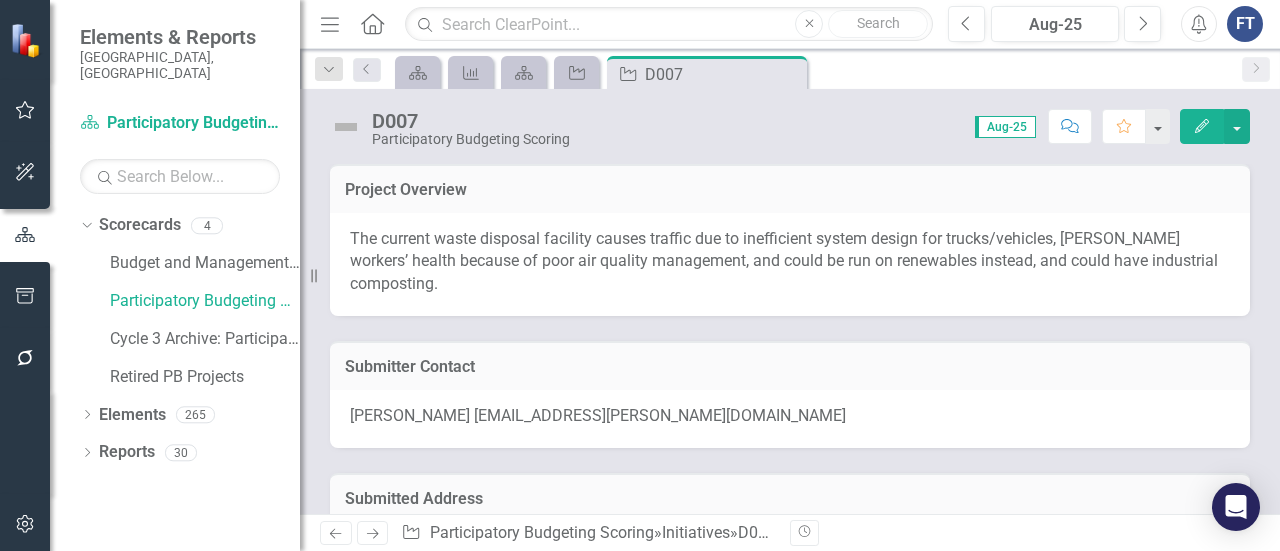 click on "The current waste disposal facility causes traffic due to inefficient system design for trucks/vehicles, [PERSON_NAME] workers’ health because of poor air quality management, and could be run on renewables instead, and could have industrial composting." at bounding box center [784, 261] 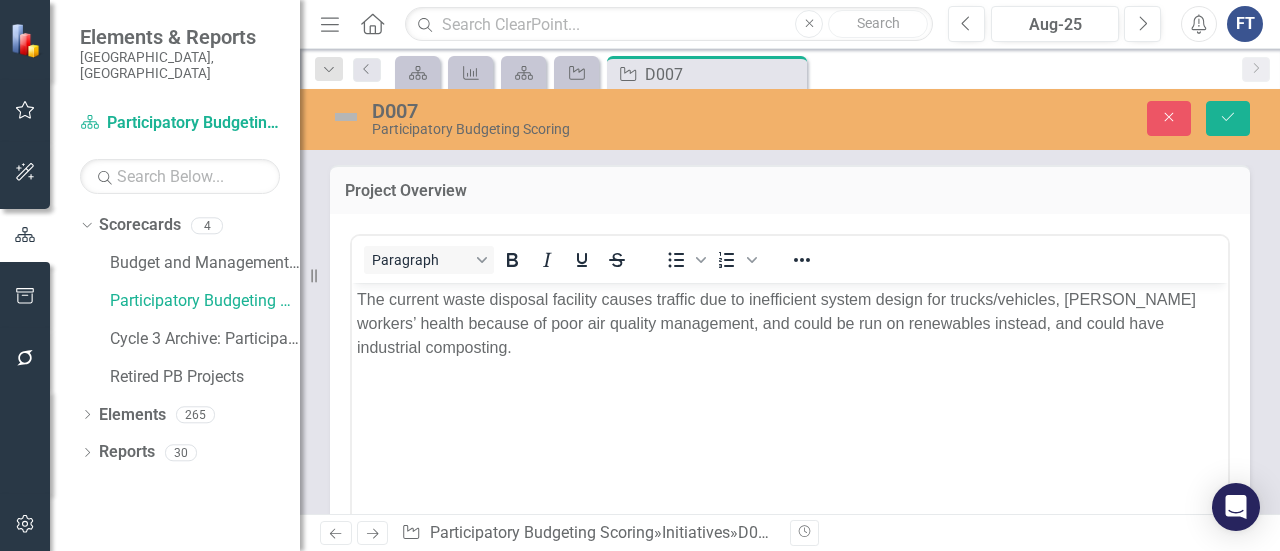 scroll, scrollTop: 0, scrollLeft: 0, axis: both 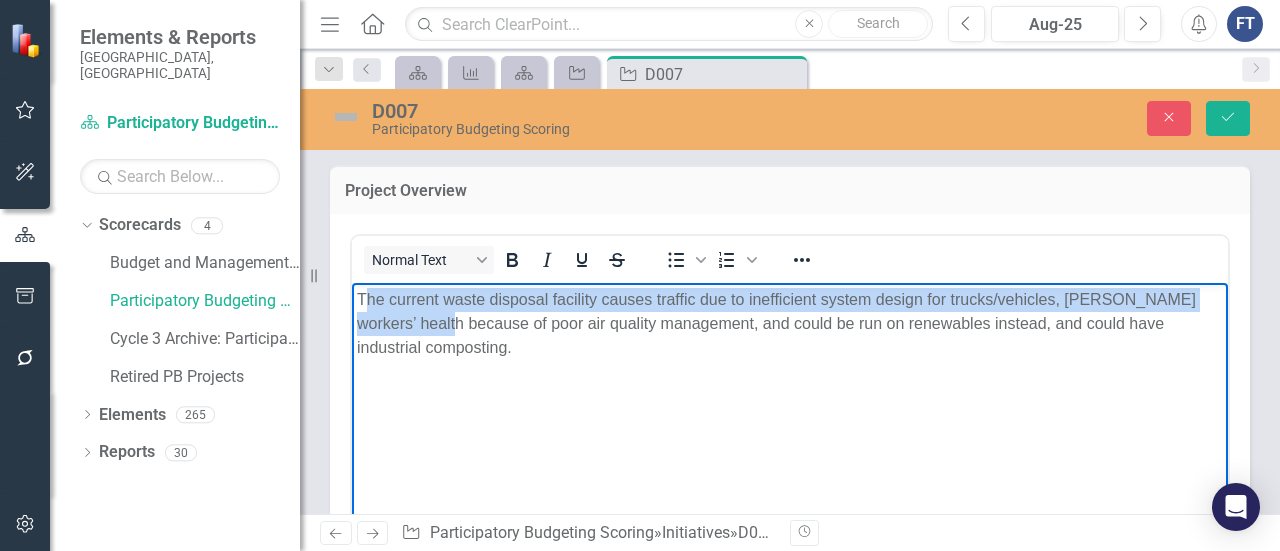 drag, startPoint x: 457, startPoint y: 333, endPoint x: 504, endPoint y: 337, distance: 47.169907 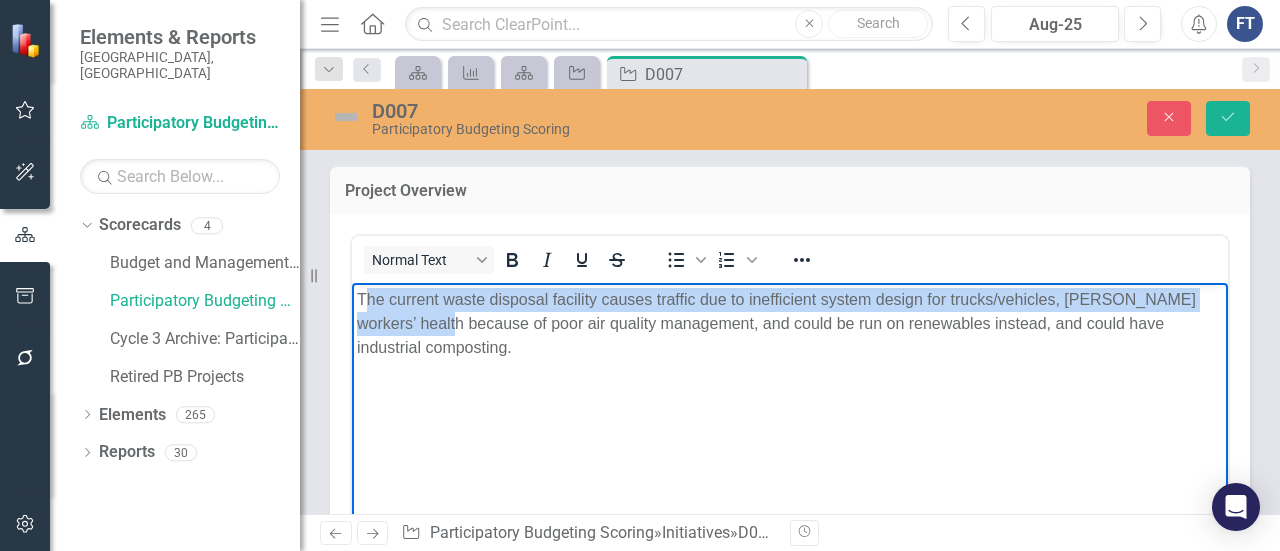 click on "The current waste disposal facility causes traffic due to inefficient system design for trucks/vehicles, [PERSON_NAME] workers’ health because of poor air quality management, and could be run on renewables instead, and could have industrial composting." at bounding box center [790, 323] 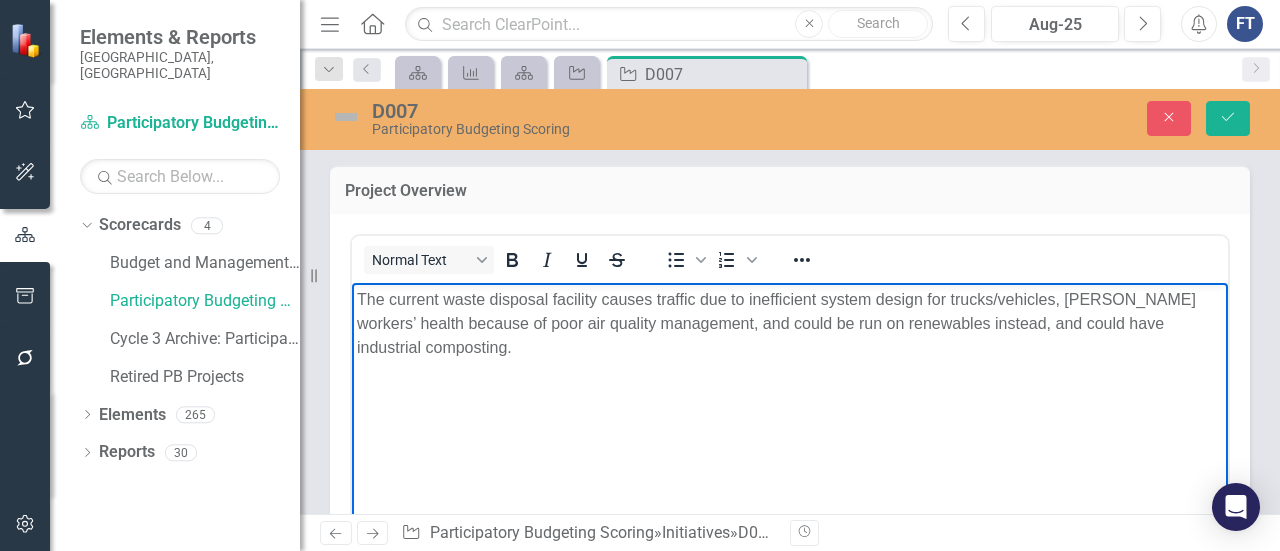 click on "The current waste disposal facility causes traffic due to inefficient system design for trucks/vehicles, [PERSON_NAME] workers’ health because of poor air quality management, and could be run on renewables instead, and could have industrial composting." at bounding box center [790, 323] 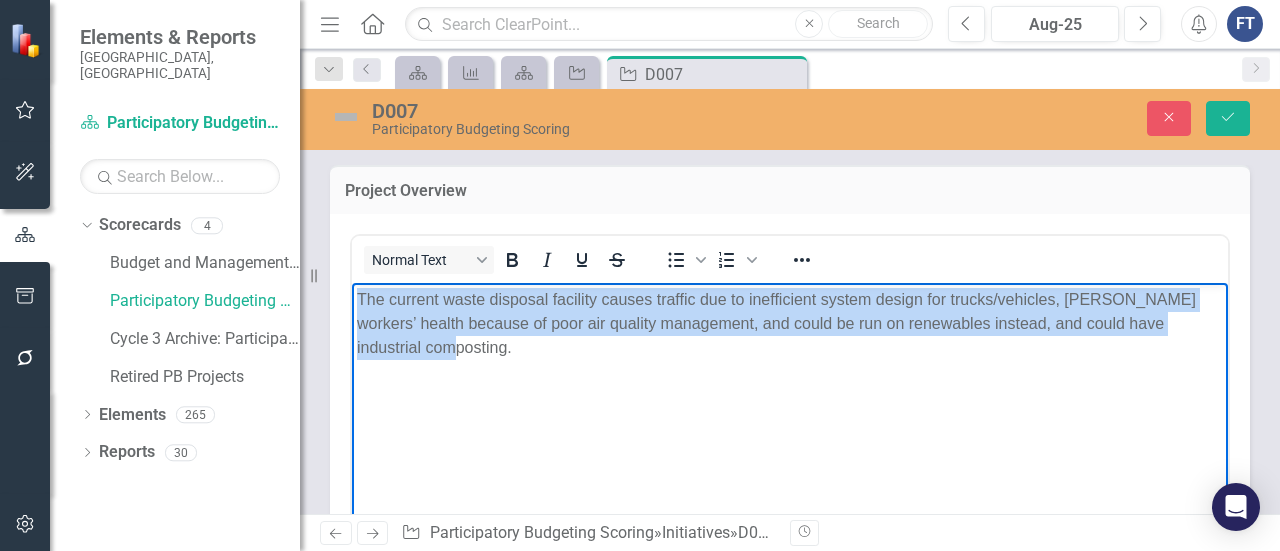 drag, startPoint x: 466, startPoint y: 354, endPoint x: 700, endPoint y: 565, distance: 315.08252 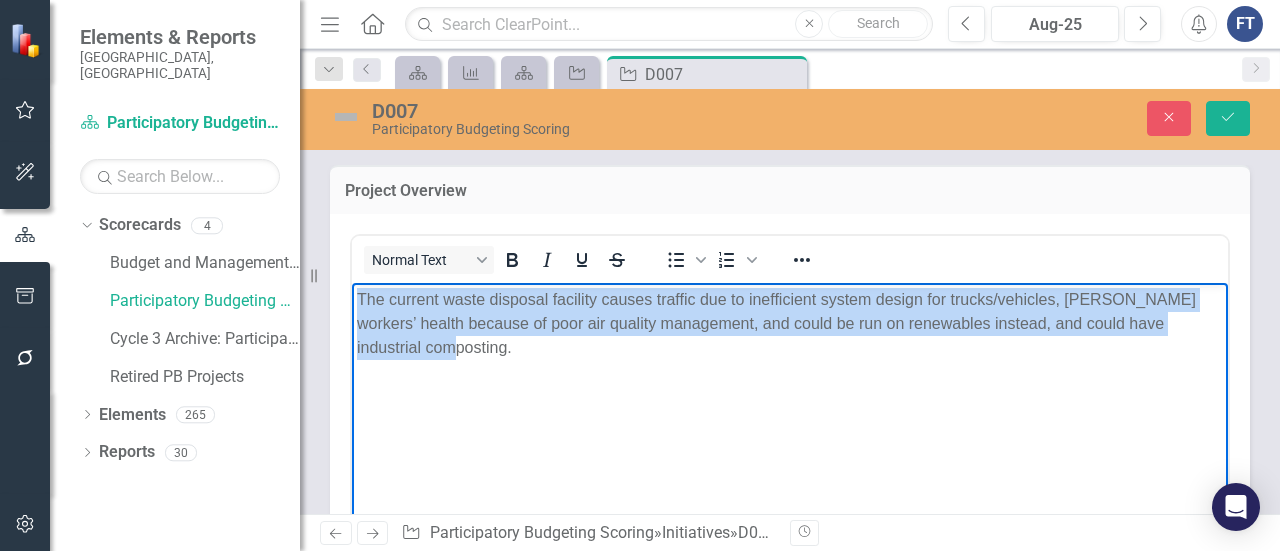 copy on "The current waste disposal facility causes traffic due to inefficient system design for trucks/vehicles, [PERSON_NAME] workers’ health because of poor air quality management, and could be run on renewables instead, and could have industrial composting." 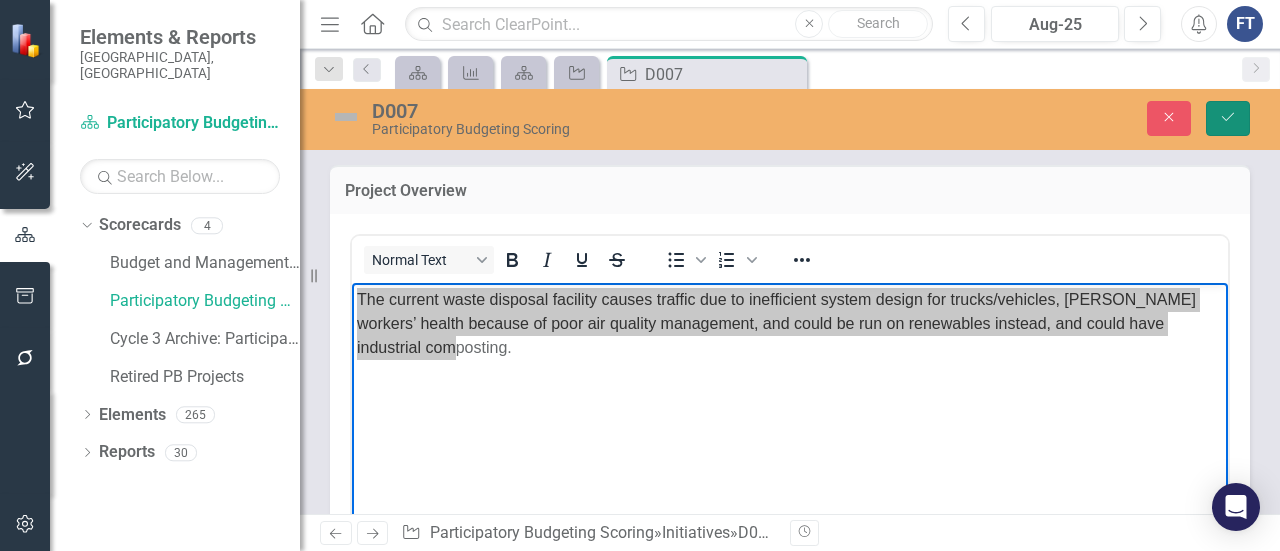 drag, startPoint x: 1216, startPoint y: 118, endPoint x: 1138, endPoint y: 138, distance: 80.523285 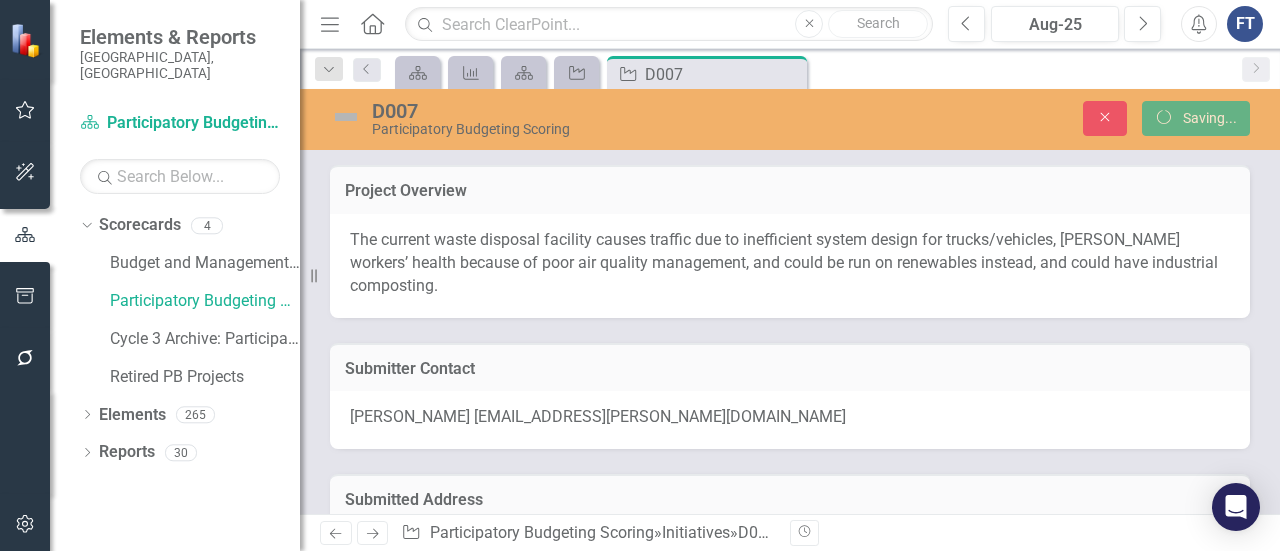 scroll, scrollTop: 0, scrollLeft: 0, axis: both 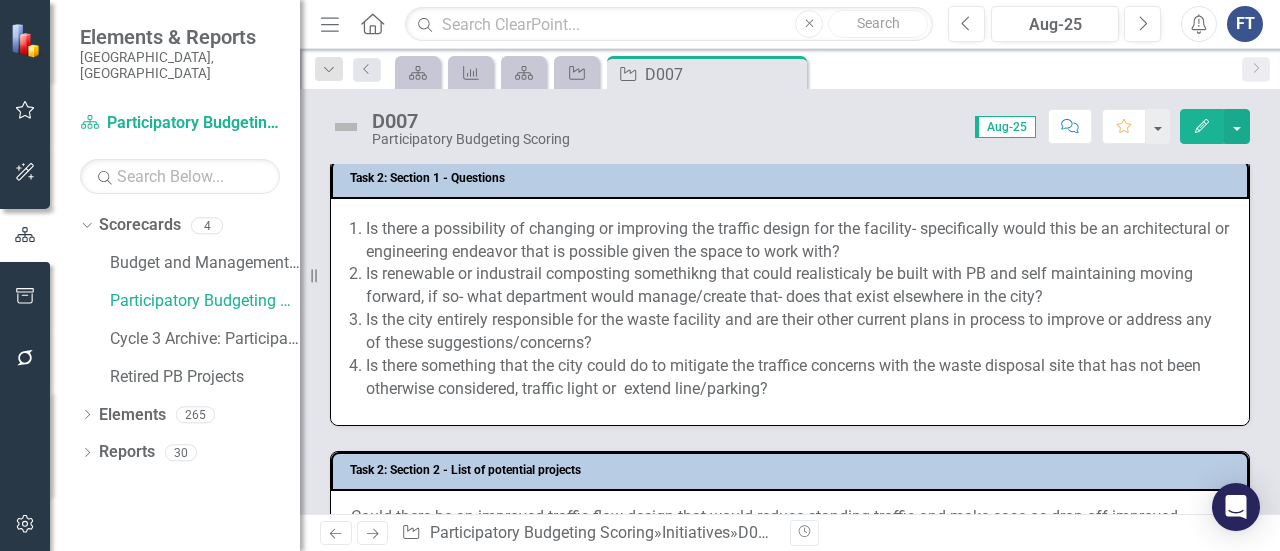 click on "Is the city entirely responsible for the waste facility and are their other current plans in process to improve or address any of these suggestions/concerns?" at bounding box center [797, 332] 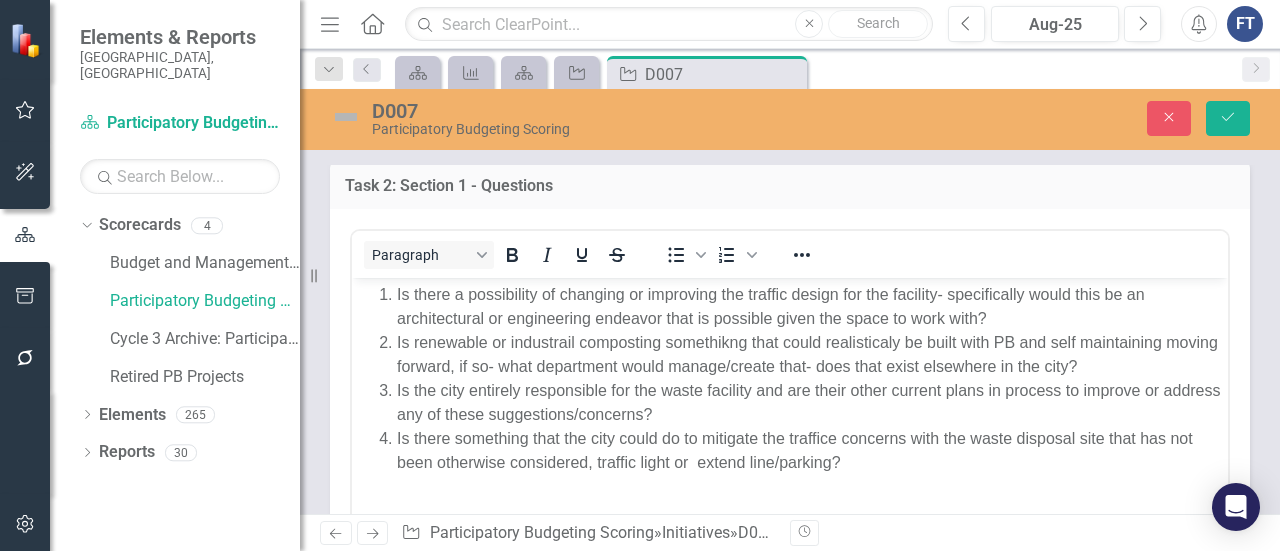 scroll, scrollTop: 0, scrollLeft: 0, axis: both 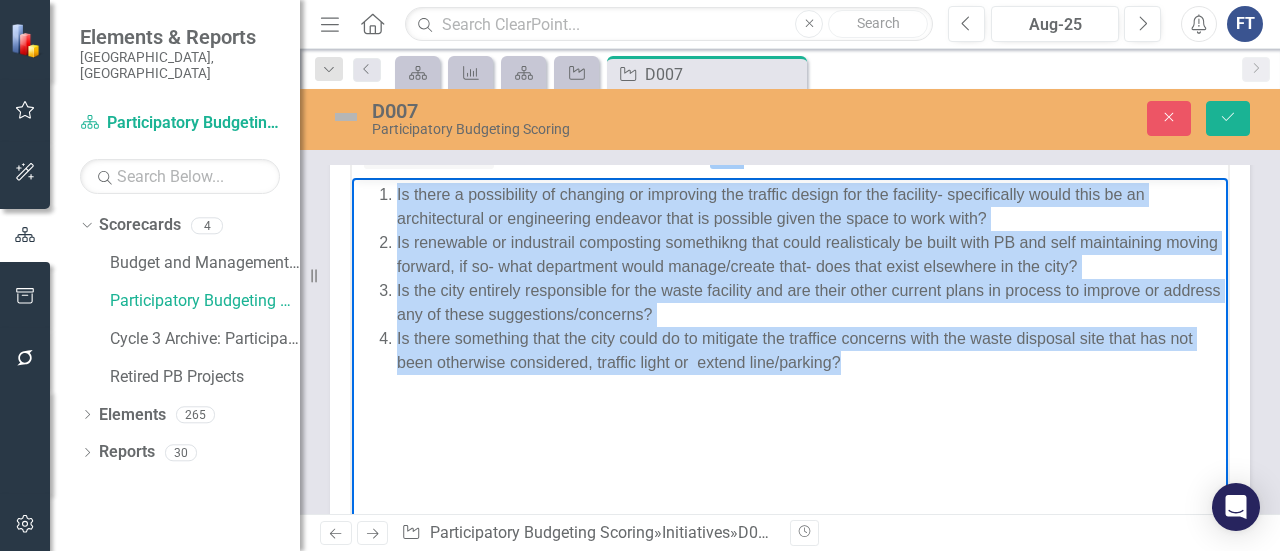 drag, startPoint x: 848, startPoint y: 366, endPoint x: 398, endPoint y: 194, distance: 481.75098 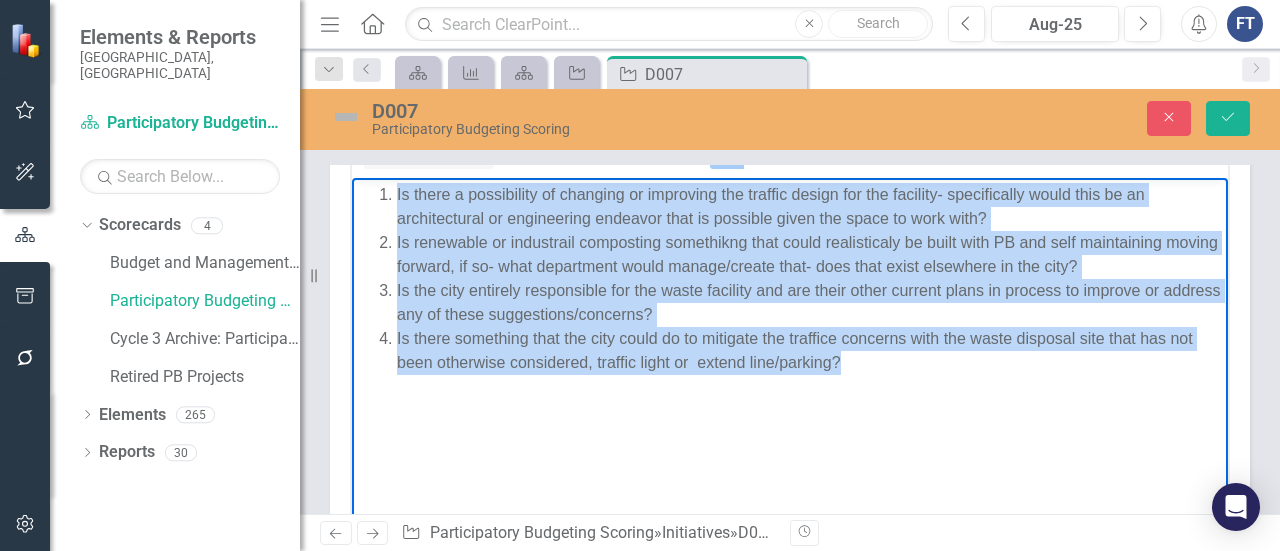 click on "Is there a possibility of changing or improving the traffic design for the facility- specifically would this be an architectural or engineering endeavor that is possible given the space to work with? Is renewable or industrail composting somethikng that could realisticaly be built with PB and self maintaining moving forward, if so- what department would manage/create that- does that exist elsewhere in the city? Is the city entirely responsible for the waste facility and are their other current plans in process to improve or address any of these suggestions/concerns? Is there something that the city could do to mitigate the traffice concerns with the waste disposal site that has not been otherwise considered, traffic light or  extend line/parking?" at bounding box center (790, 278) 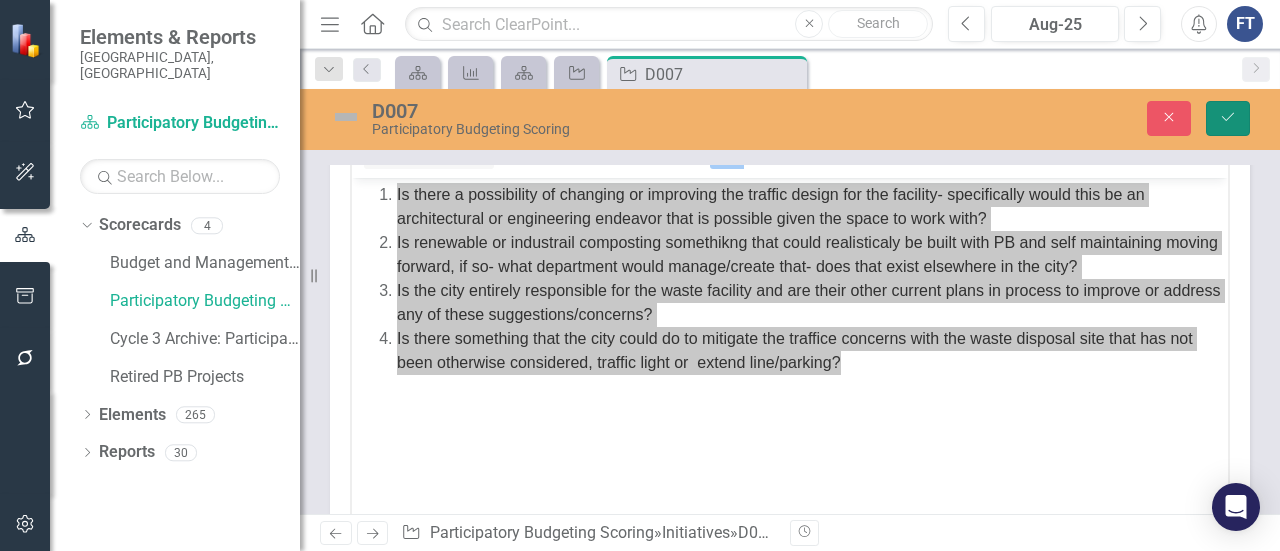 drag, startPoint x: 1231, startPoint y: 114, endPoint x: 1186, endPoint y: 119, distance: 45.276924 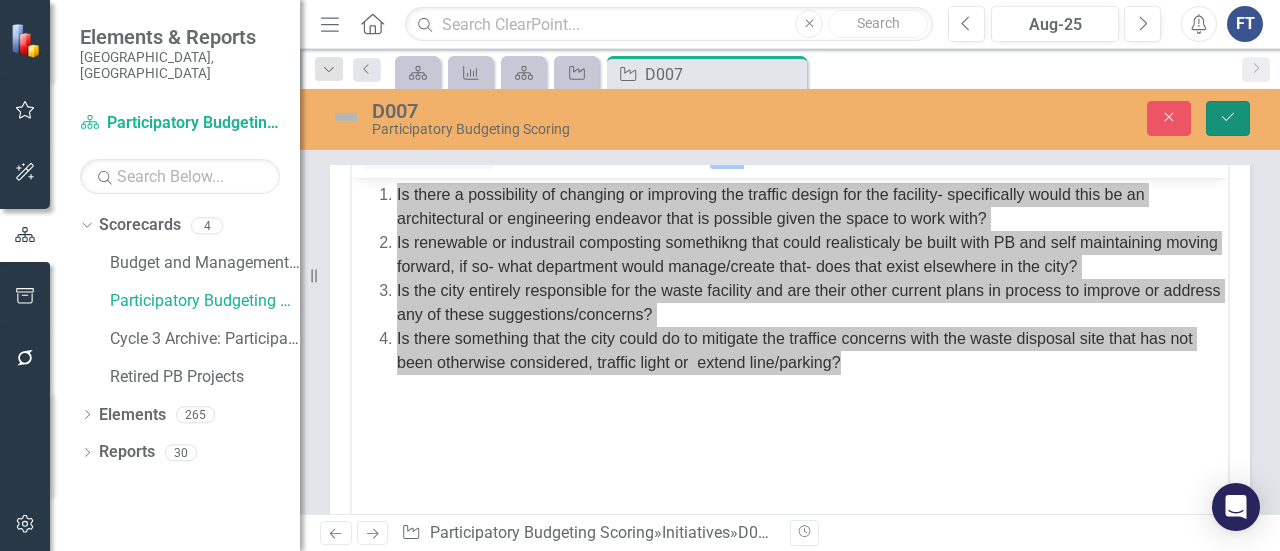 click on "Save" 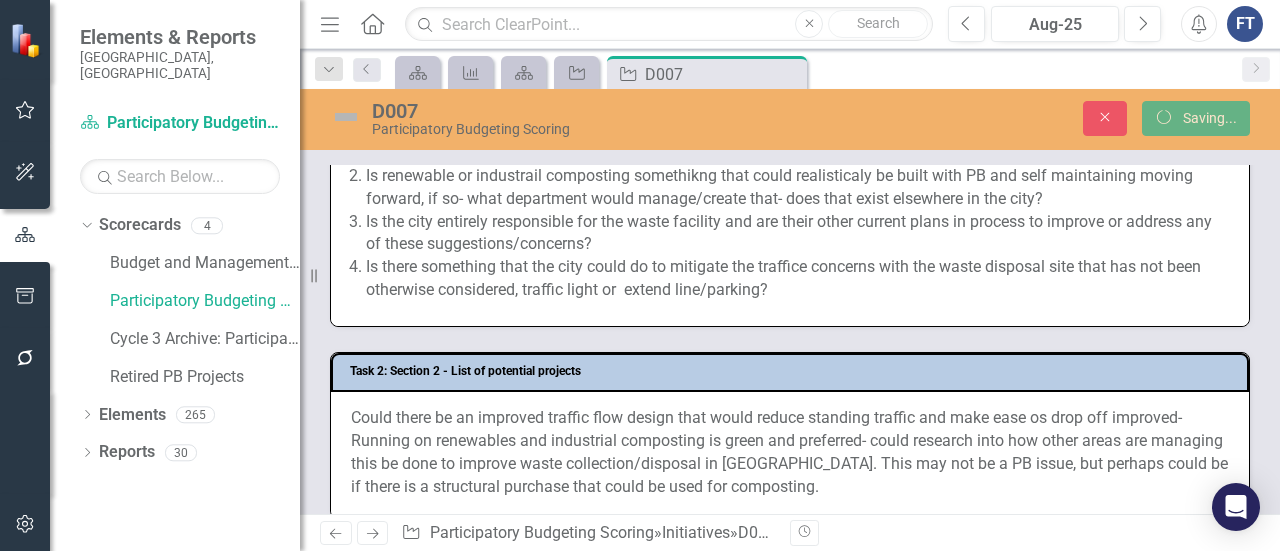 scroll, scrollTop: 691, scrollLeft: 0, axis: vertical 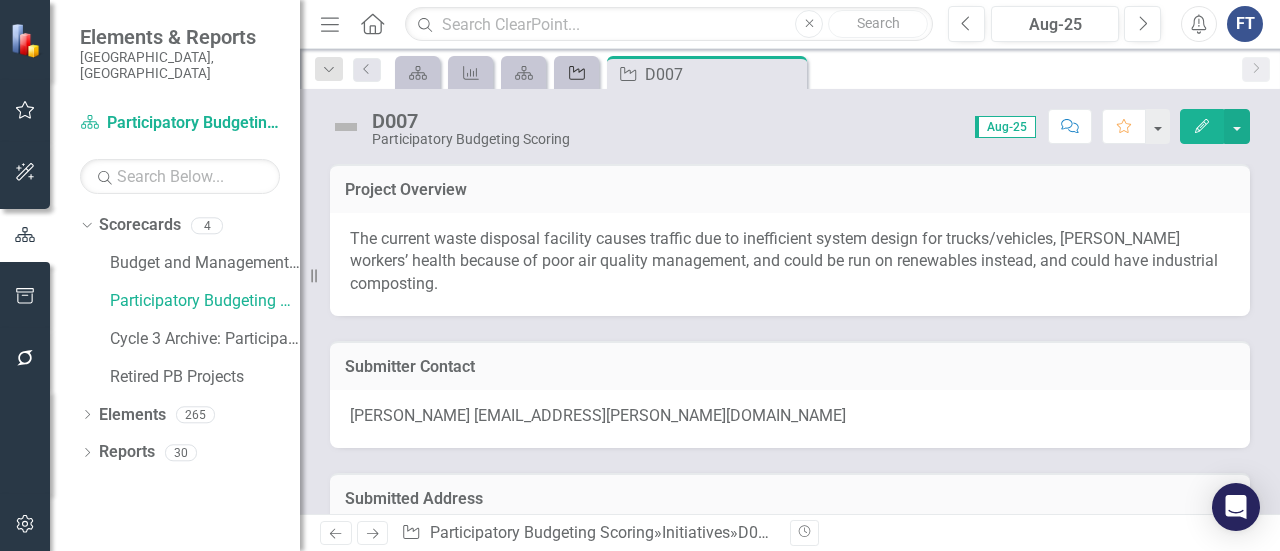 click on "Initiative" 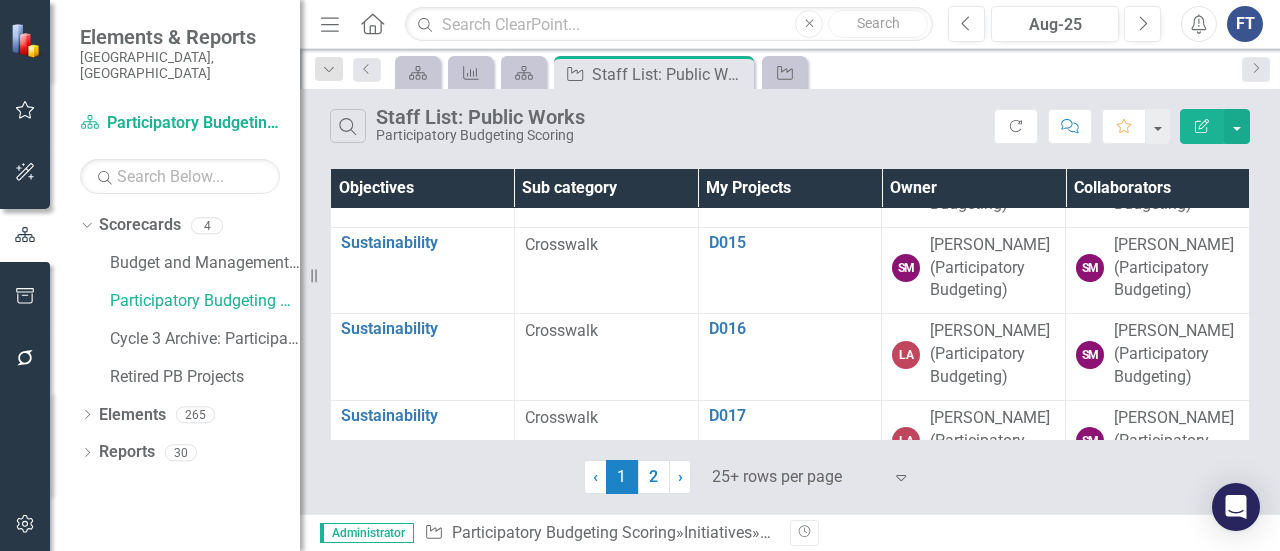 scroll, scrollTop: 1400, scrollLeft: 0, axis: vertical 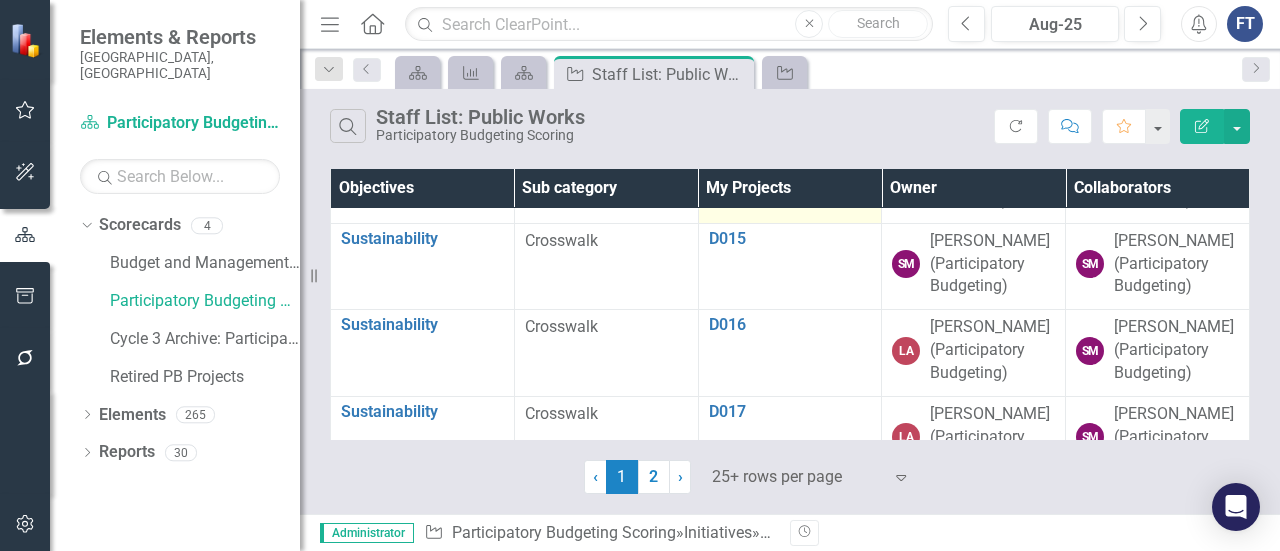 click on "D014" at bounding box center [790, 152] 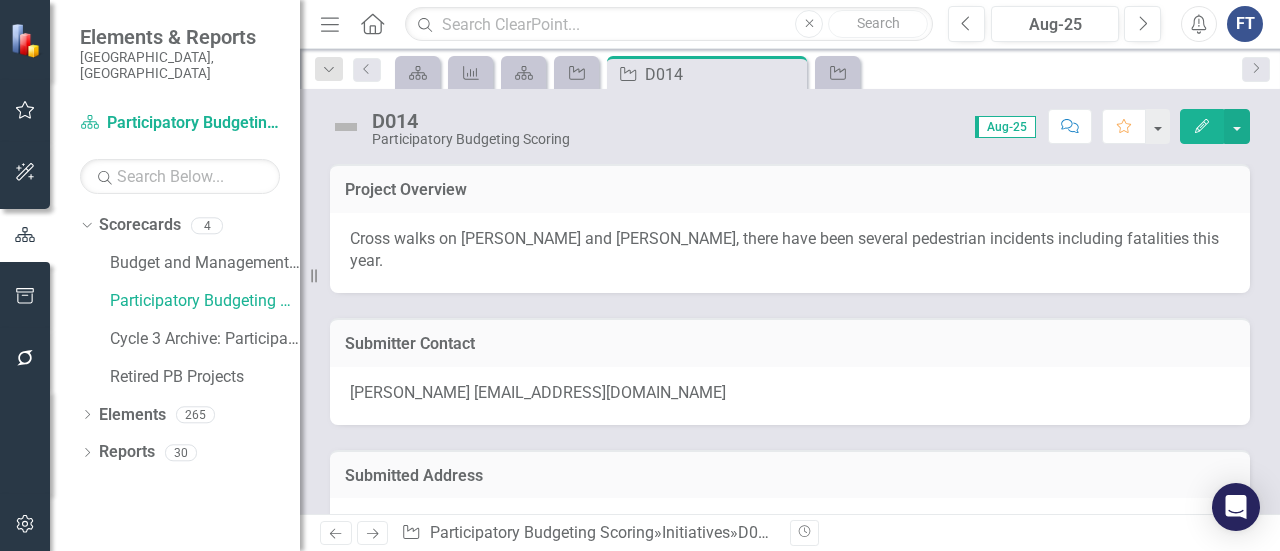 click on "Cross walks on [PERSON_NAME] and [PERSON_NAME], there have been several pedestrian incidents including fatalities this year." at bounding box center [784, 250] 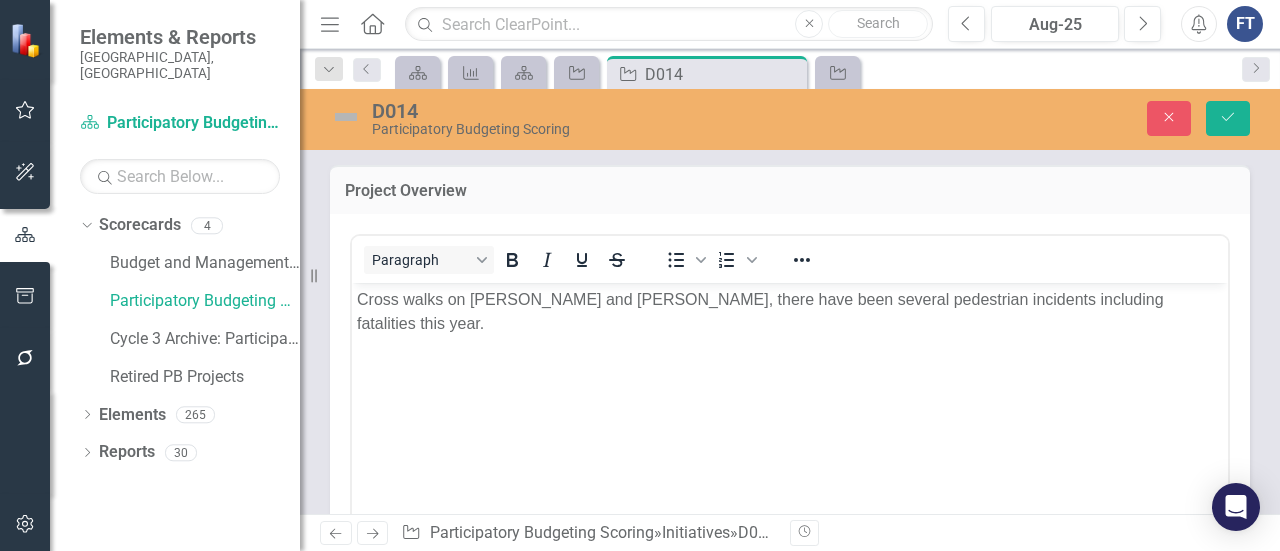 scroll, scrollTop: 0, scrollLeft: 0, axis: both 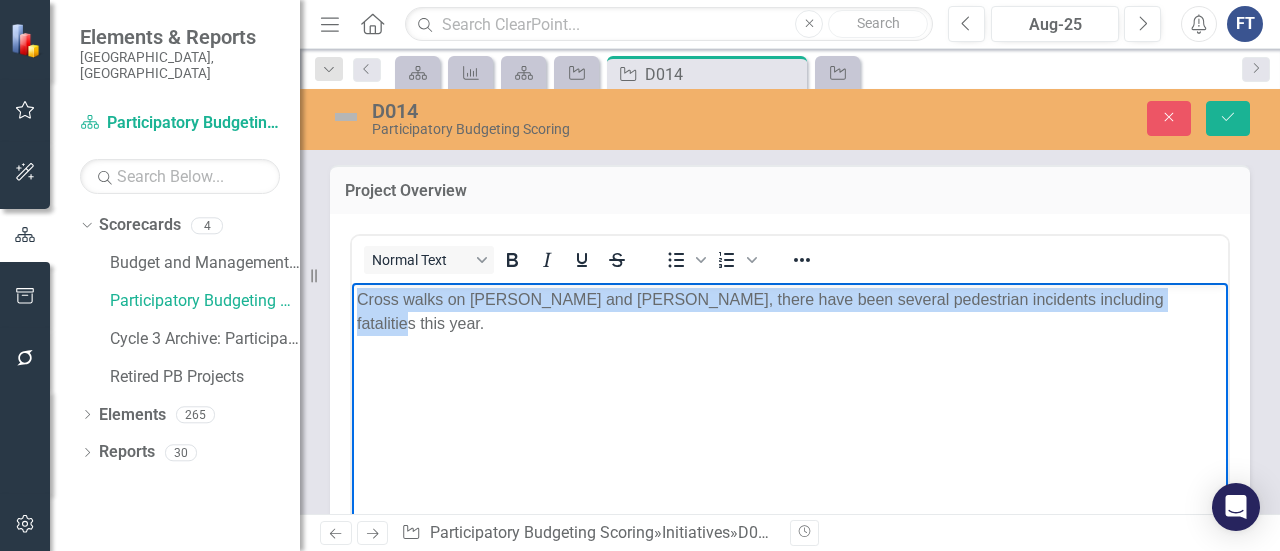 drag, startPoint x: 358, startPoint y: 299, endPoint x: 1178, endPoint y: 309, distance: 820.061 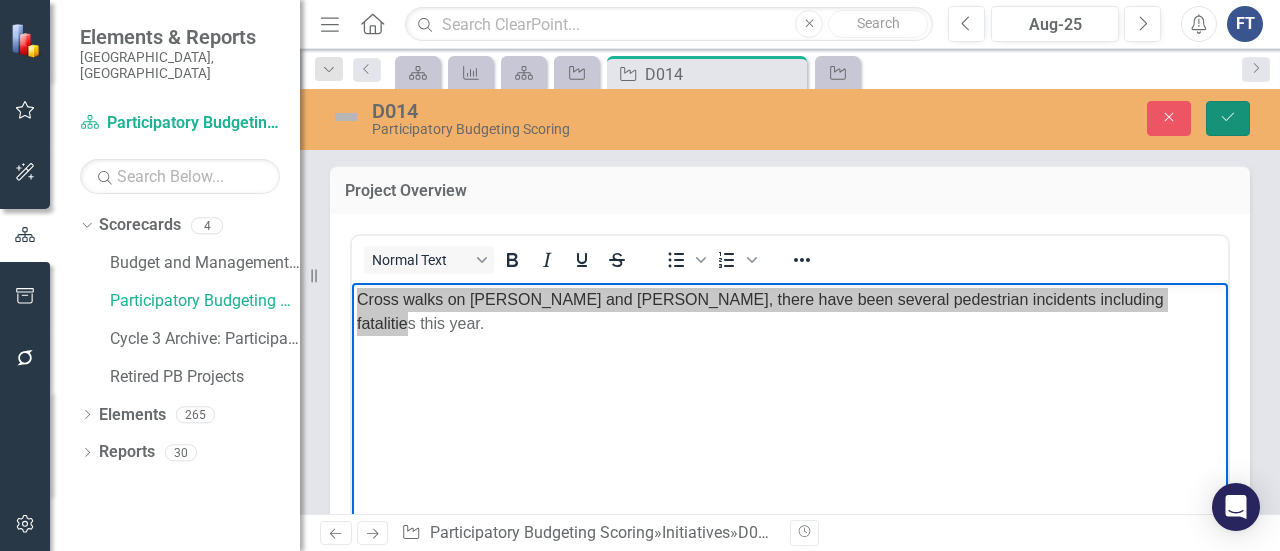 drag, startPoint x: 1231, startPoint y: 123, endPoint x: 1200, endPoint y: 143, distance: 36.891735 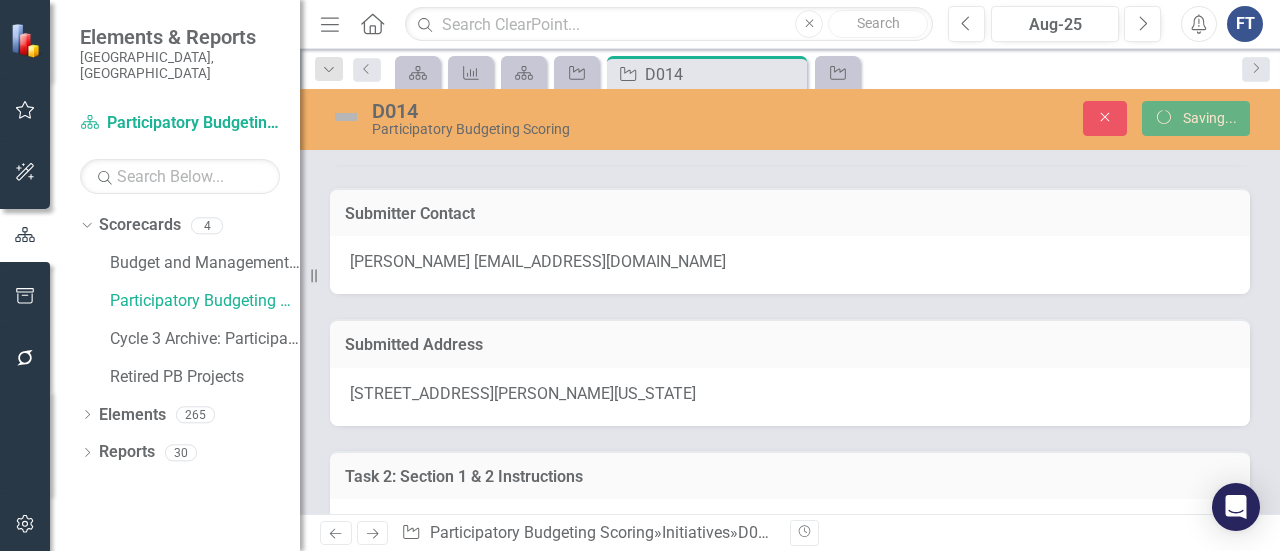 scroll, scrollTop: 0, scrollLeft: 0, axis: both 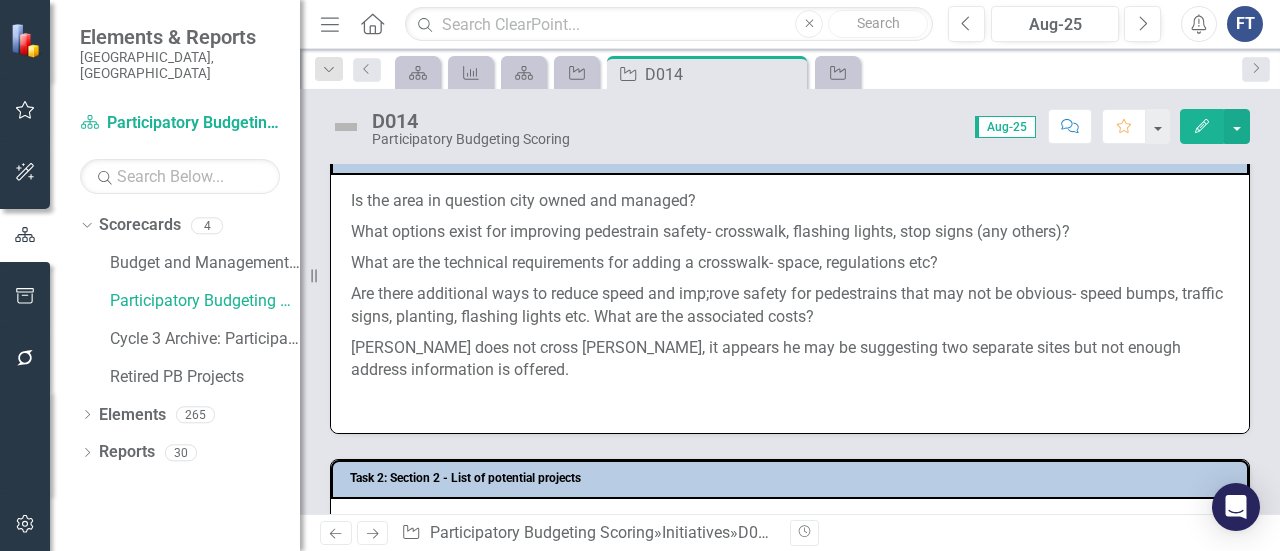 click on "[PERSON_NAME] does not cross [PERSON_NAME], it appears he may be suggesting two separate sites but not enough address information is offered." at bounding box center [790, 360] 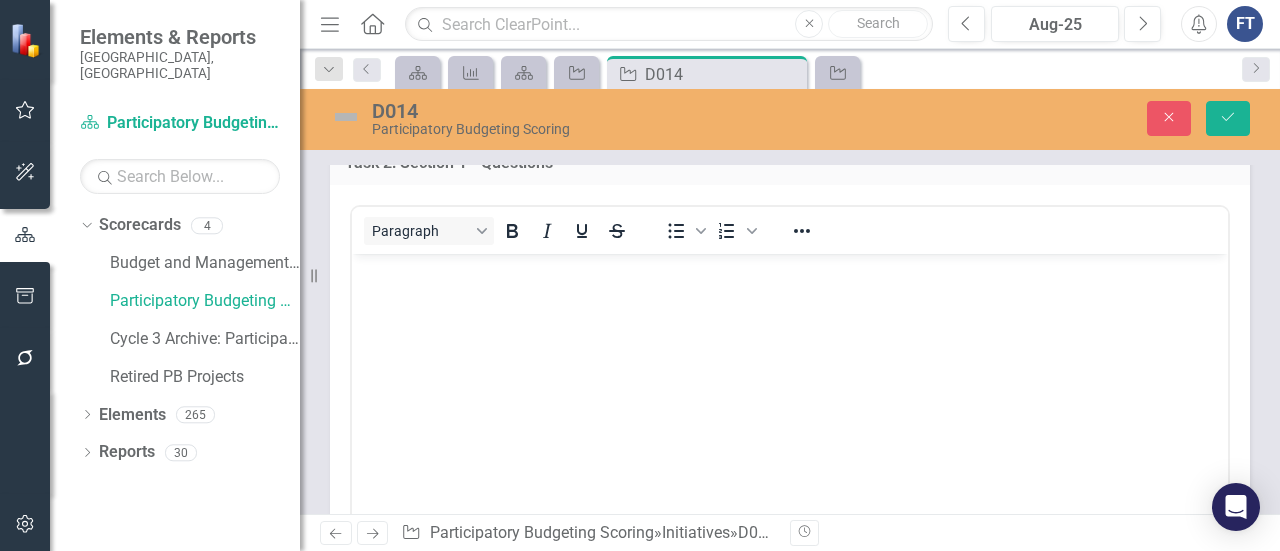 scroll, scrollTop: 708, scrollLeft: 0, axis: vertical 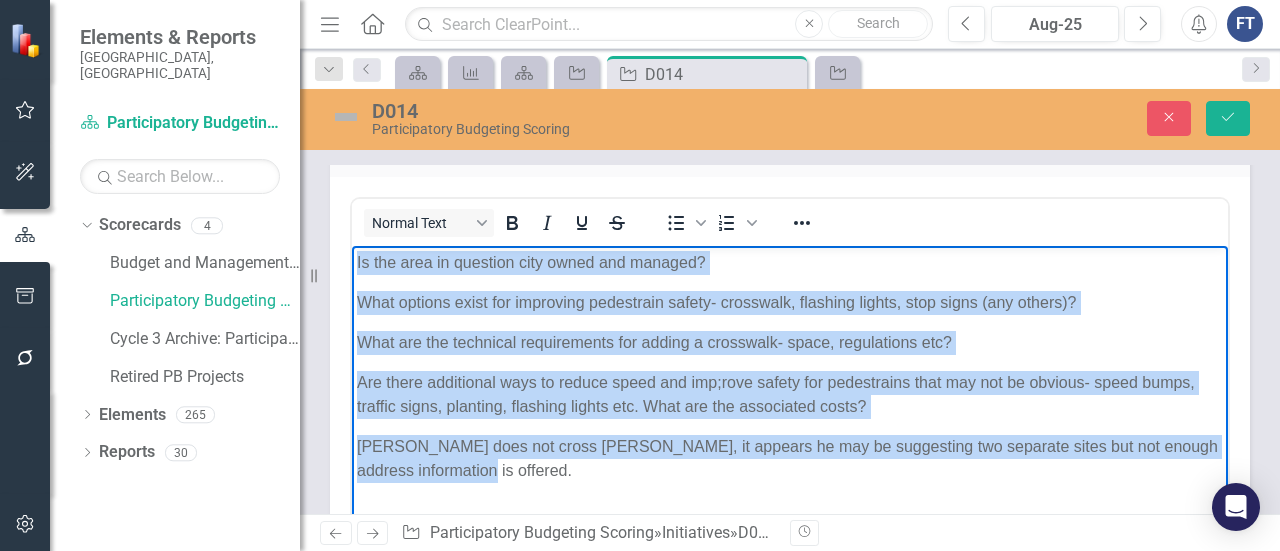 drag, startPoint x: 526, startPoint y: 474, endPoint x: 340, endPoint y: 242, distance: 297.355 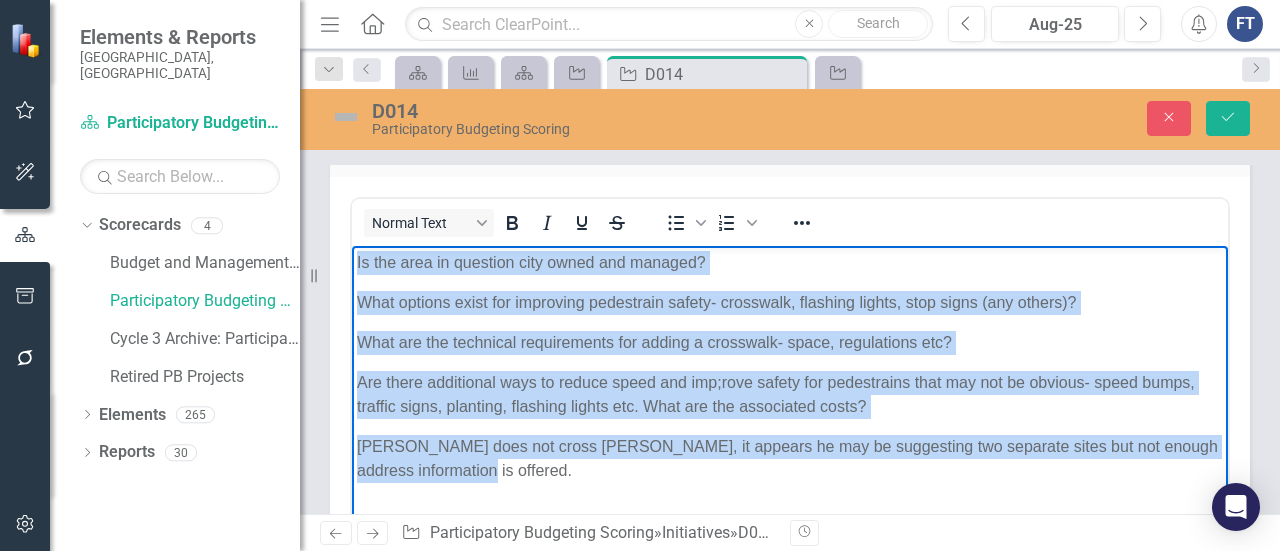 click on "Is the area in question city owned and managed? What options exist for improving pedestrain safety- crosswalk, flashing lights, stop signs (any others)? What are the technical requirements for adding a crosswalk- space, regulations etc? Are there additional ways to reduce speed and imp;rove safety for pedestrains that may not be obvious- speed bumps, traffic signs, planting, flashing lights etc. What are the associated costs? [PERSON_NAME] does not cross [PERSON_NAME], it appears he may be suggesting two separate sites but not enough address information is offered." at bounding box center [790, 396] 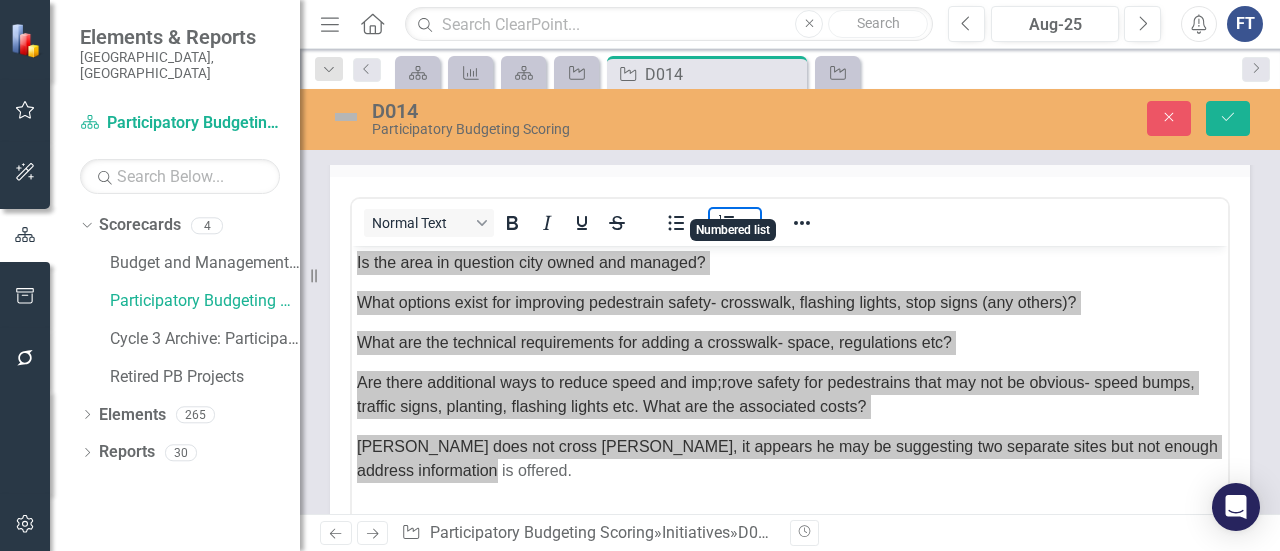 click 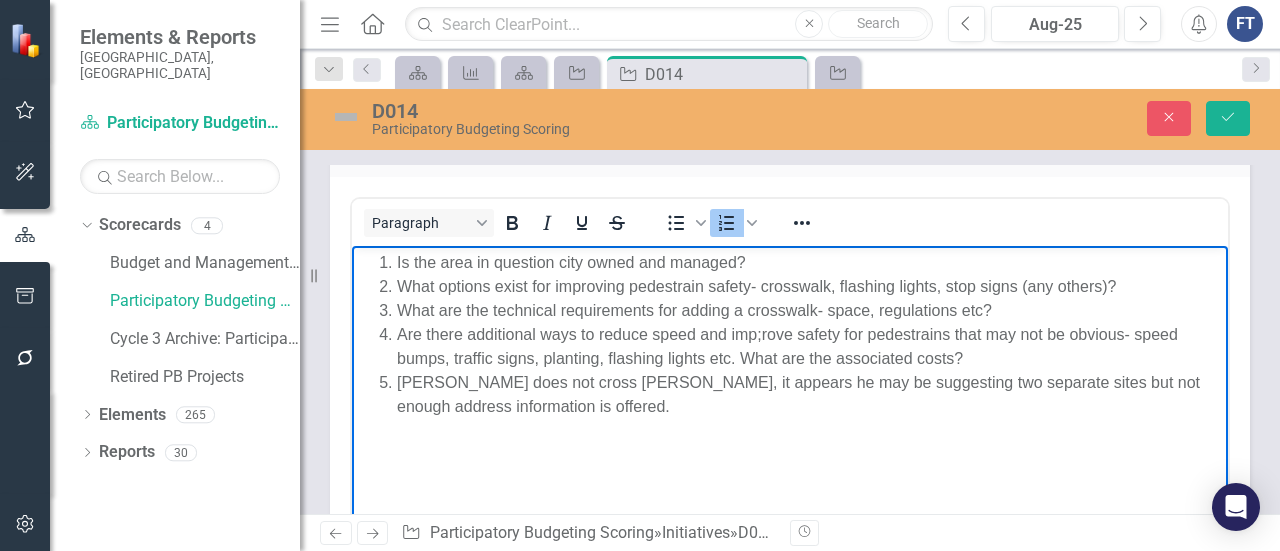 click on "Is the area in question city owned and managed? What options exist for improving pedestrain safety- crosswalk, flashing lights, stop signs (any others)? What are the technical requirements for adding a crosswalk- space, regulations etc? Are there additional ways to reduce speed and imp;rove safety for pedestrains that may not be obvious- speed bumps, traffic signs, planting, flashing lights etc. What are the associated costs? [PERSON_NAME] does not cross [PERSON_NAME], it appears he may be suggesting two separate sites but not enough address information is offered." at bounding box center [790, 396] 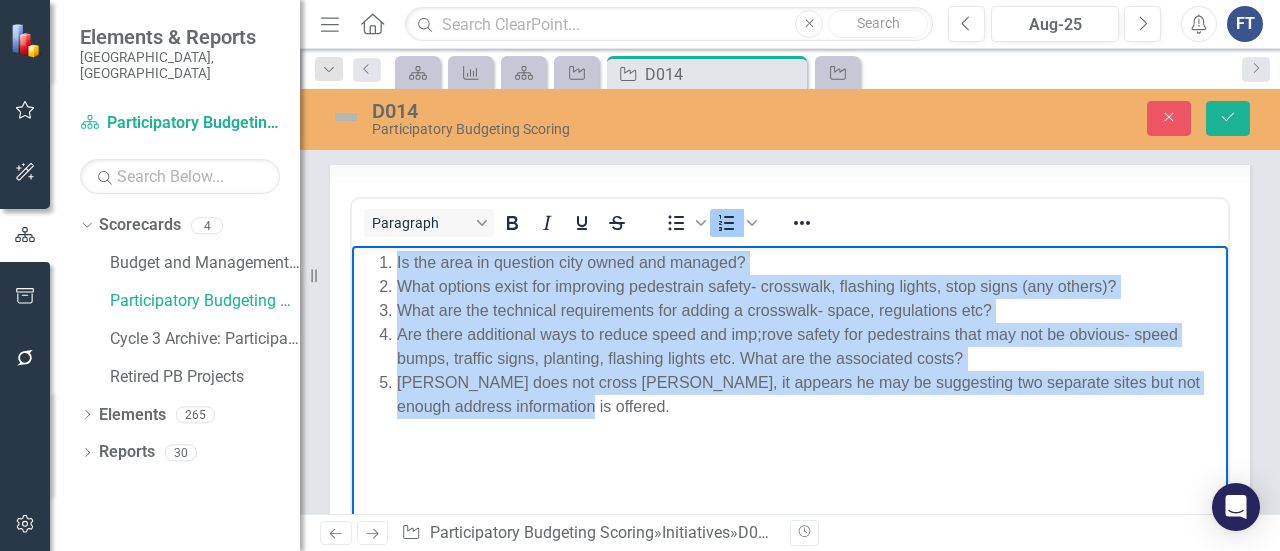 drag, startPoint x: 521, startPoint y: 403, endPoint x: 362, endPoint y: 253, distance: 218.58865 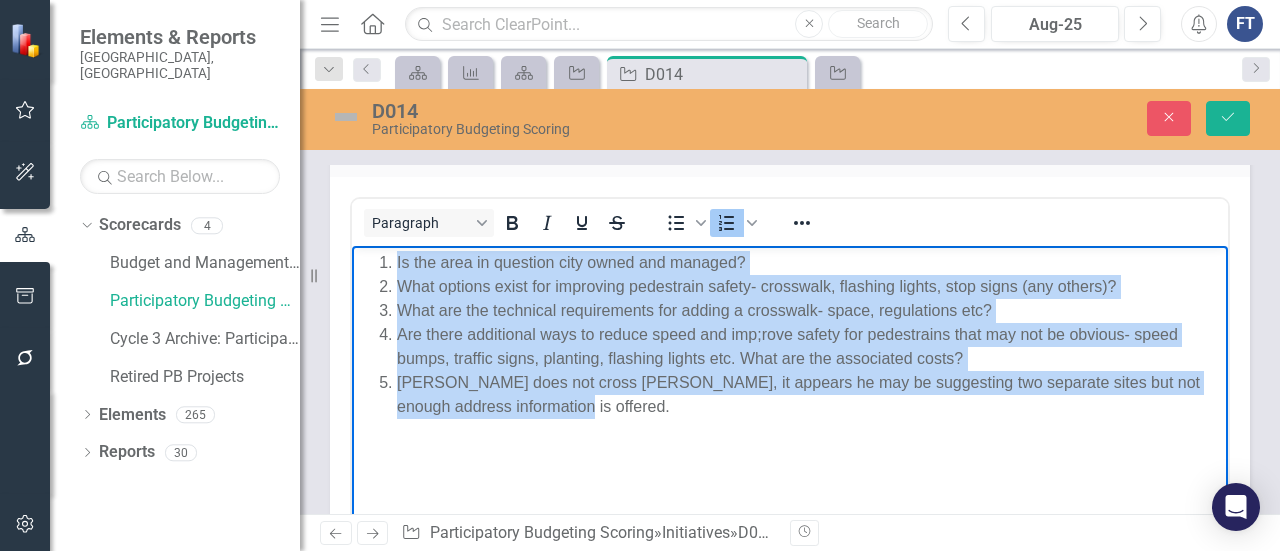 click on "Is the area in question city owned and managed? What options exist for improving pedestrain safety- crosswalk, flashing lights, stop signs (any others)? What are the technical requirements for adding a crosswalk- space, regulations etc? Are there additional ways to reduce speed and imp;rove safety for pedestrains that may not be obvious- speed bumps, traffic signs, planting, flashing lights etc. What are the associated costs? [PERSON_NAME] does not cross [PERSON_NAME], it appears he may be suggesting two separate sites but not enough address information is offered." at bounding box center [790, 335] 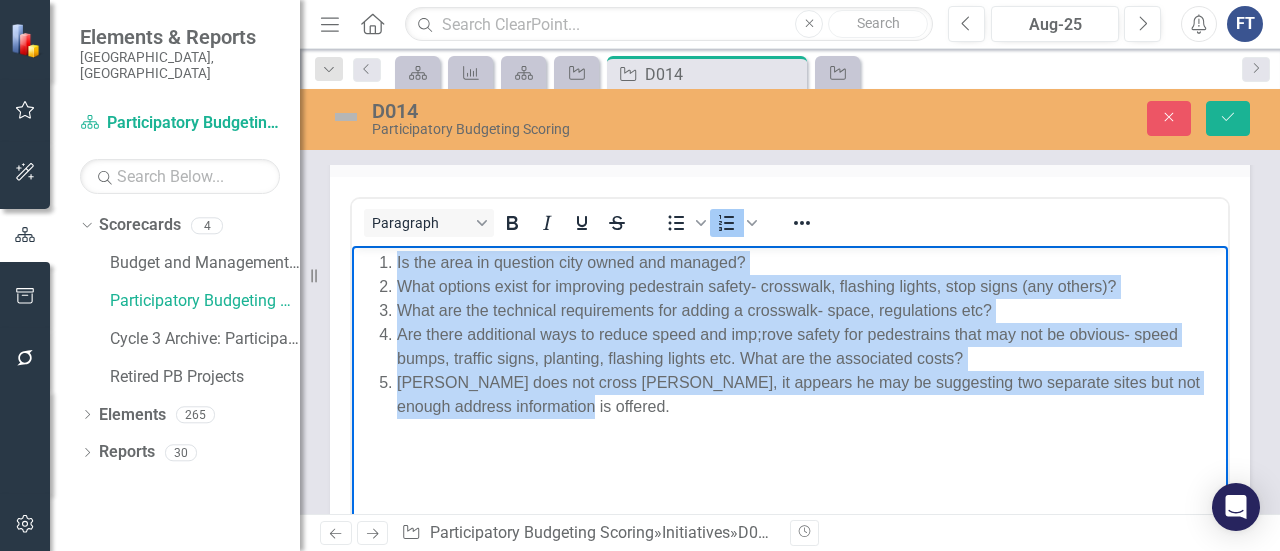 copy on "Is the area in question city owned and managed? What options exist for improving pedestrain safety- crosswalk, flashing lights, stop signs (any others)? What are the technical requirements for adding a crosswalk- space, regulations etc? Are there additional ways to reduce speed and imp;rove safety for pedestrains that may not be obvious- speed bumps, traffic signs, planting, flashing lights etc. What are the associated costs? [PERSON_NAME] does not cross [PERSON_NAME], it appears he may be suggesting two separate sites but not enough address information is offered." 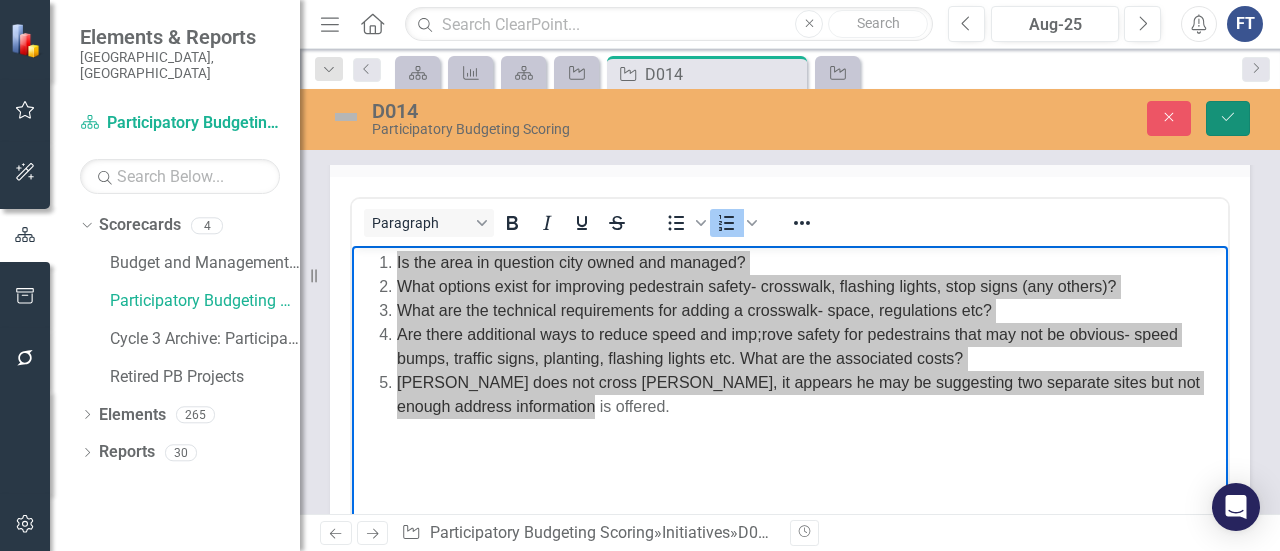 click on "Save" at bounding box center [1228, 118] 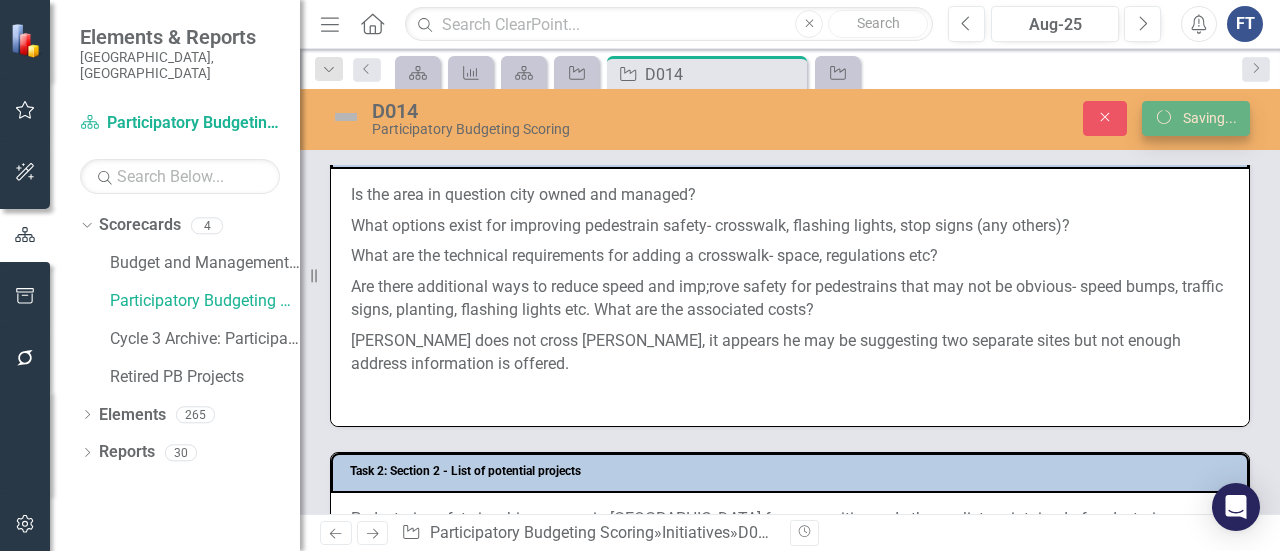 scroll, scrollTop: 700, scrollLeft: 0, axis: vertical 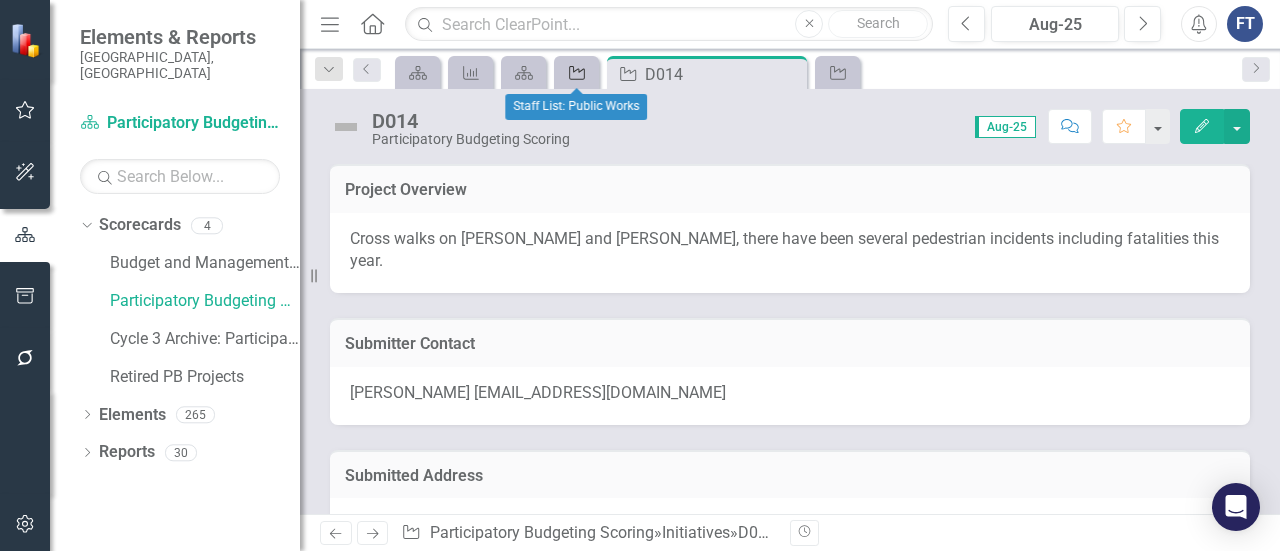 click 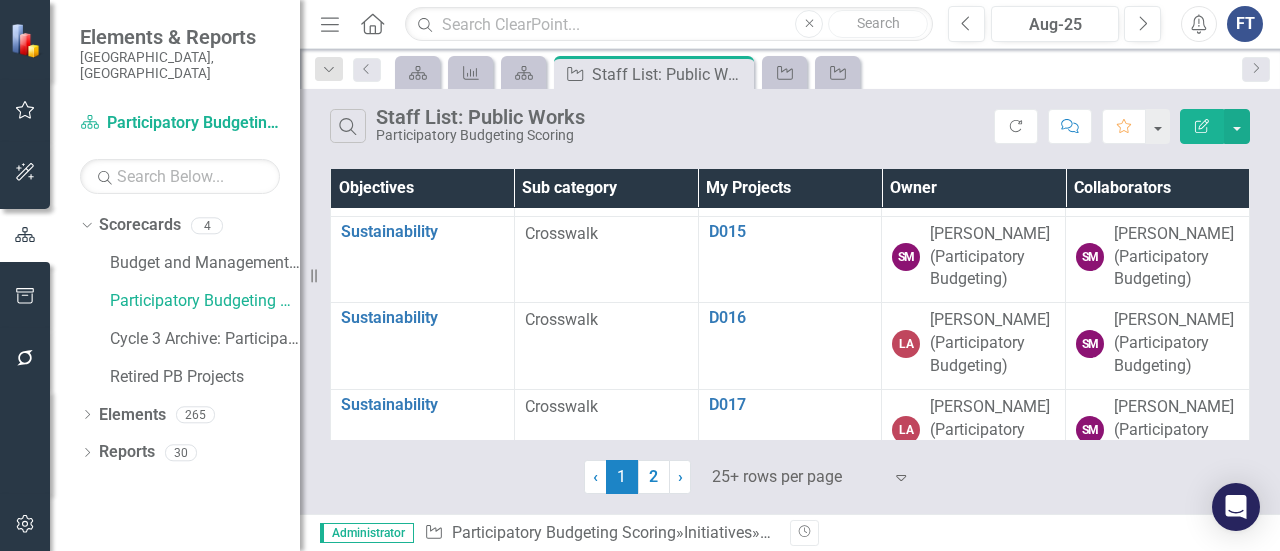scroll, scrollTop: 1500, scrollLeft: 0, axis: vertical 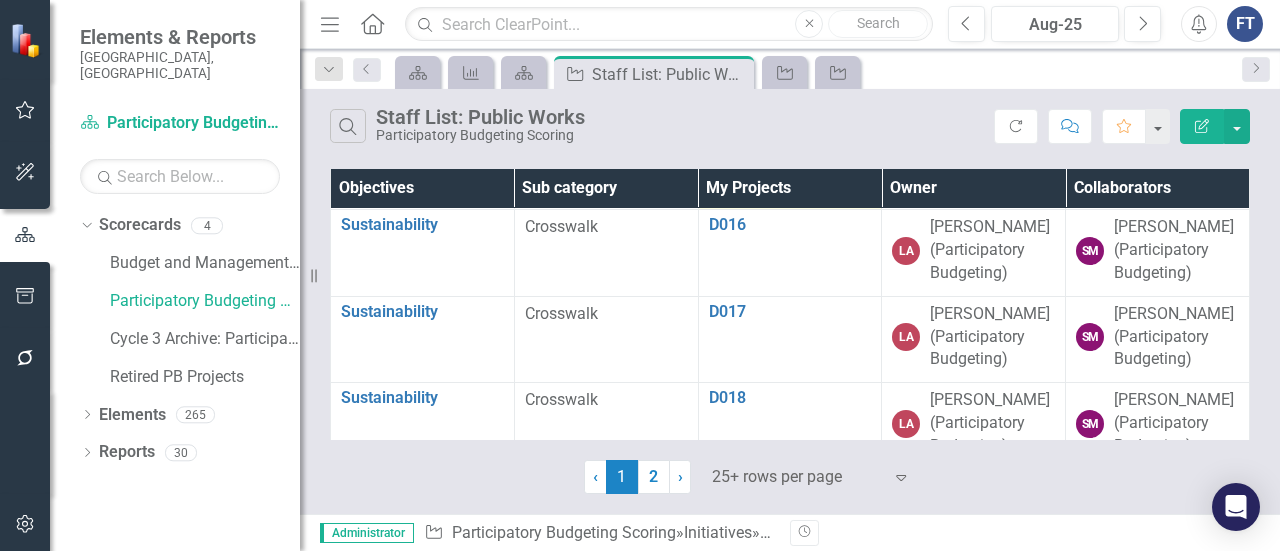 click on "D015" at bounding box center [790, 139] 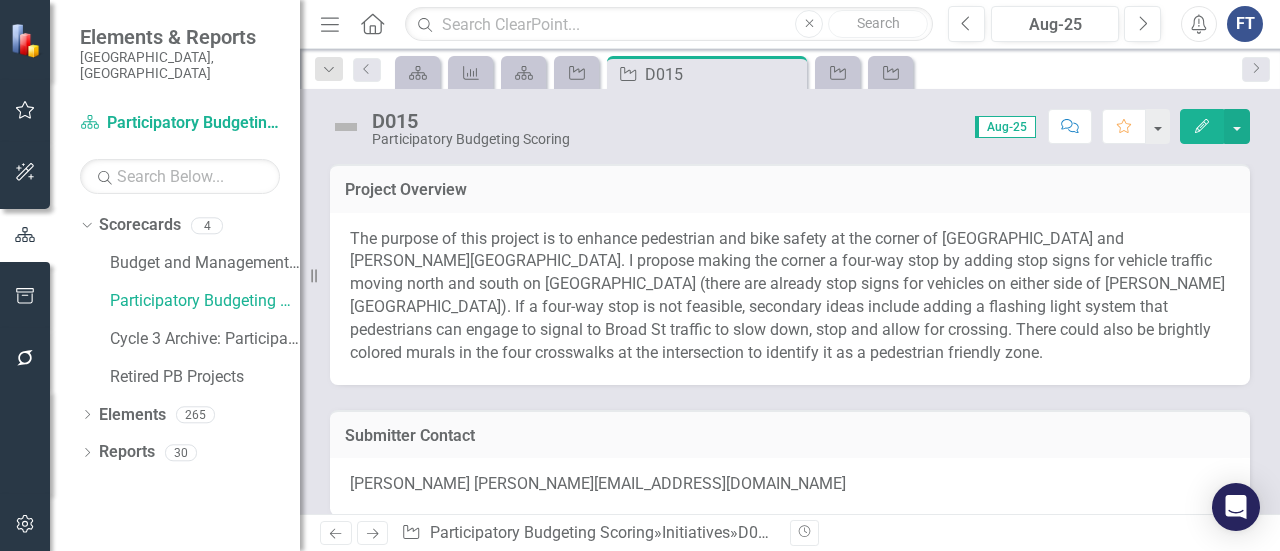 drag, startPoint x: 403, startPoint y: 249, endPoint x: 367, endPoint y: 249, distance: 36 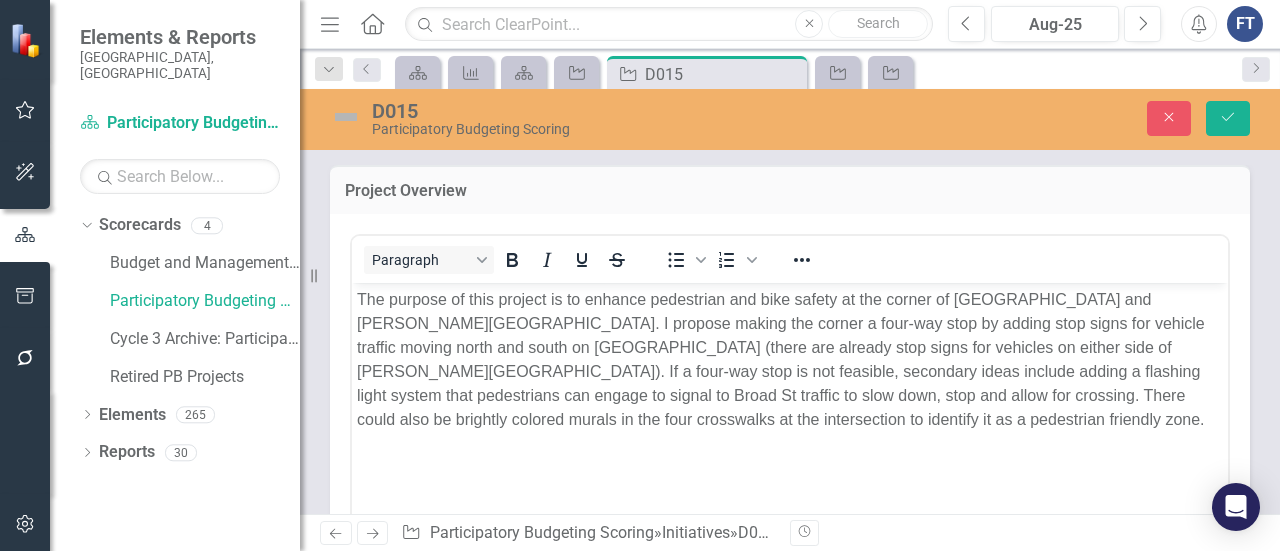 scroll, scrollTop: 0, scrollLeft: 0, axis: both 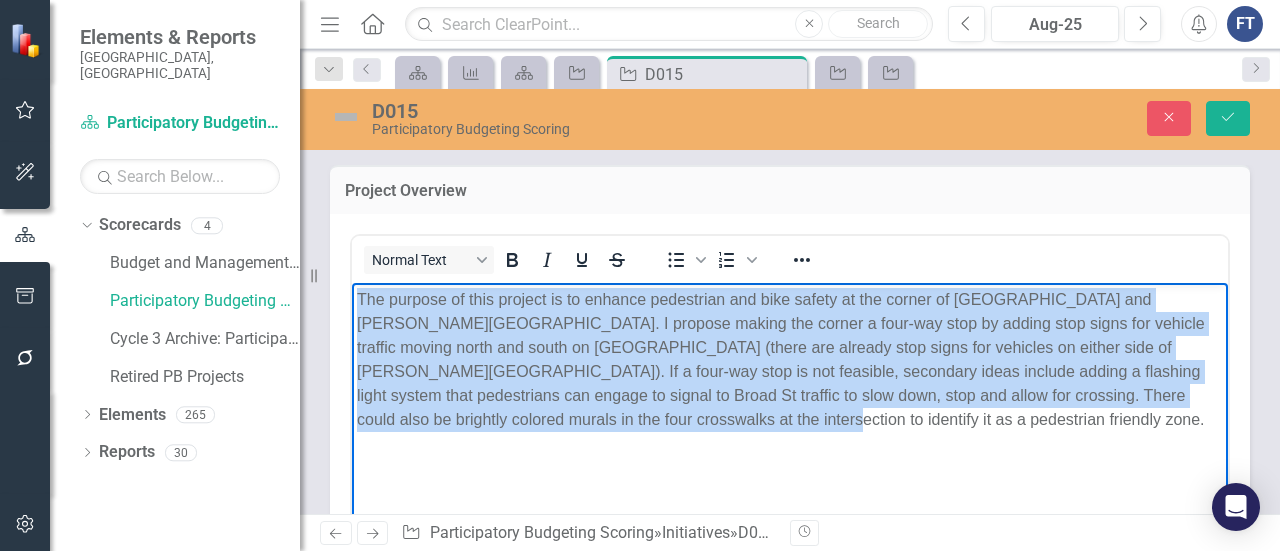 drag, startPoint x: 360, startPoint y: 292, endPoint x: 590, endPoint y: 415, distance: 260.8237 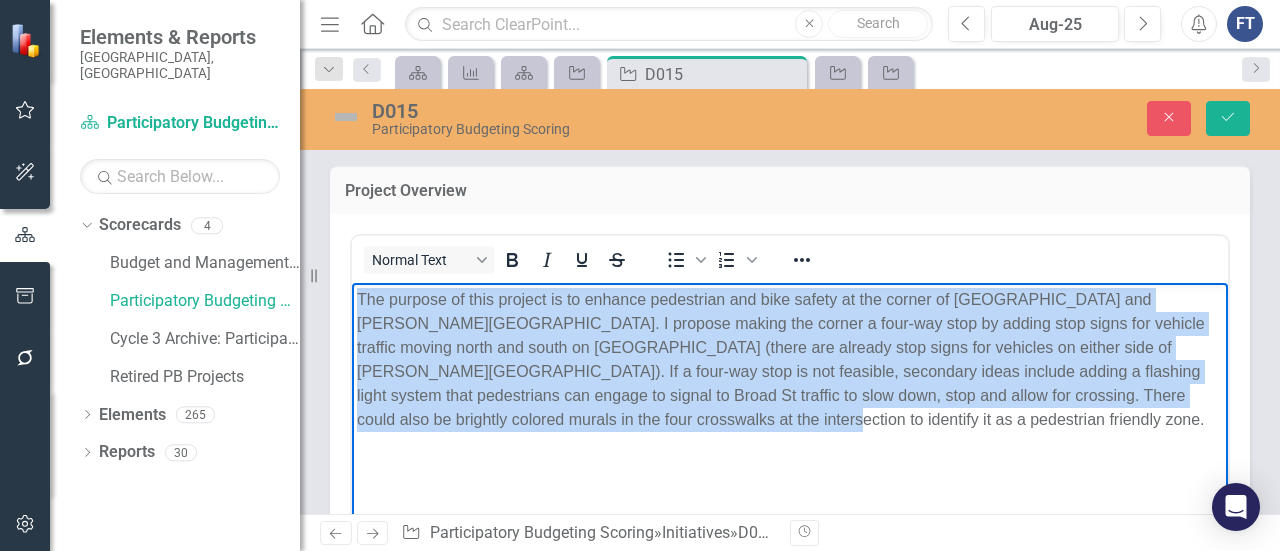 click on "The purpose of this project is to enhance pedestrian and bike safety at the corner of [GEOGRAPHIC_DATA] and [PERSON_NAME][GEOGRAPHIC_DATA]. I propose making the corner a four-way stop by adding stop signs for vehicle traffic moving north and south on [GEOGRAPHIC_DATA] (there are already stop signs for vehicles on either side of [PERSON_NAME][GEOGRAPHIC_DATA]). If a four-way stop is not feasible, secondary ideas include adding a flashing light system that pedestrians can engage to signal to Broad St traffic to slow down, stop and allow for crossing. There could also be brightly colored murals in the four crosswalks at the intersection to identify it as a pedestrian friendly zone." at bounding box center [790, 359] 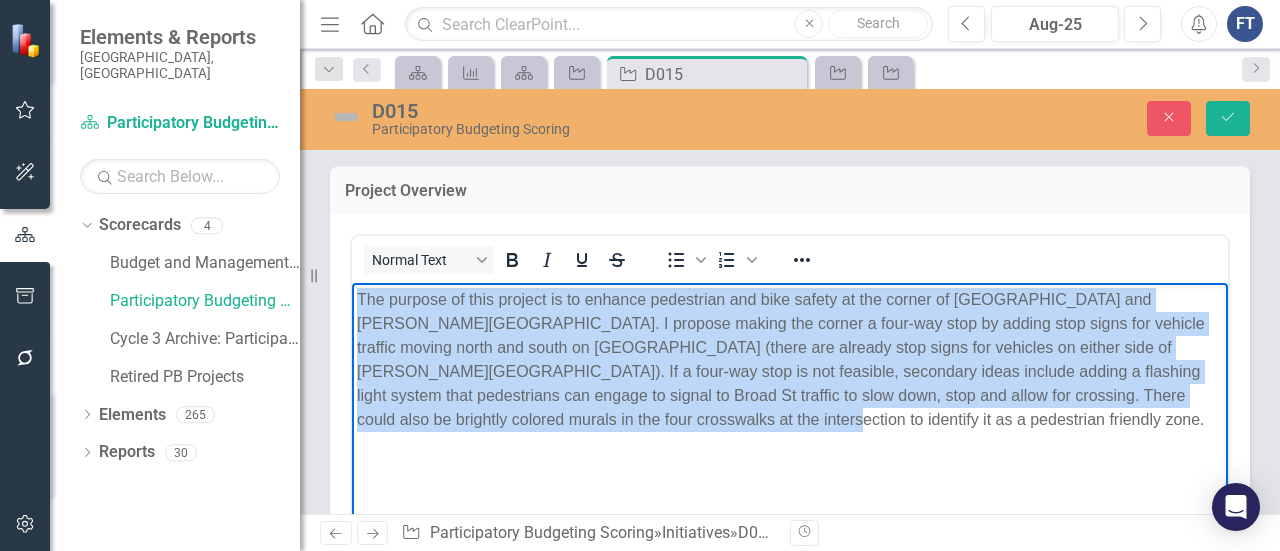 copy on "The purpose of this project is to enhance pedestrian and bike safety at the corner of [GEOGRAPHIC_DATA] and [PERSON_NAME][GEOGRAPHIC_DATA]. I propose making the corner a four-way stop by adding stop signs for vehicle traffic moving north and south on [GEOGRAPHIC_DATA] (there are already stop signs for vehicles on either side of [PERSON_NAME][GEOGRAPHIC_DATA]). If a four-way stop is not feasible, secondary ideas include adding a flashing light system that pedestrians can engage to signal to Broad St traffic to slow down, stop and allow for crossing. There could also be brightly colored murals in the four crosswalks at the intersection to identify it as a pedestrian friendly zone." 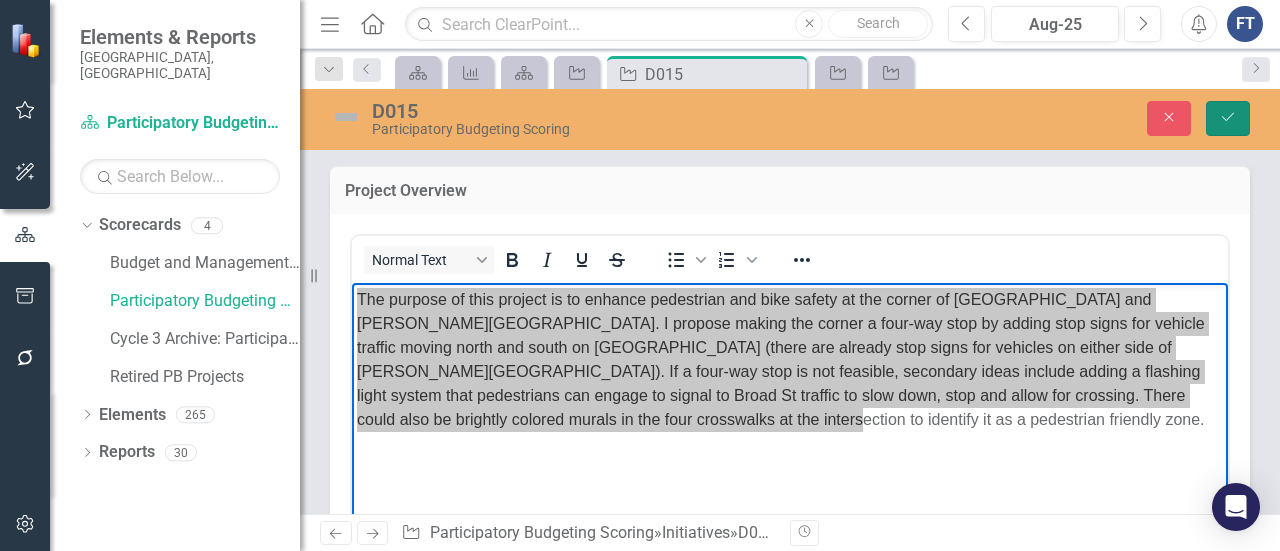 click on "Save" 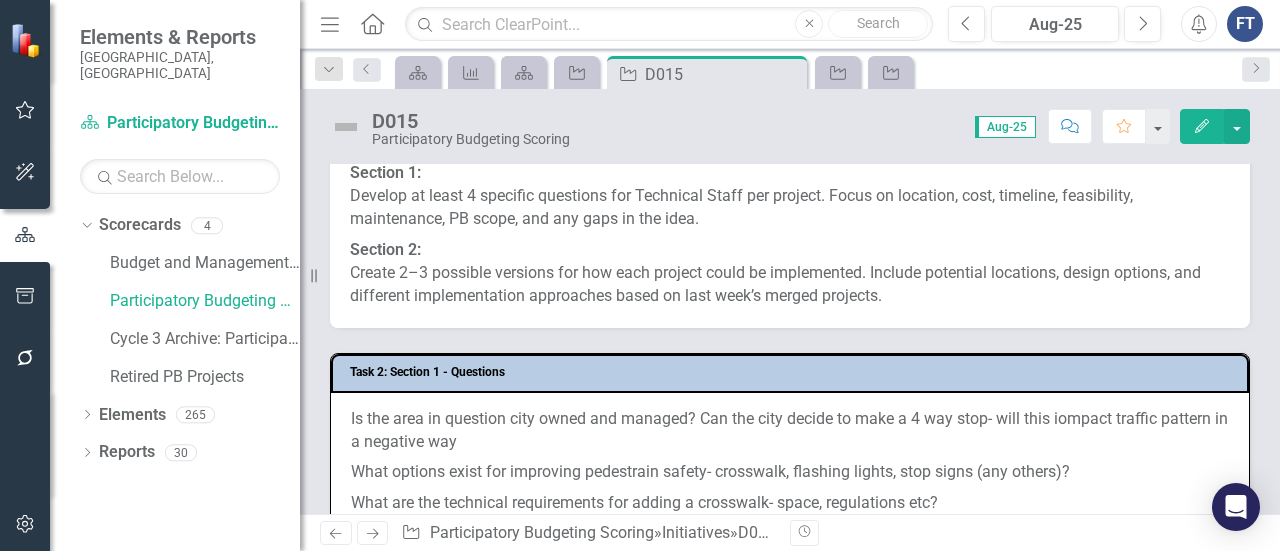scroll, scrollTop: 700, scrollLeft: 0, axis: vertical 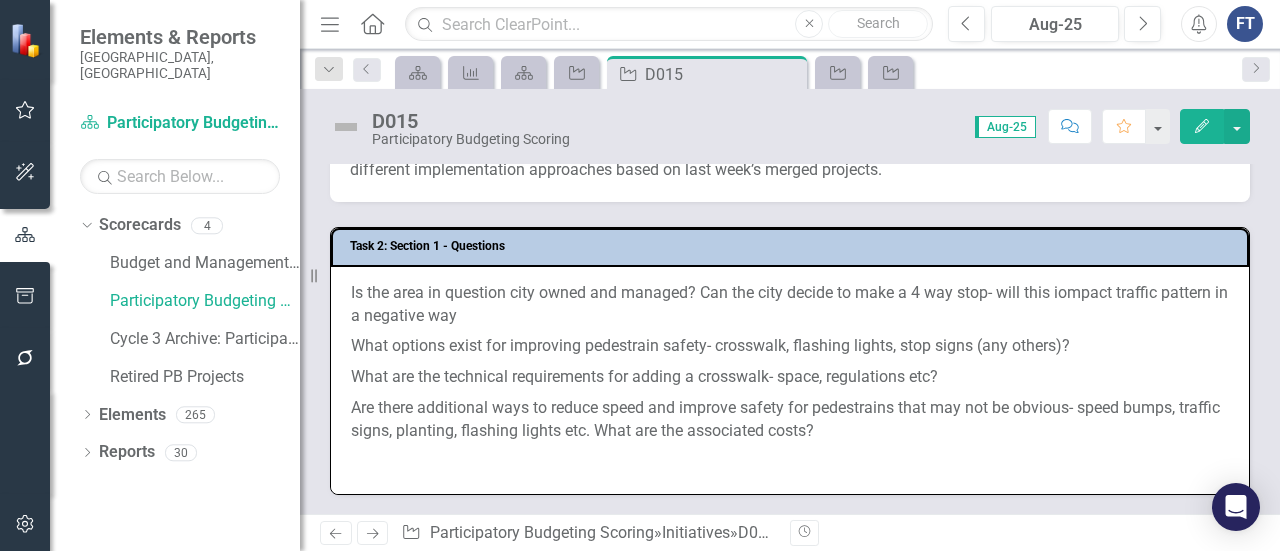 click on "Are there additional ways to reduce speed and improve safety for pedestrains that may not be obvious- speed bumps, traffic signs, planting, flashing lights etc. What are the associated costs?" at bounding box center [790, 420] 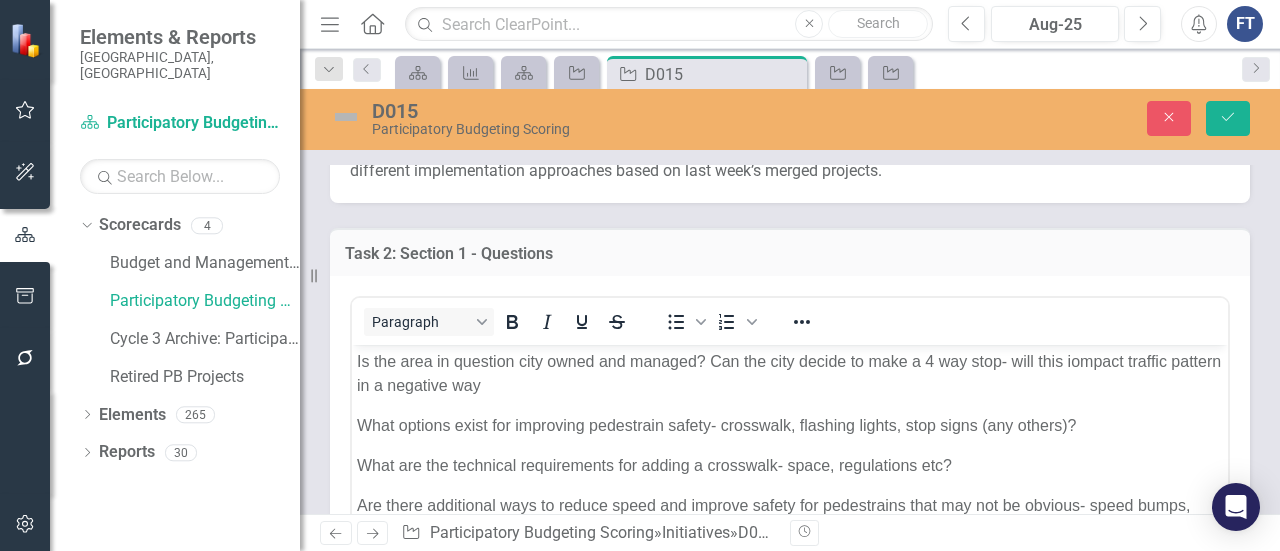 scroll, scrollTop: 0, scrollLeft: 0, axis: both 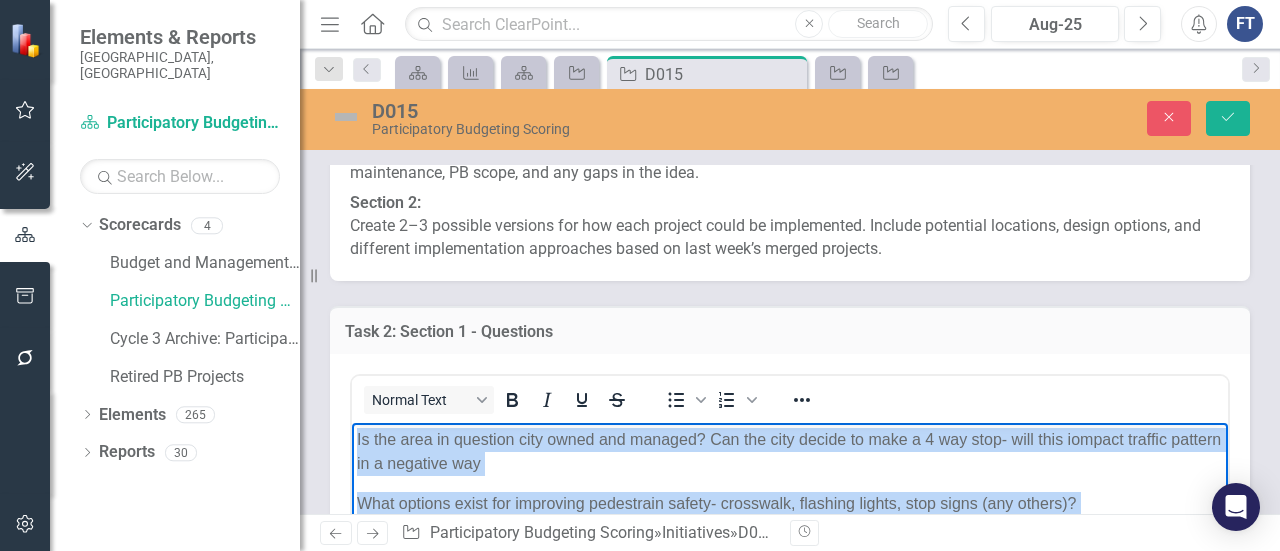 drag, startPoint x: 892, startPoint y: 615, endPoint x: 336, endPoint y: 196, distance: 696.20184 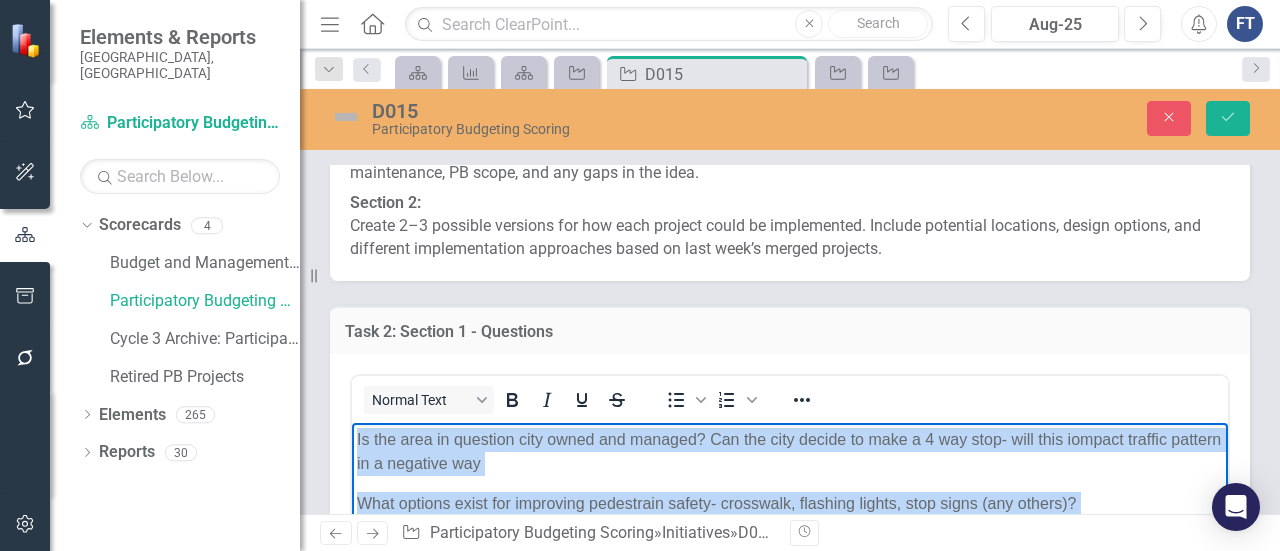 click on "Is the area in question city owned and managed? Can the city decide to make a 4 way stop- will this iompact traffic pattern in a negative way What options exist for improving pedestrain safety- crosswalk, flashing lights, stop signs (any others)? What are the technical requirements for adding a crosswalk- space, regulations etc? Are there additional ways to reduce speed and improve safety for pedestrains that may not be obvious- speed bumps, traffic signs, planting, flashing lights etc. What are the associated costs?" at bounding box center [790, 573] 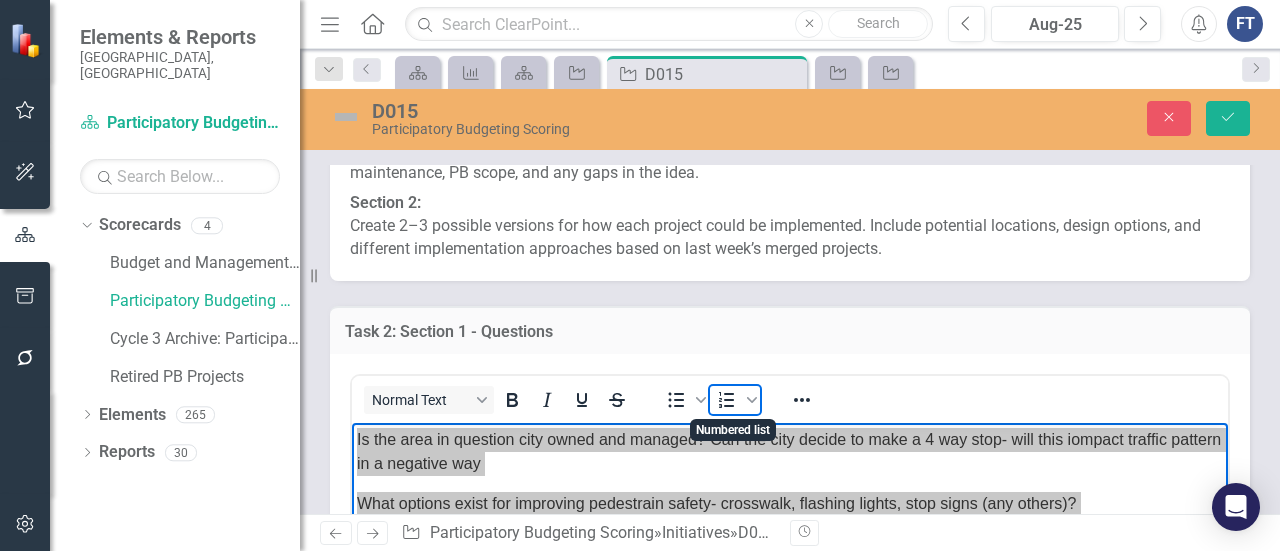 click 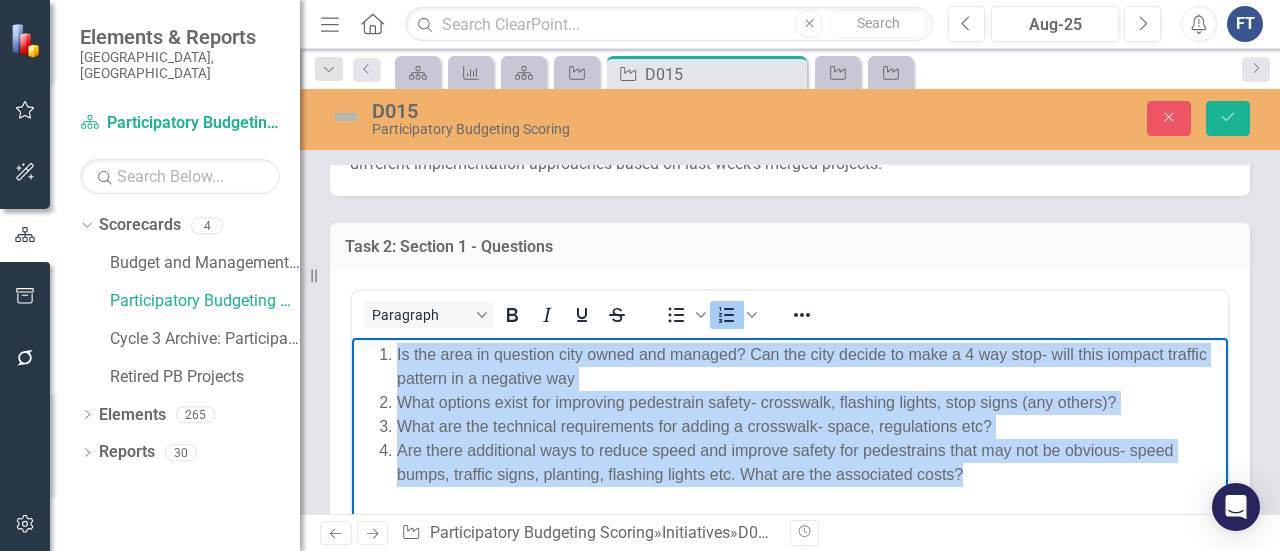 scroll, scrollTop: 822, scrollLeft: 0, axis: vertical 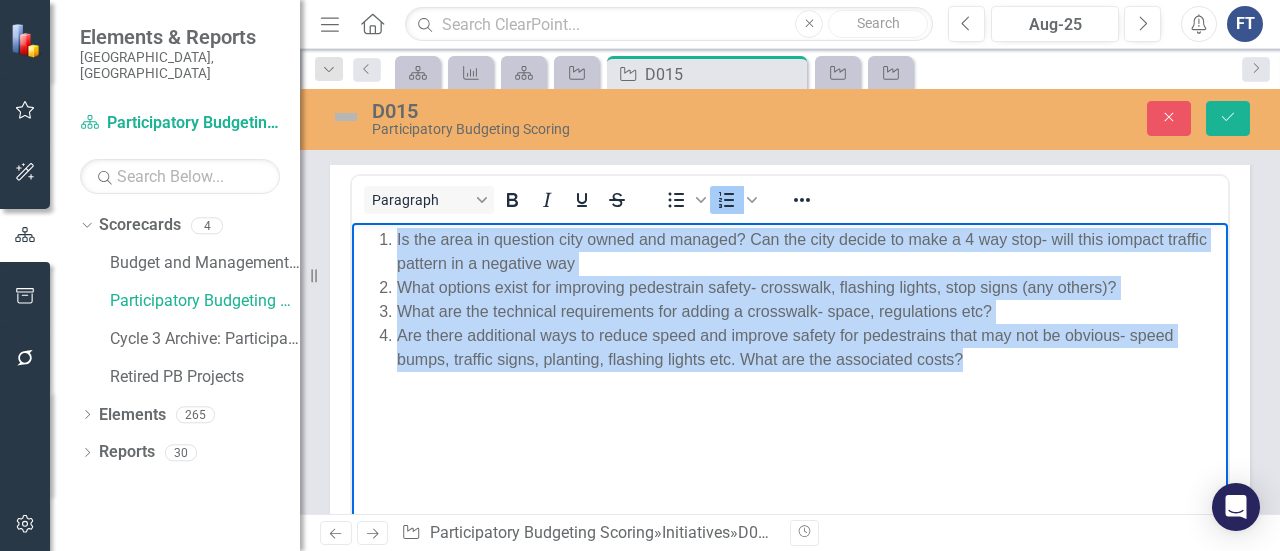 copy on "Is the area in question city owned and managed? Can the city decide to make a 4 way stop- will this iompact traffic pattern in a negative way What options exist for improving pedestrain safety- crosswalk, flashing lights, stop signs (any others)? What are the technical requirements for adding a crosswalk- space, regulations etc? Are there additional ways to reduce speed and improve safety for pedestrains that may not be obvious- speed bumps, traffic signs, planting, flashing lights etc. What are the associated costs?" 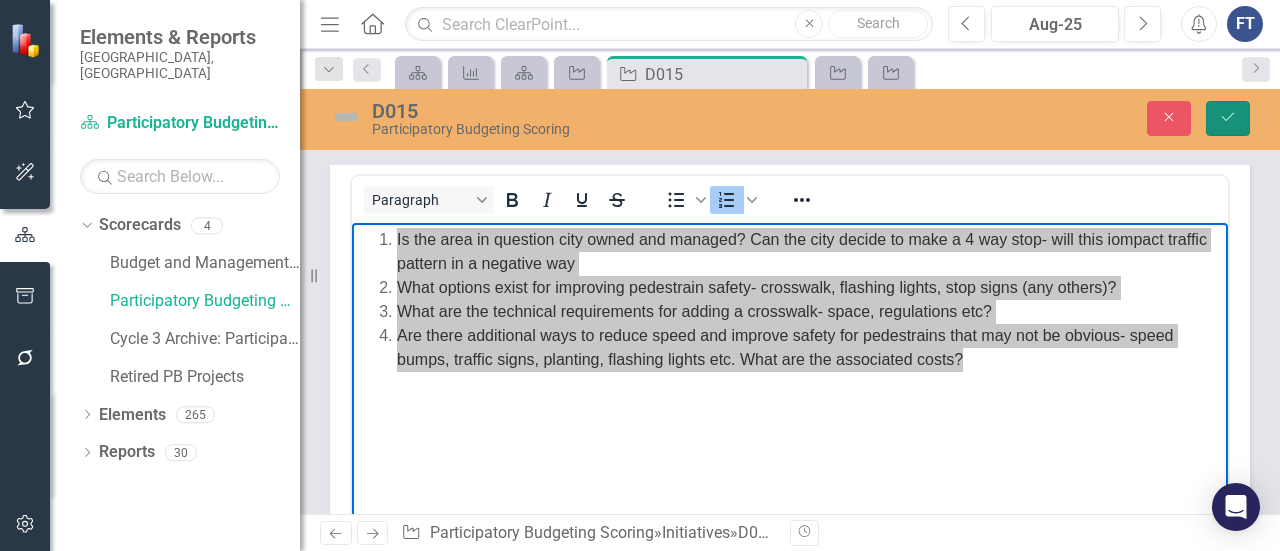click on "Save" 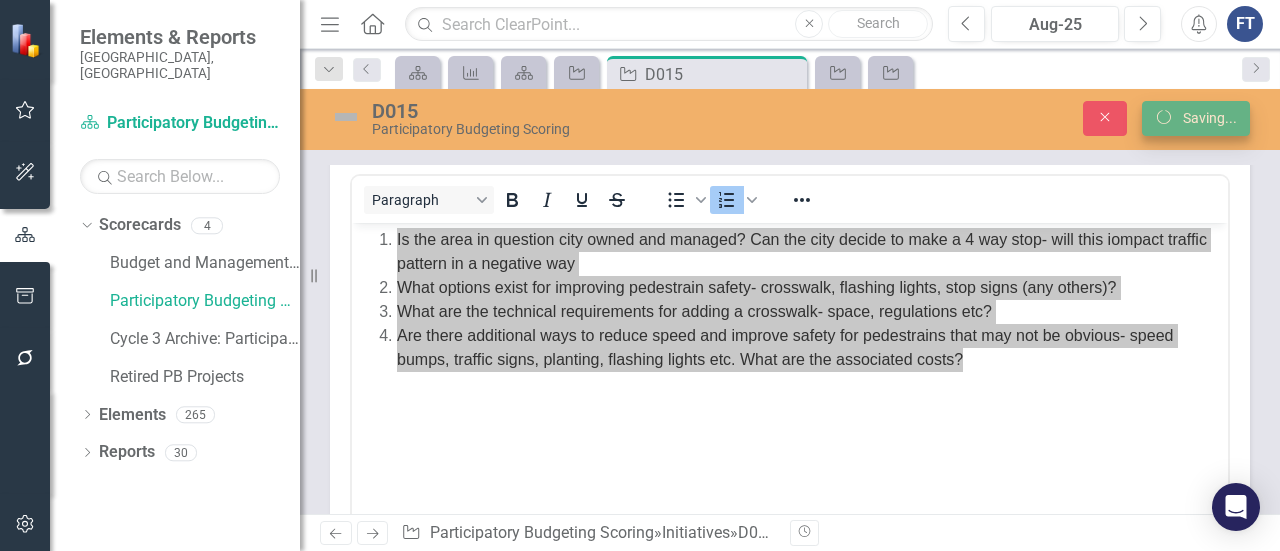 scroll, scrollTop: 814, scrollLeft: 0, axis: vertical 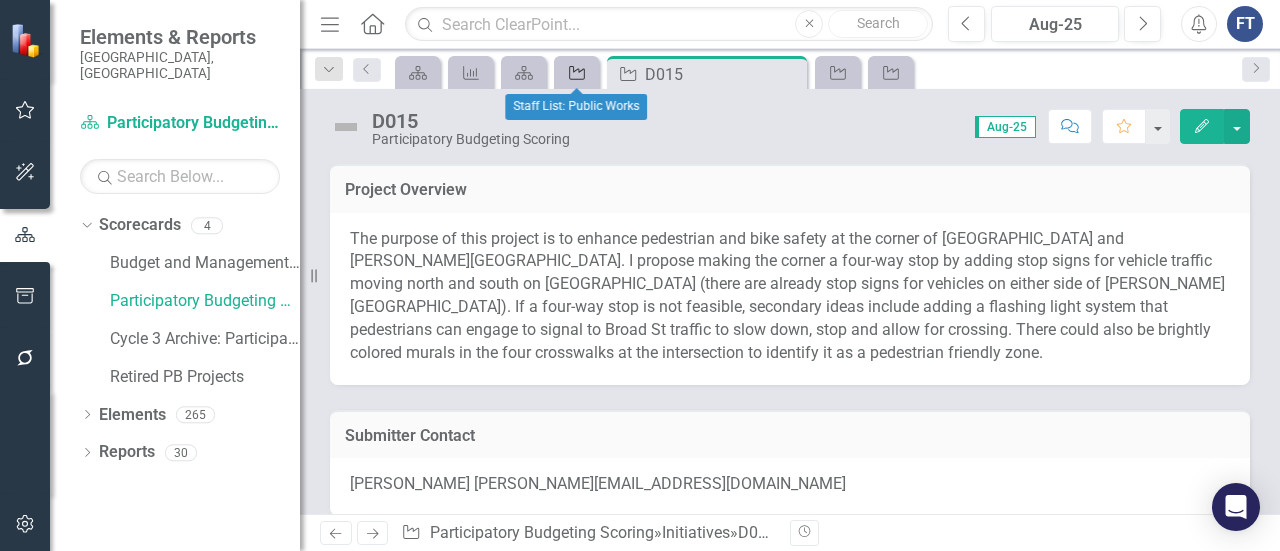 click on "Initiative" 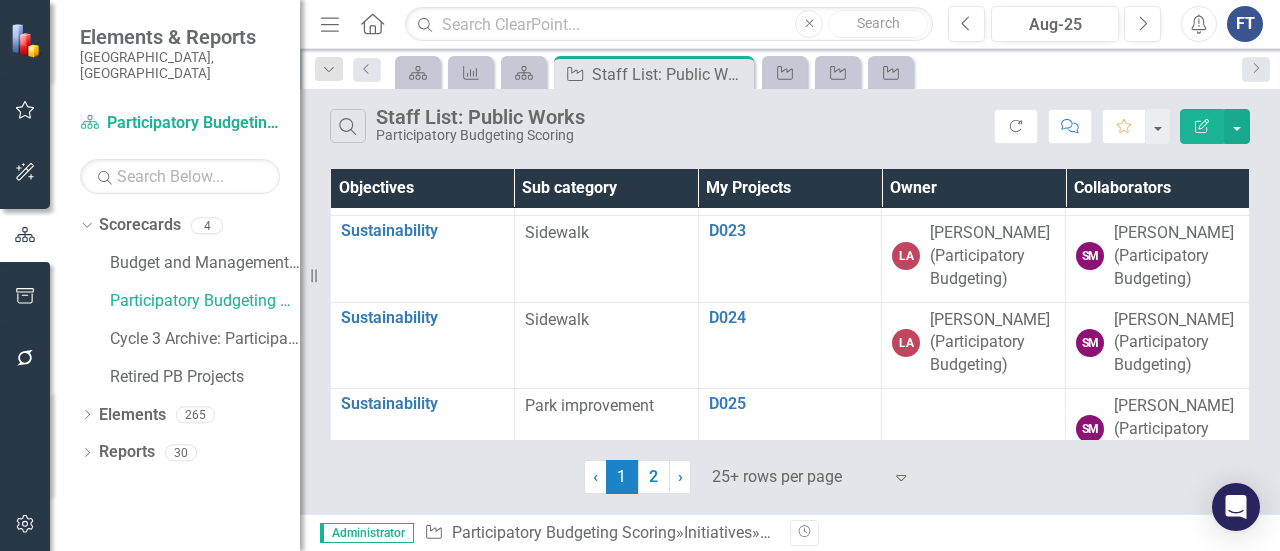 scroll, scrollTop: 2000, scrollLeft: 0, axis: vertical 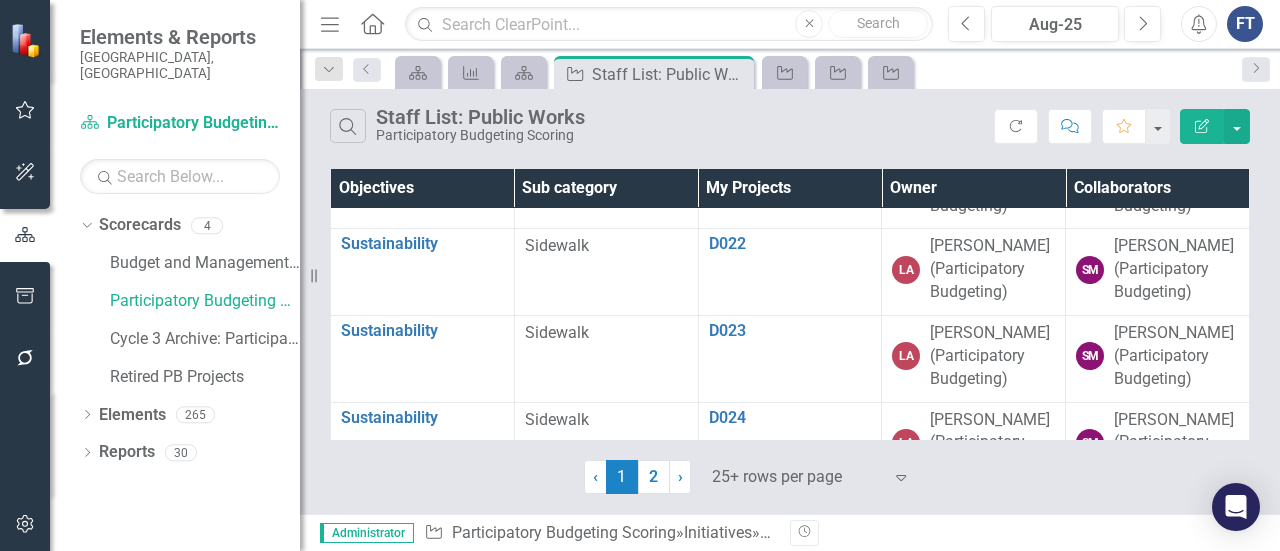 click on "D019" at bounding box center (790, -15) 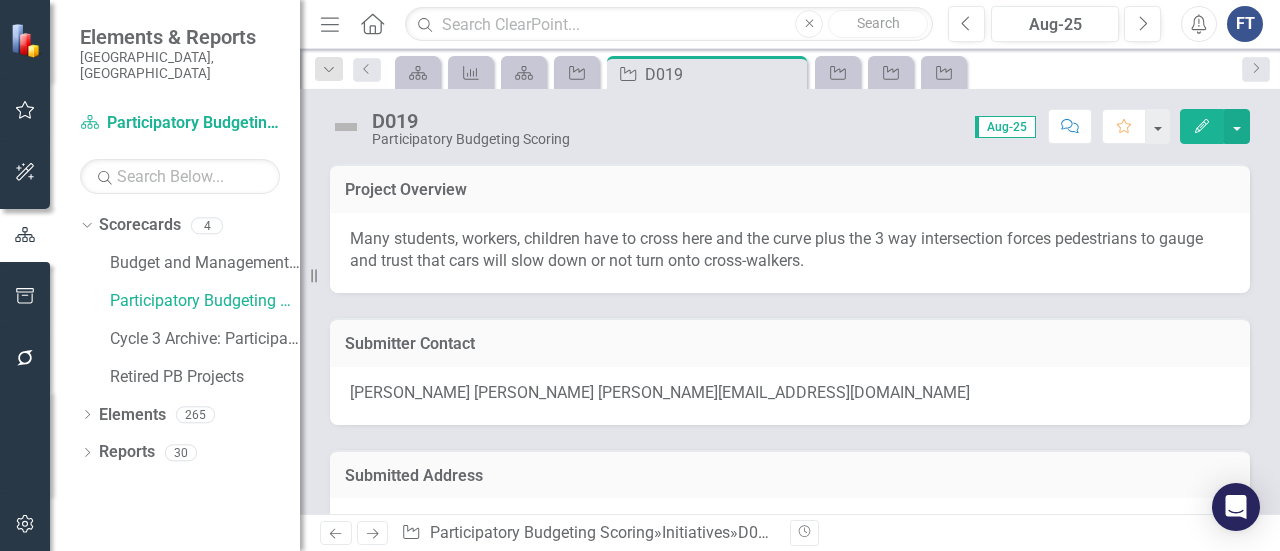 click on "Many students, workers, children have to cross here and the curve plus the 3 way intersection forces pedestrians to gauge and trust that cars will slow down or not turn onto cross-walkers." at bounding box center (790, 253) 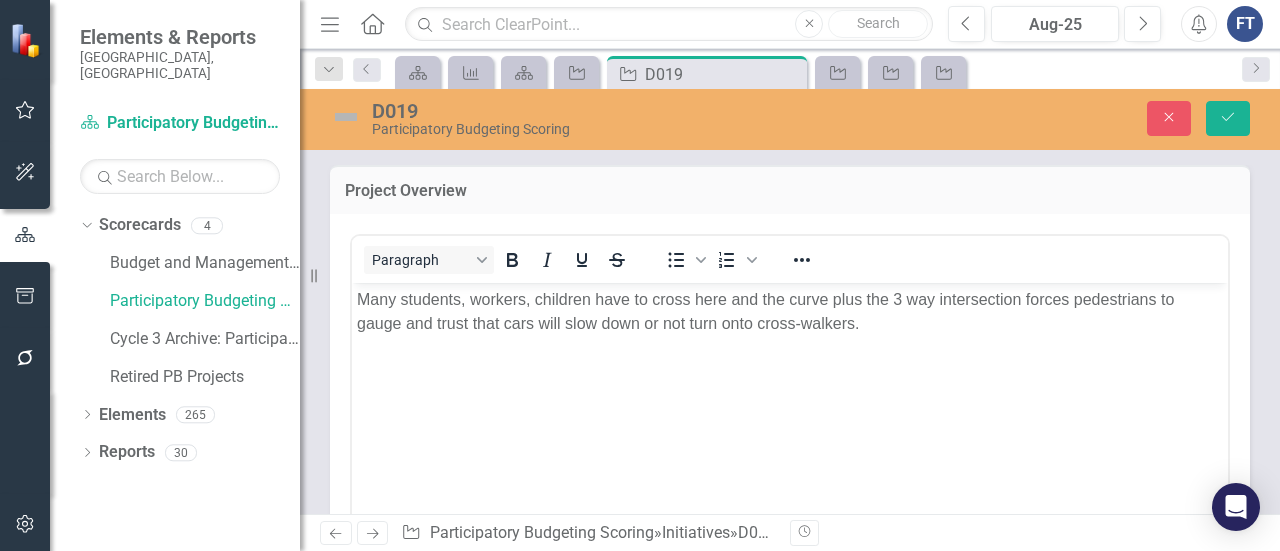 scroll, scrollTop: 0, scrollLeft: 0, axis: both 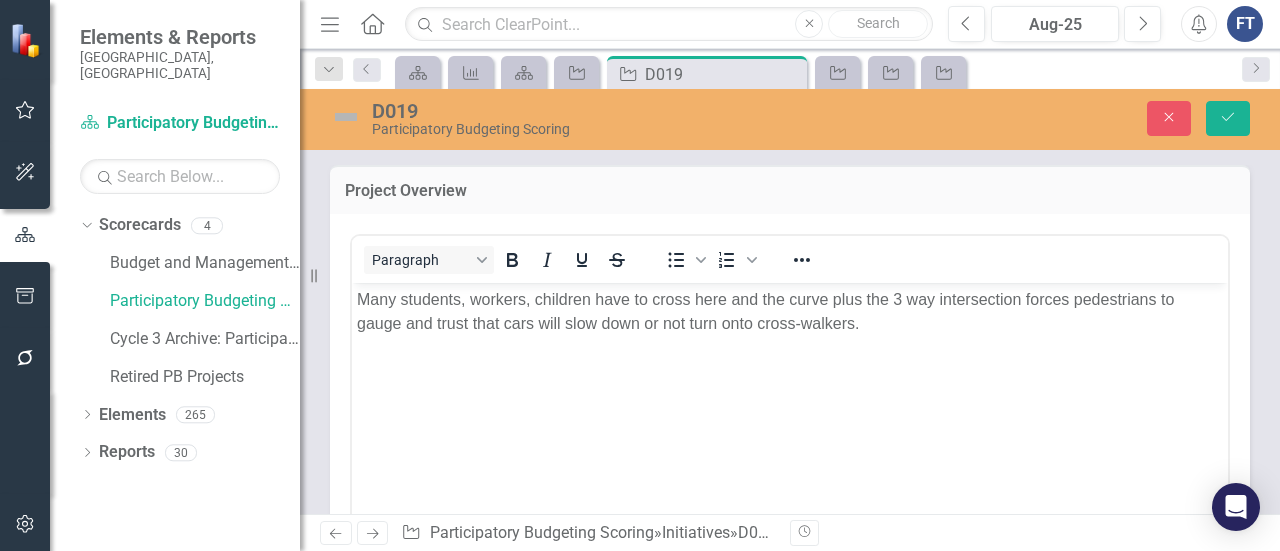 drag, startPoint x: 833, startPoint y: 355, endPoint x: 891, endPoint y: 336, distance: 61.03278 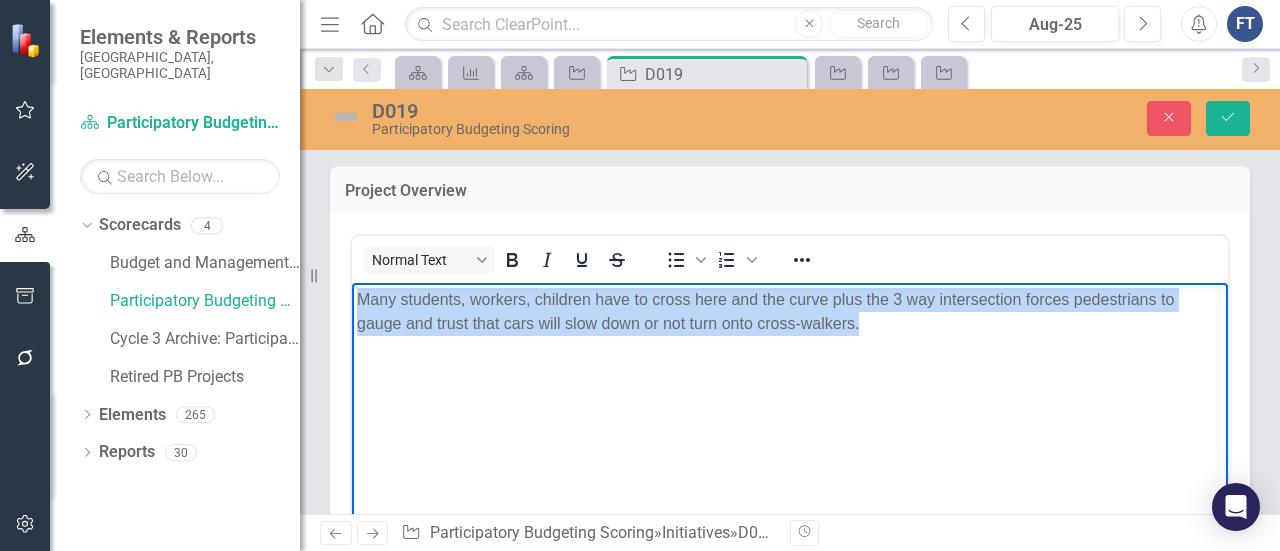 drag, startPoint x: 890, startPoint y: 331, endPoint x: 363, endPoint y: 297, distance: 528.09564 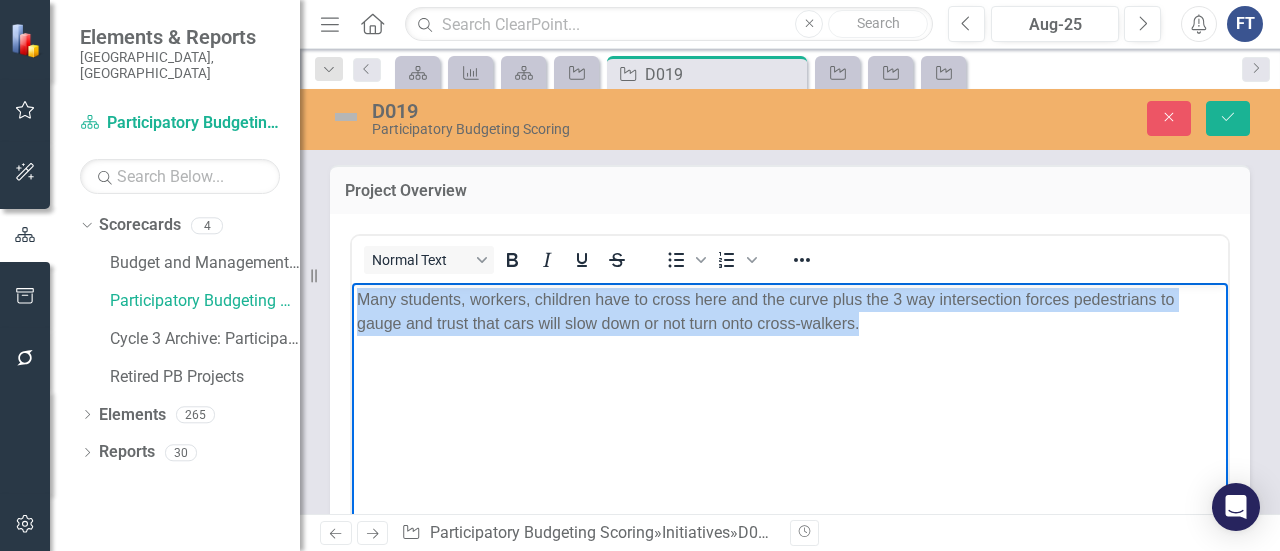 click on "Many students, workers, children have to cross here and the curve plus the 3 way intersection forces pedestrians to gauge and trust that cars will slow down or not turn onto cross-walkers." at bounding box center (790, 311) 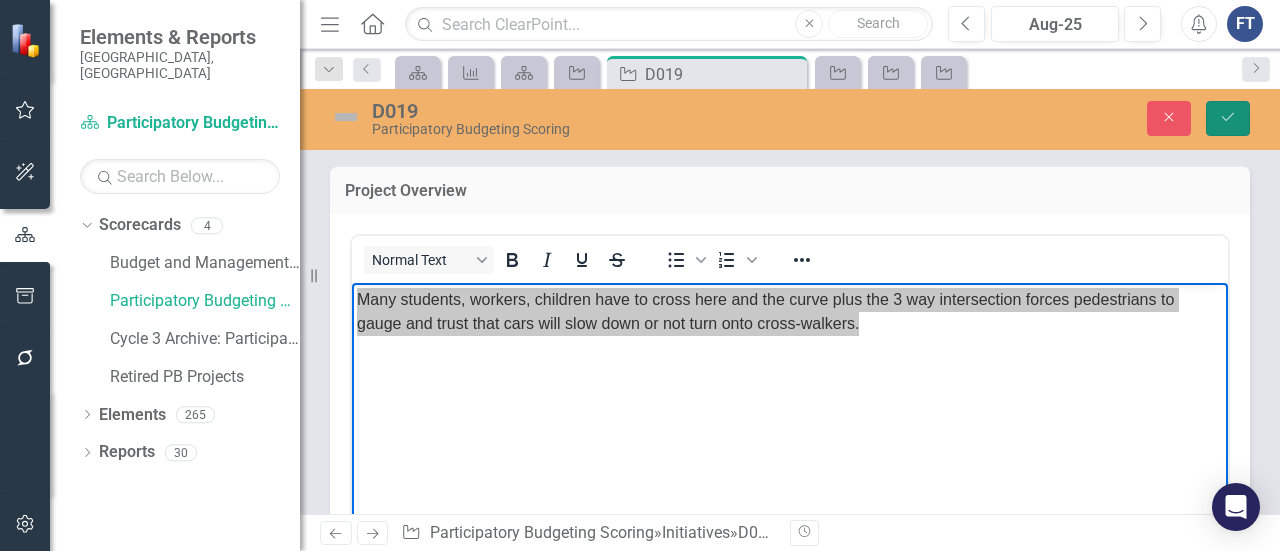 click on "Save" at bounding box center (1228, 118) 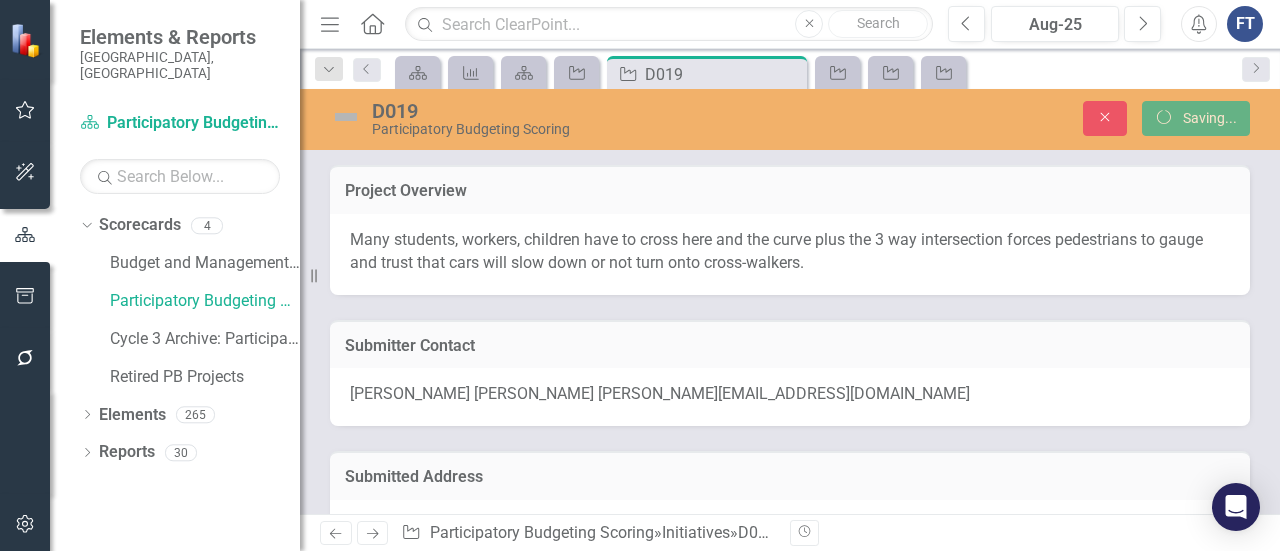 scroll, scrollTop: 0, scrollLeft: 0, axis: both 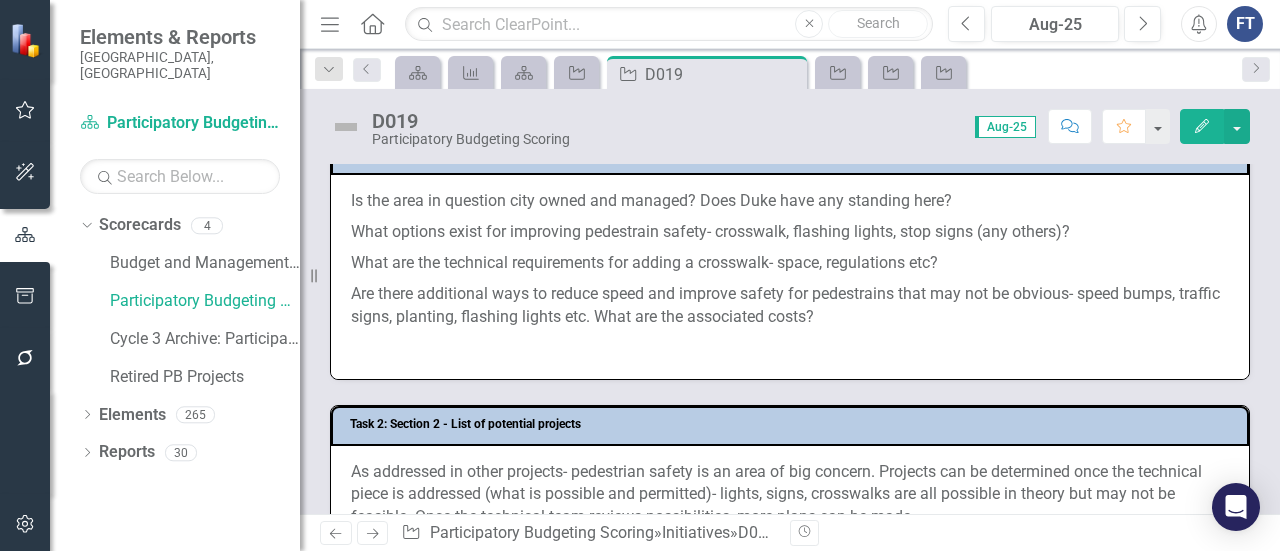 click on "Are there additional ways to reduce speed and improve safety for pedestrains that may not be obvious- speed bumps, traffic signs, planting, flashing lights etc. What are the associated costs?" at bounding box center (790, 306) 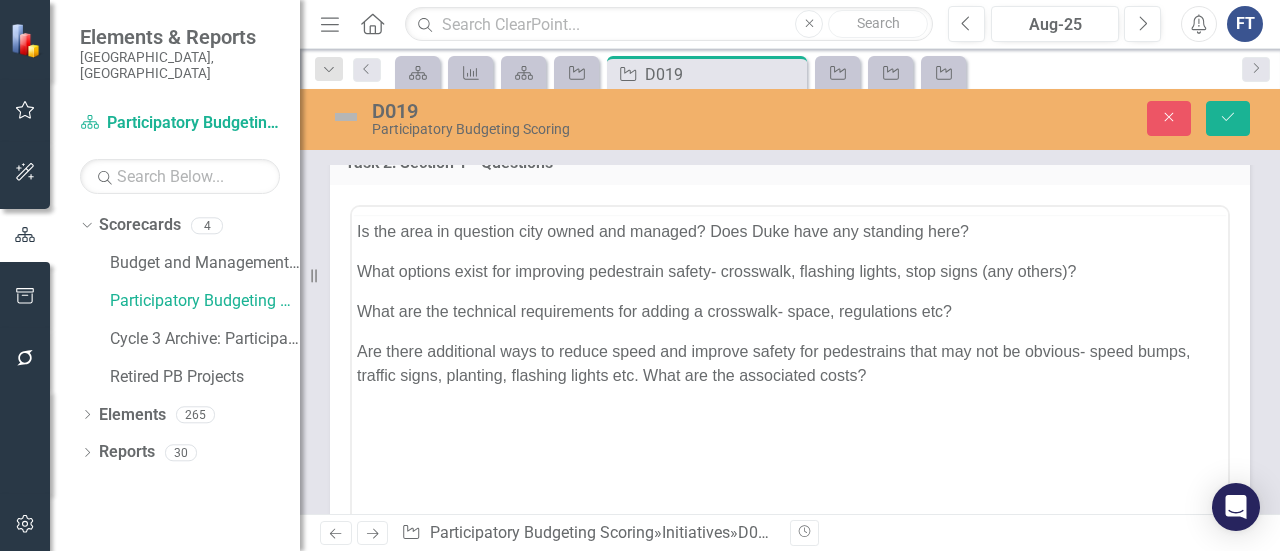 scroll, scrollTop: 0, scrollLeft: 0, axis: both 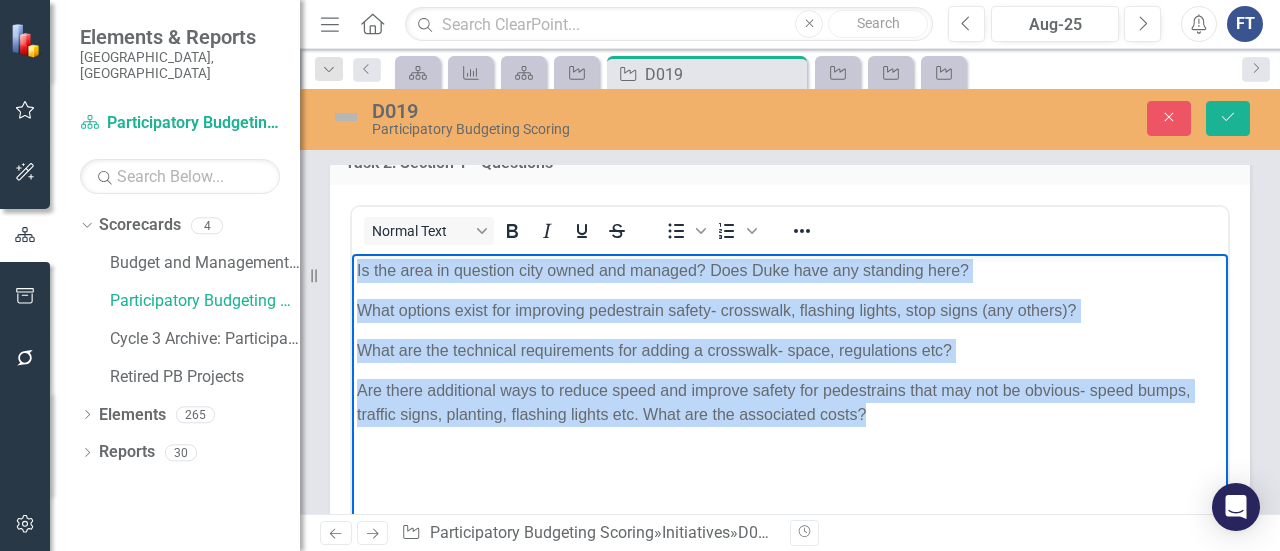 drag, startPoint x: 890, startPoint y: 427, endPoint x: 347, endPoint y: 234, distance: 576.2794 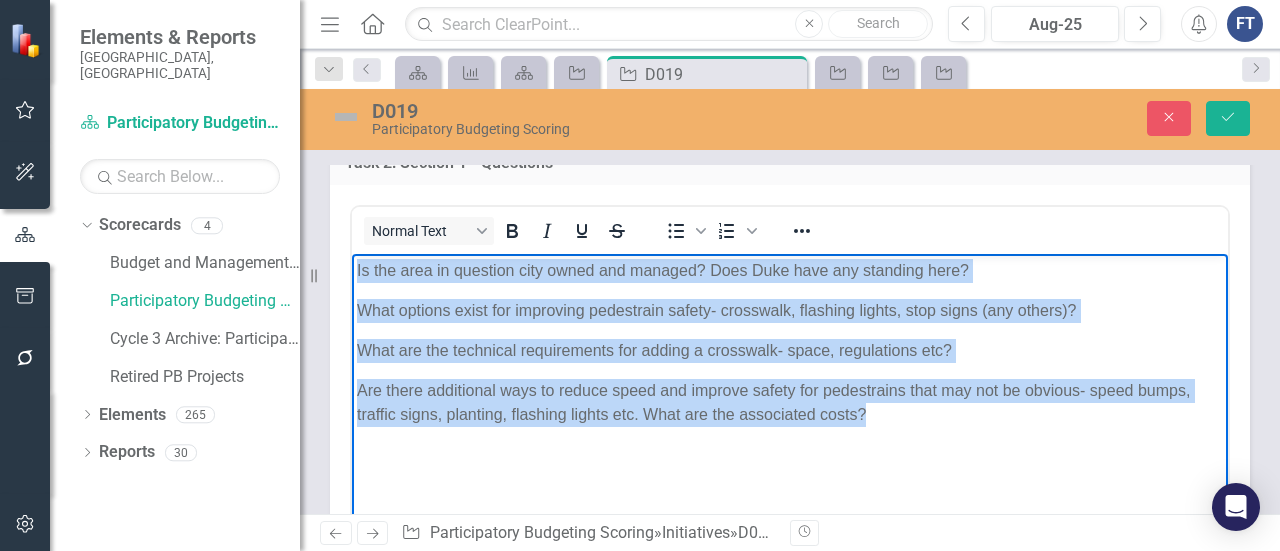 click on "Is the area in question city owned and managed? Does Duke have any standing here? What options exist for improving pedestrain safety- crosswalk, flashing lights, stop signs (any others)? What are the technical requirements for adding a crosswalk- space, regulations etc? Are there additional ways to reduce speed and improve safety for pedestrains that may not be obvious- speed bumps, traffic signs, planting, flashing lights etc. What are the associated costs?" at bounding box center (790, 404) 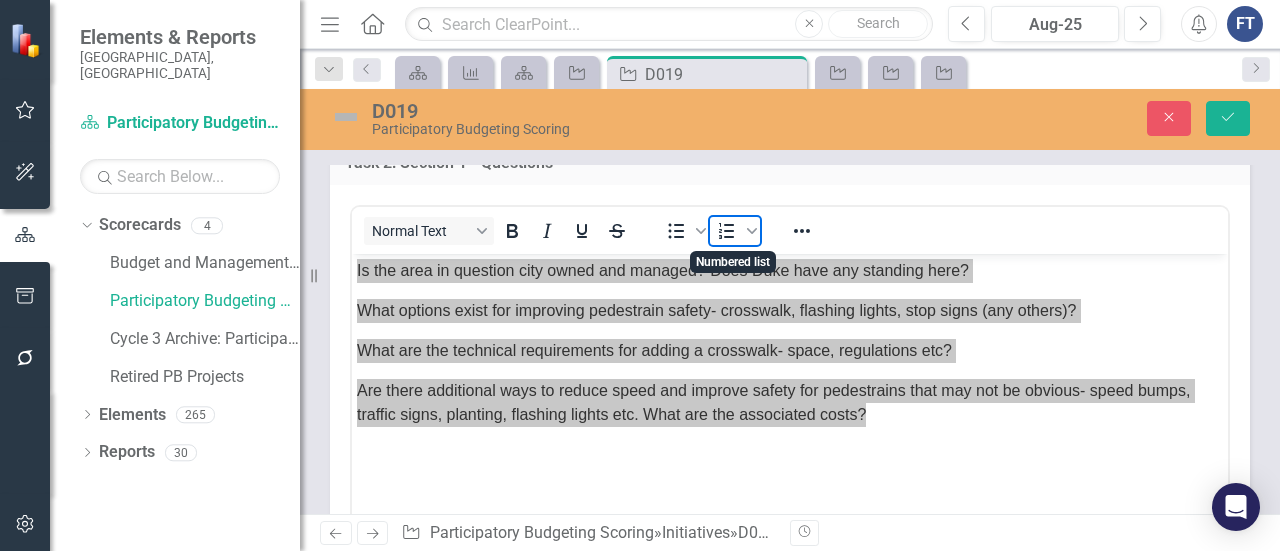 click 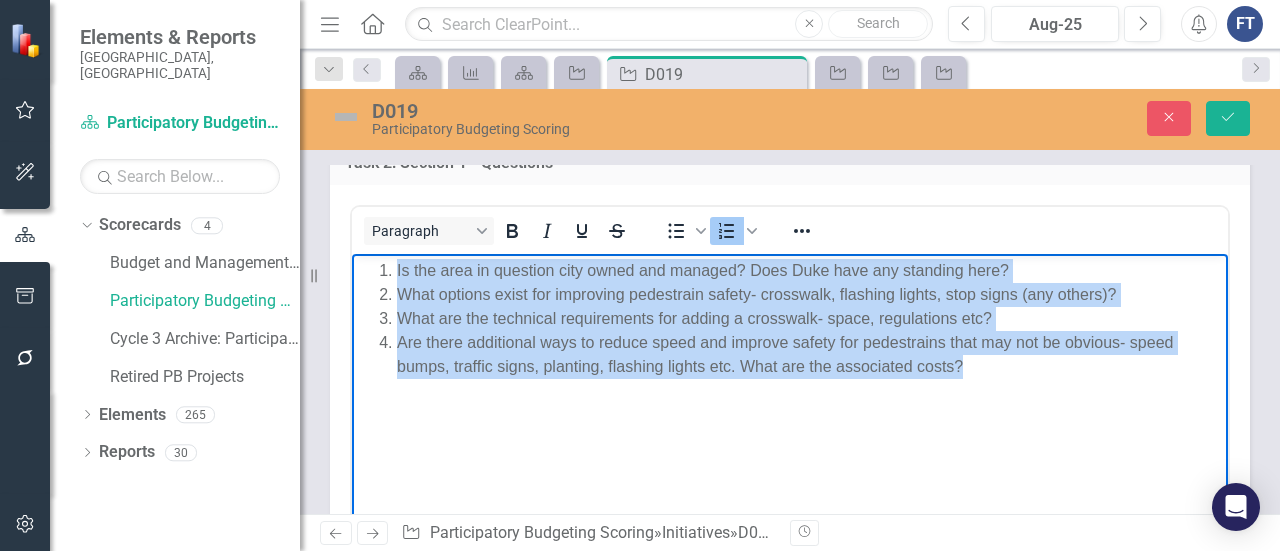 click on "Are there additional ways to reduce speed and improve safety for pedestrains that may not be obvious- speed bumps, traffic signs, planting, flashing lights etc. What are the associated costs?" at bounding box center (810, 355) 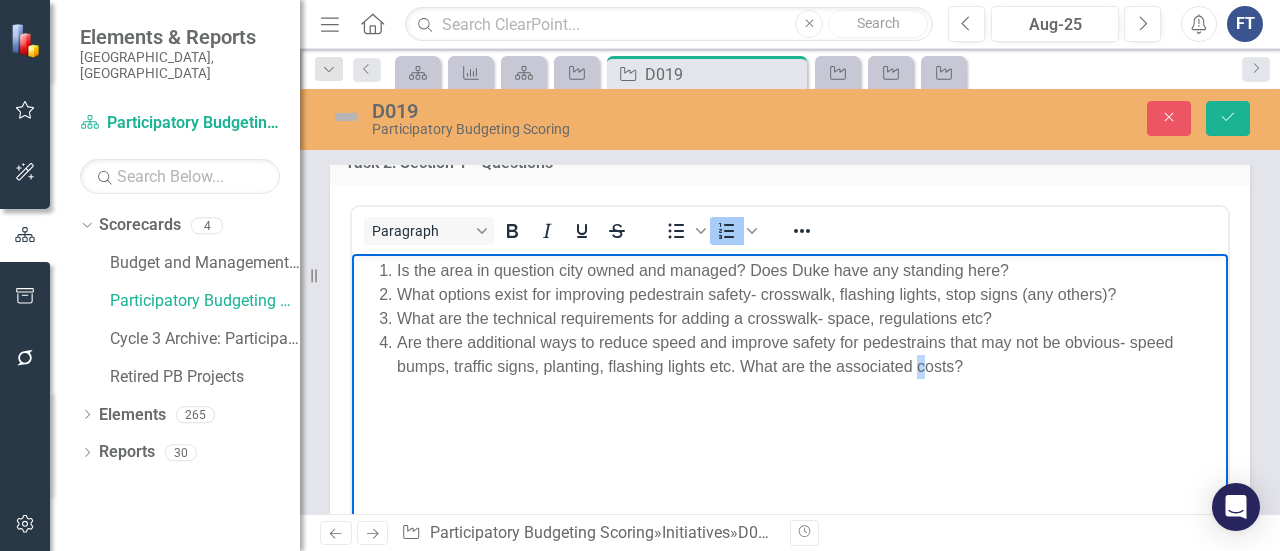 drag, startPoint x: 702, startPoint y: 357, endPoint x: 941, endPoint y: 377, distance: 239.83536 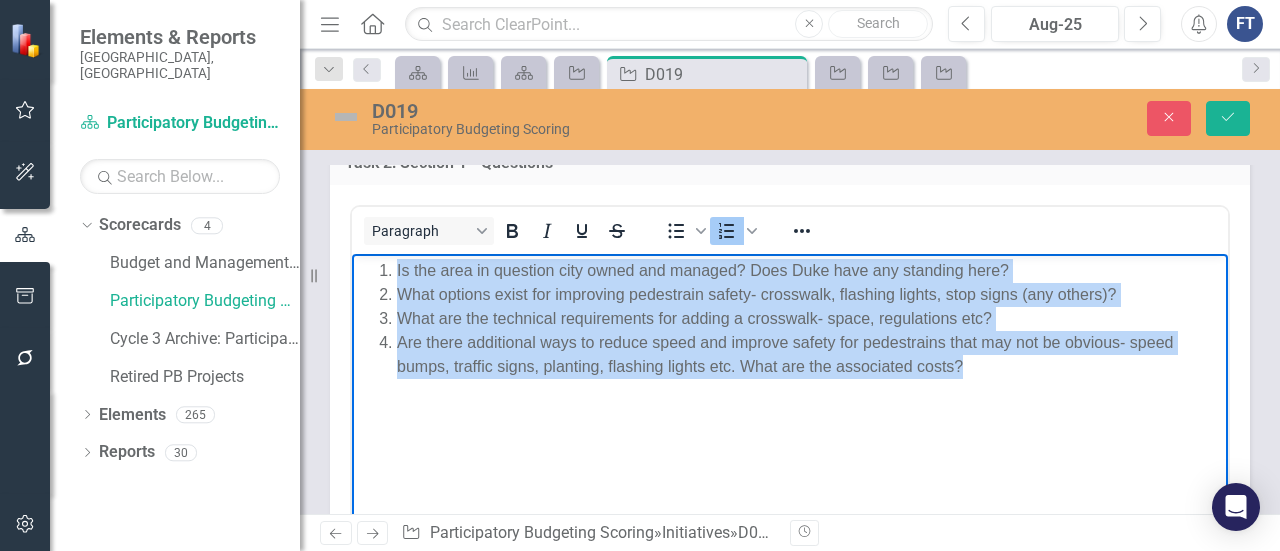 drag, startPoint x: 981, startPoint y: 377, endPoint x: 396, endPoint y: 265, distance: 595.6249 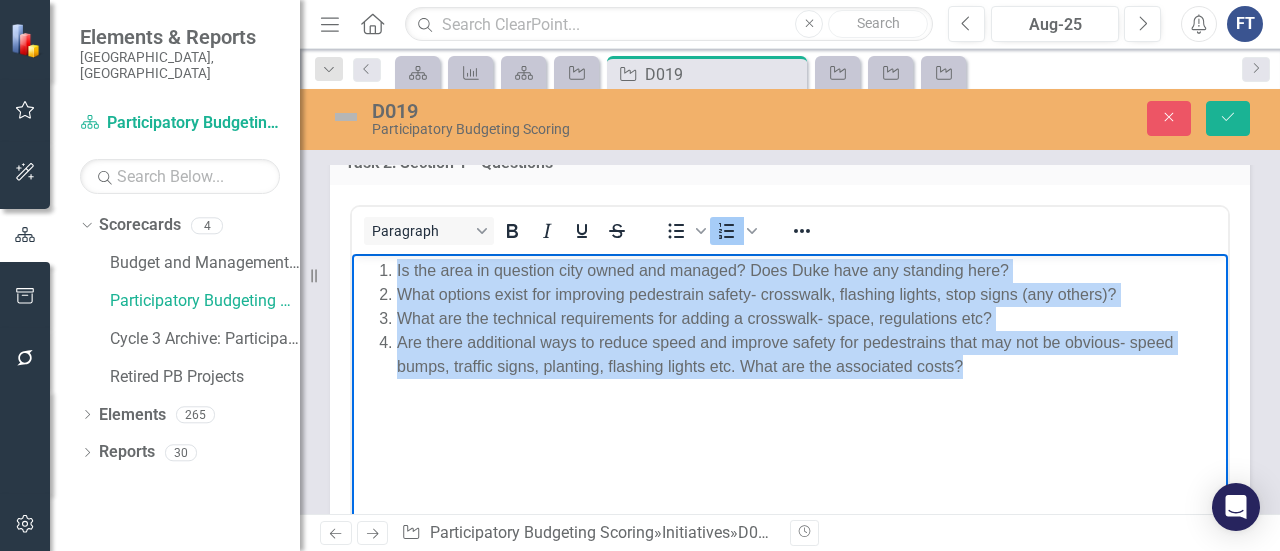 click on "Is the area in question city owned and managed? Does Duke have any standing here? What options exist for improving pedestrain safety- crosswalk, flashing lights, stop signs (any others)? What are the technical requirements for adding a crosswalk- space, regulations etc? Are there additional ways to reduce speed and improve safety for pedestrains that may not be obvious- speed bumps, traffic signs, planting, flashing lights etc. What are the associated costs?" at bounding box center [790, 319] 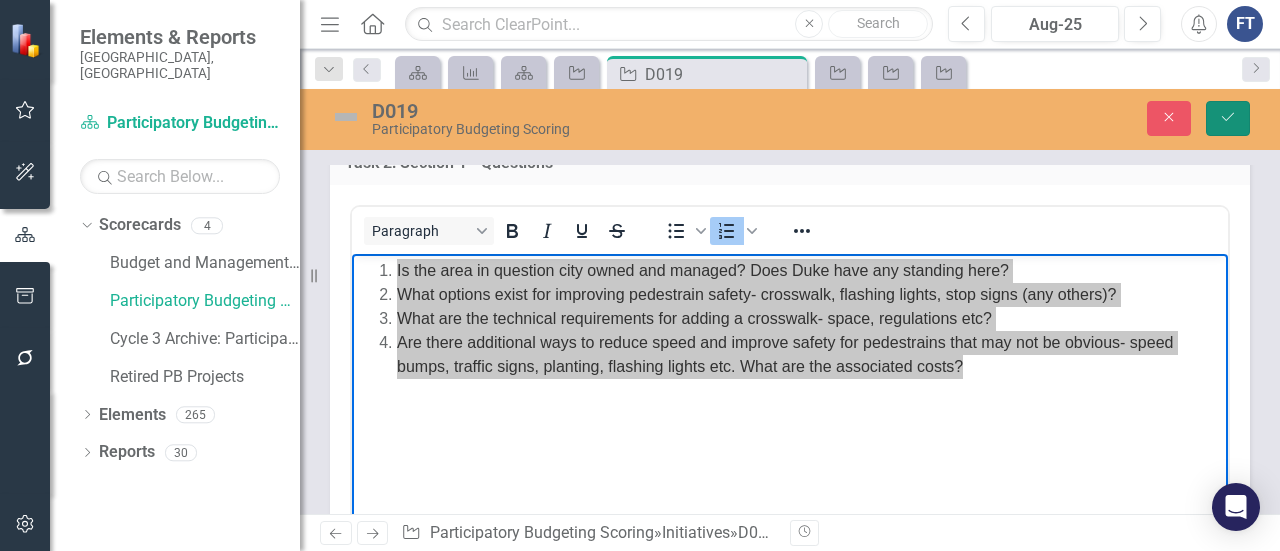click on "Save" 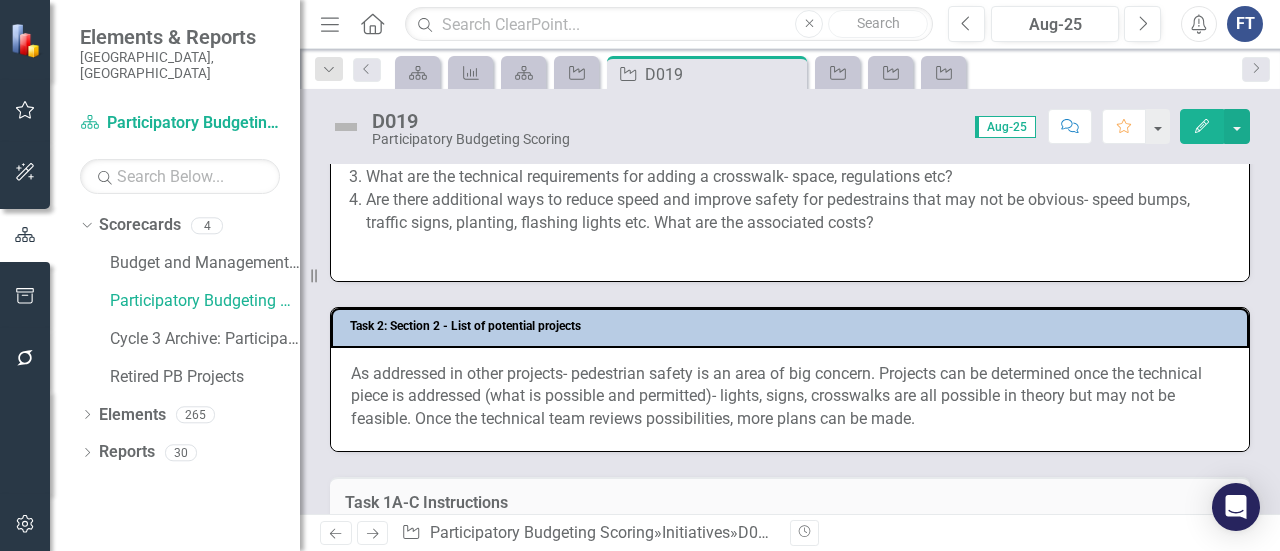 scroll, scrollTop: 800, scrollLeft: 0, axis: vertical 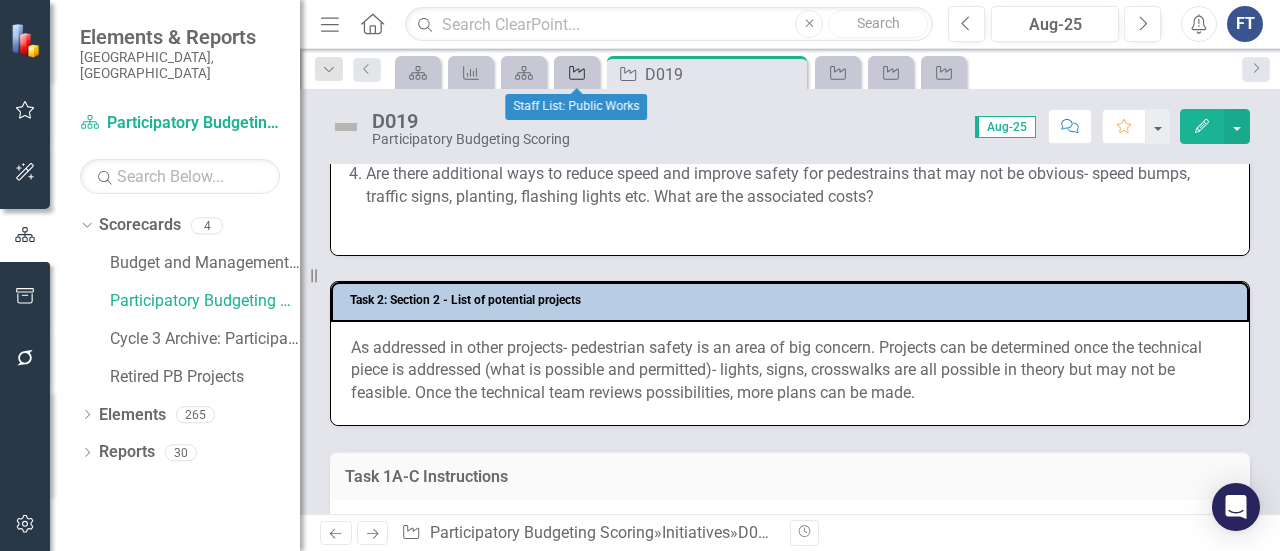 click on "Initiative" at bounding box center (573, 72) 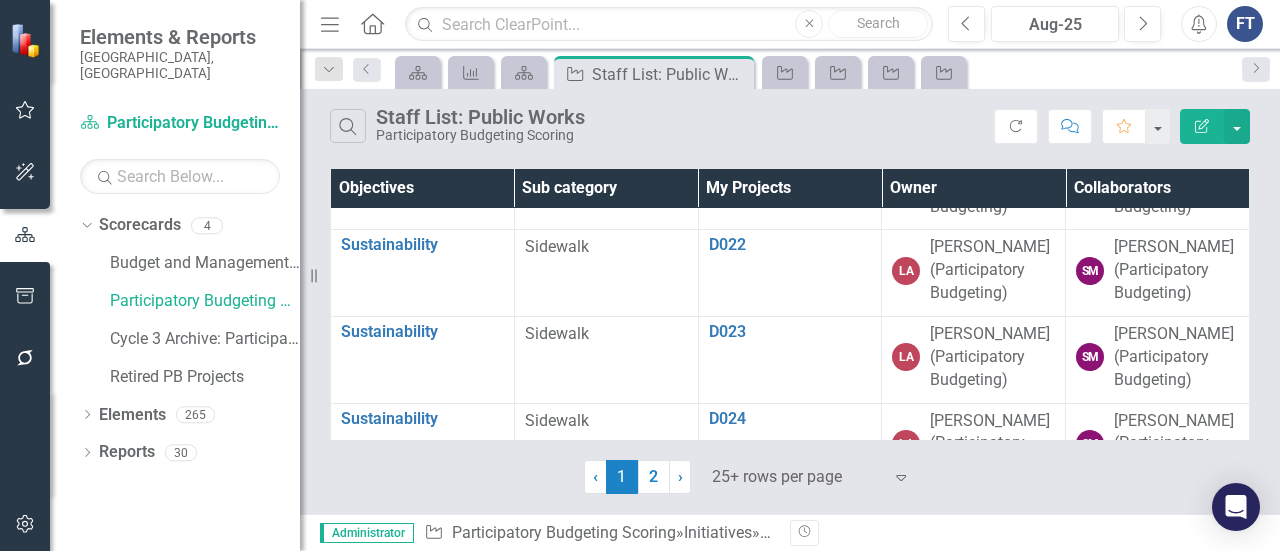scroll, scrollTop: 2099, scrollLeft: 0, axis: vertical 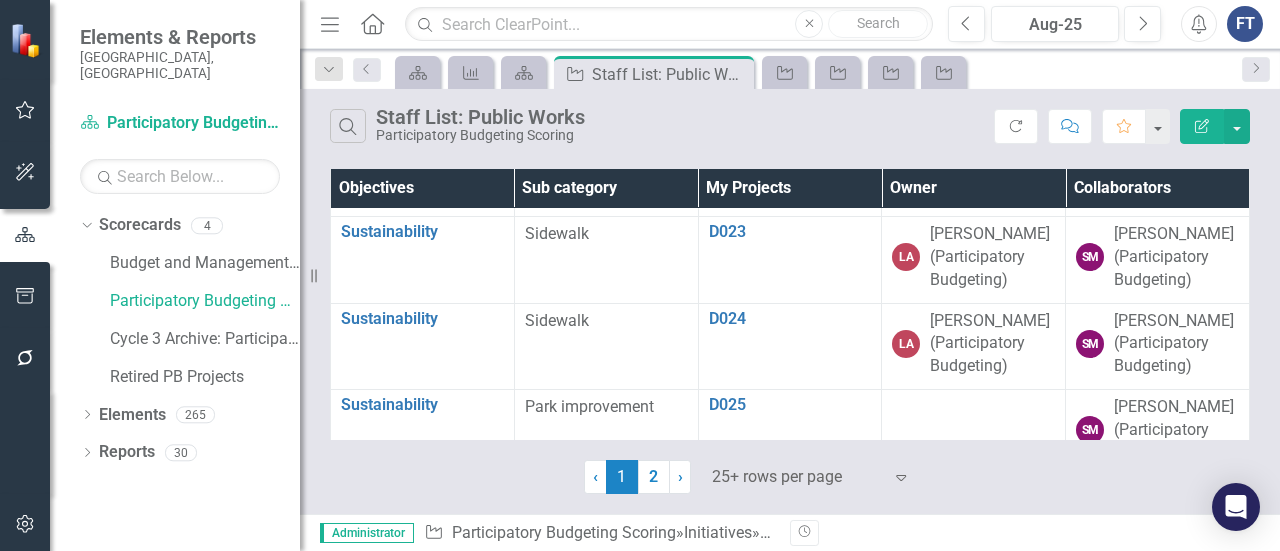 click on "D020" at bounding box center [790, -28] 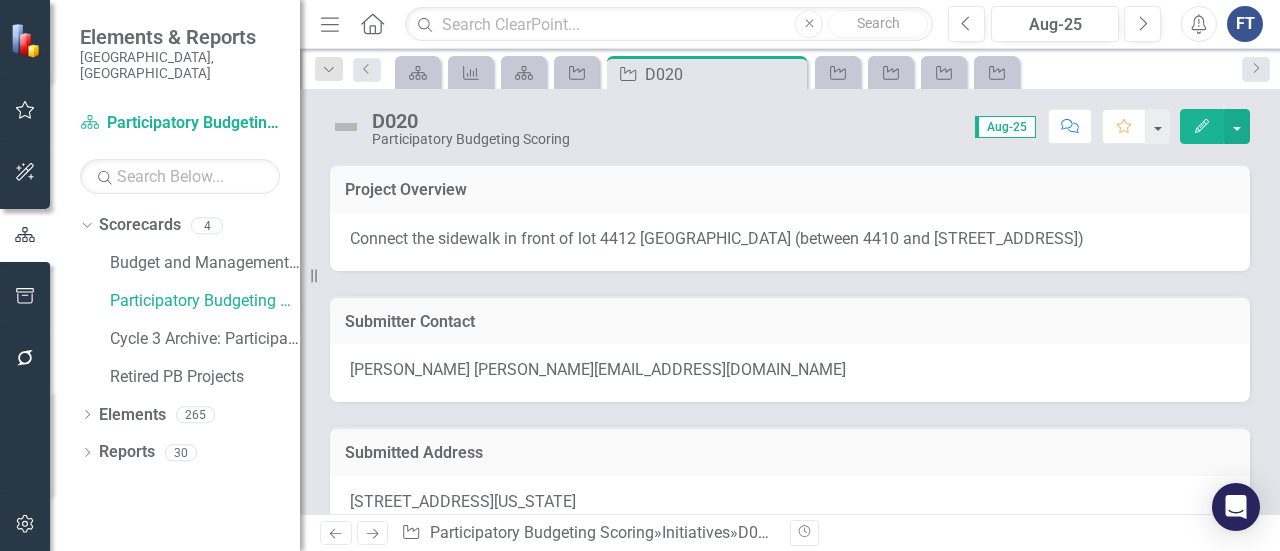 click on "Connect the sidewalk in front of lot 4412 [GEOGRAPHIC_DATA] (between 4410 and [STREET_ADDRESS])" at bounding box center (717, 238) 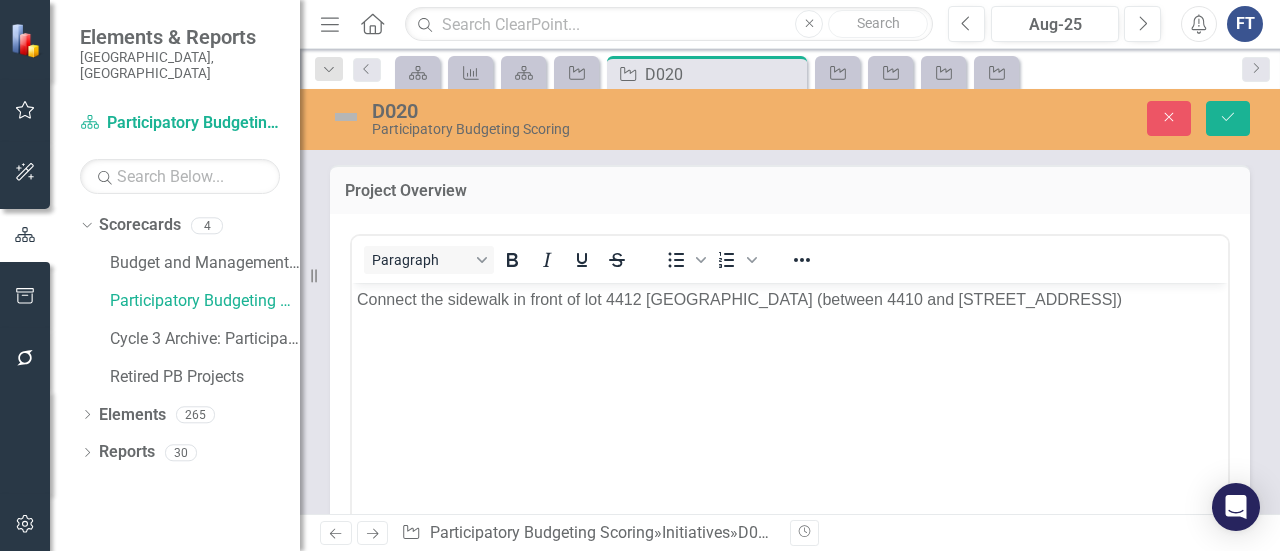 scroll, scrollTop: 0, scrollLeft: 0, axis: both 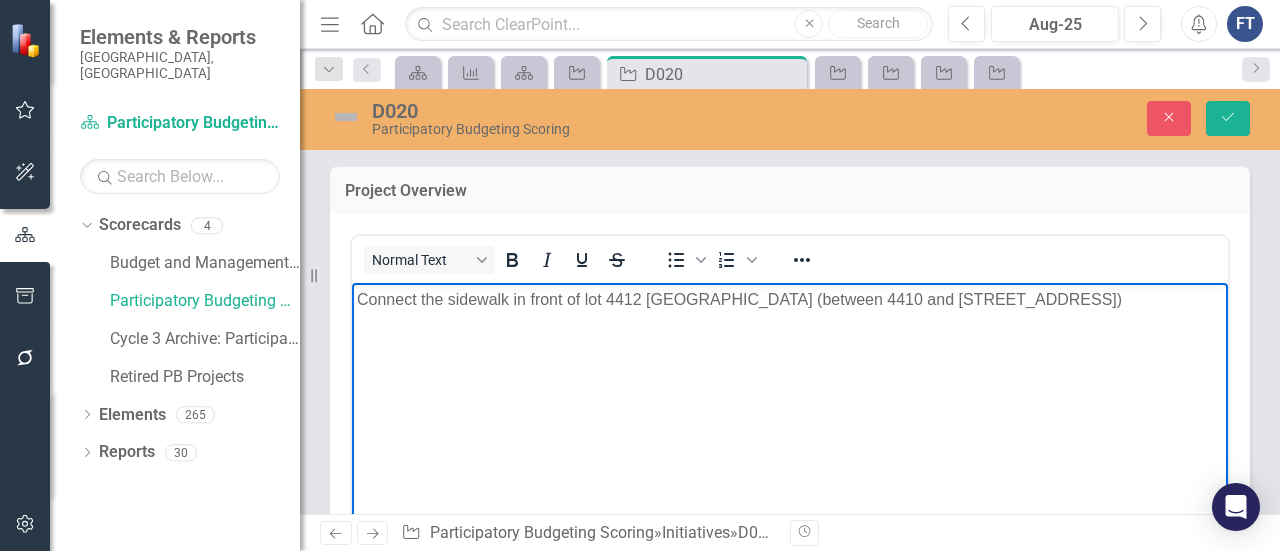 click on "Connect the sidewalk in front of lot 4412 [GEOGRAPHIC_DATA] (between 4410 and [STREET_ADDRESS])" at bounding box center (790, 299) 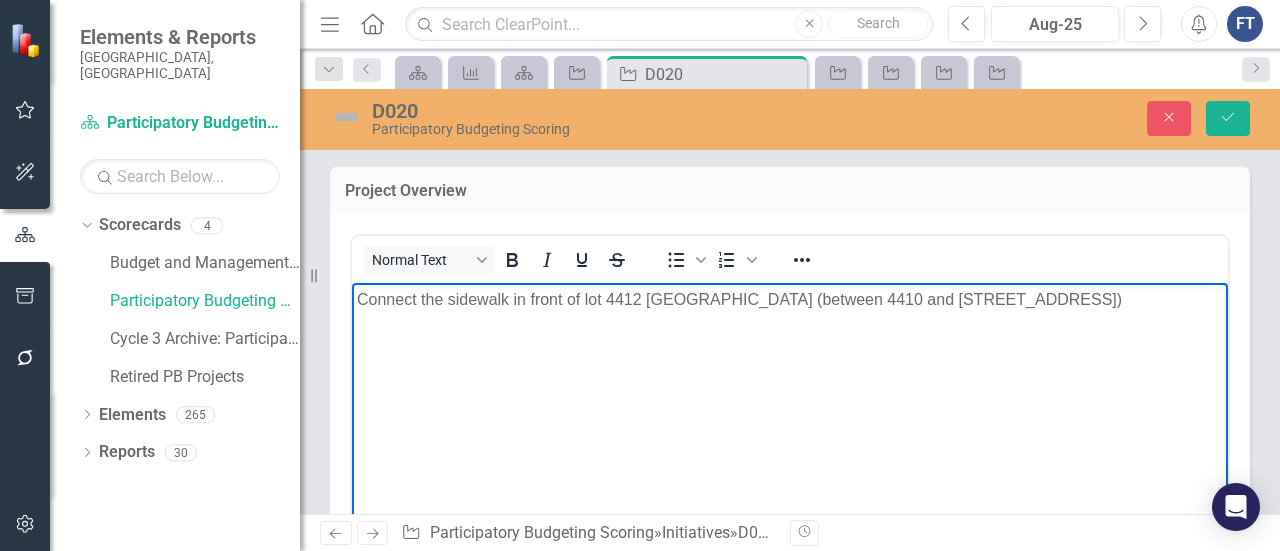 drag, startPoint x: 1138, startPoint y: 295, endPoint x: 1110, endPoint y: 298, distance: 28.160255 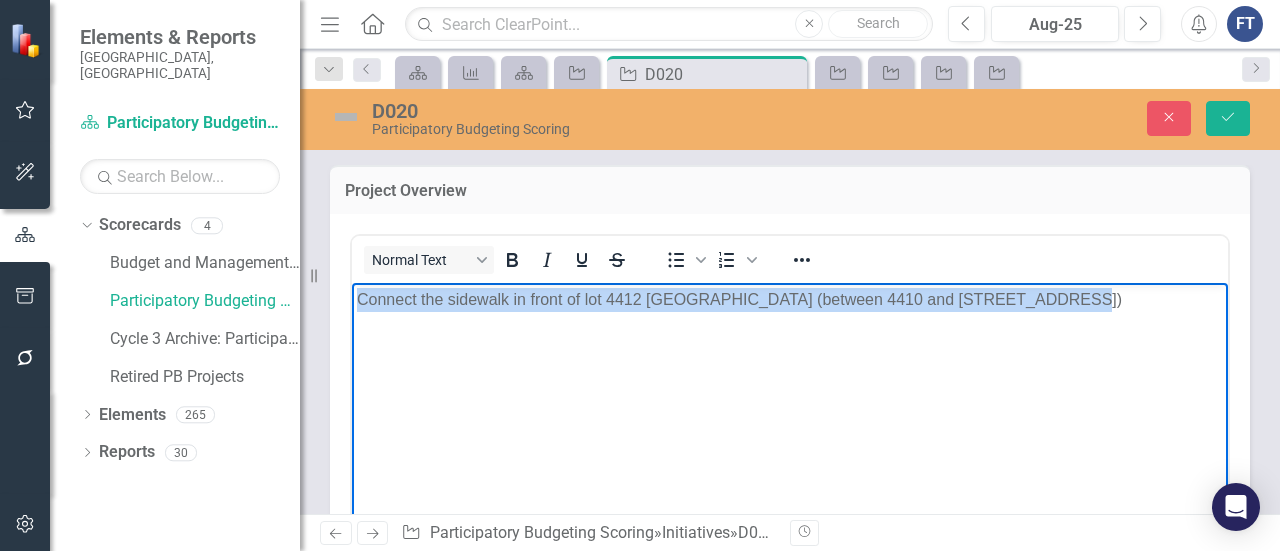 drag, startPoint x: 1076, startPoint y: 305, endPoint x: 694, endPoint y: 582, distance: 471.8612 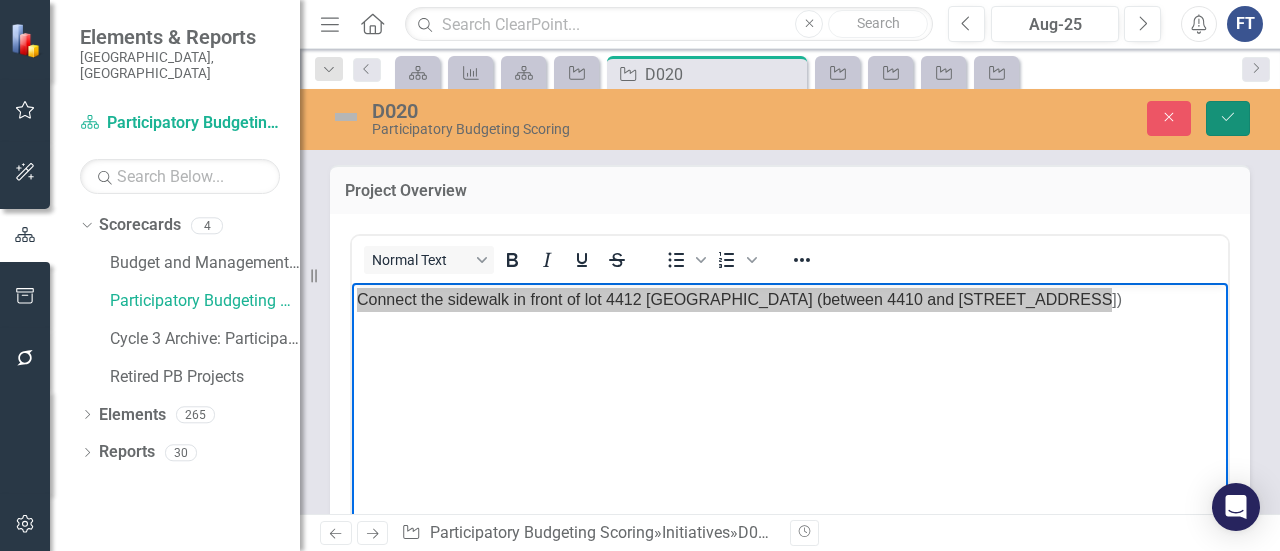 click on "Save" 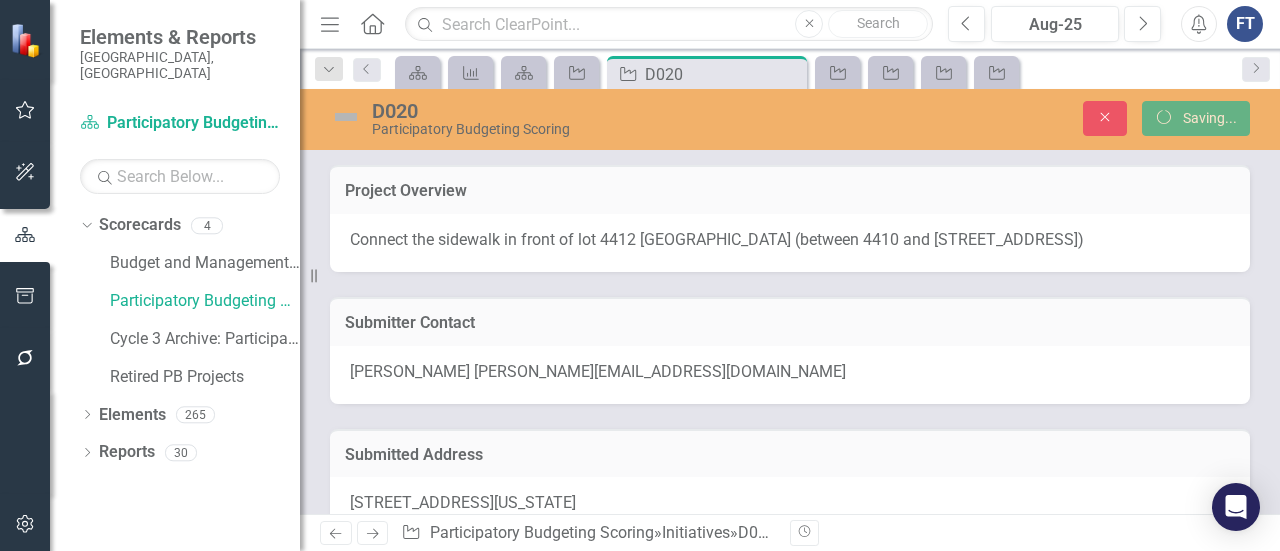 scroll, scrollTop: 0, scrollLeft: 0, axis: both 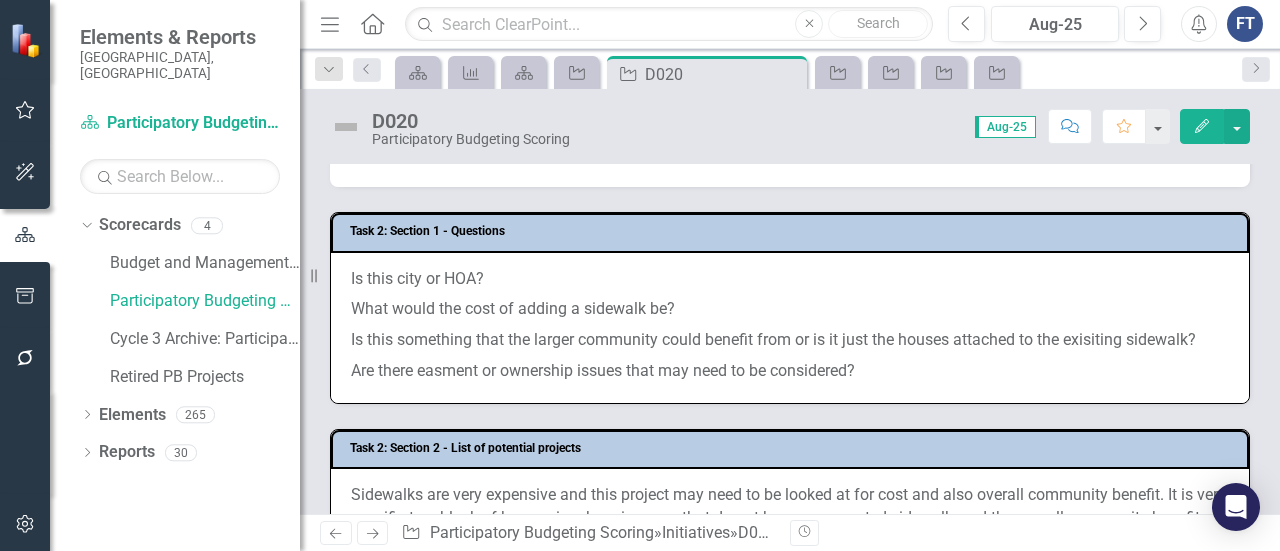 click on "Is this something that the larger community could benefit from or is it just the houses attached to the exisiting sidewalk?" at bounding box center (790, 340) 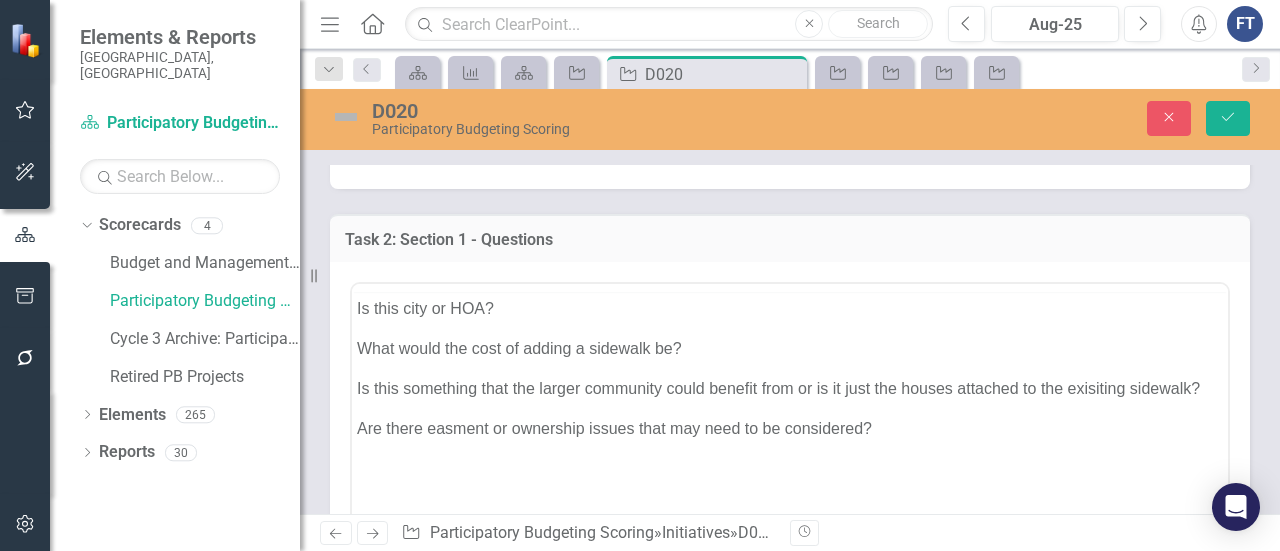 scroll, scrollTop: 0, scrollLeft: 0, axis: both 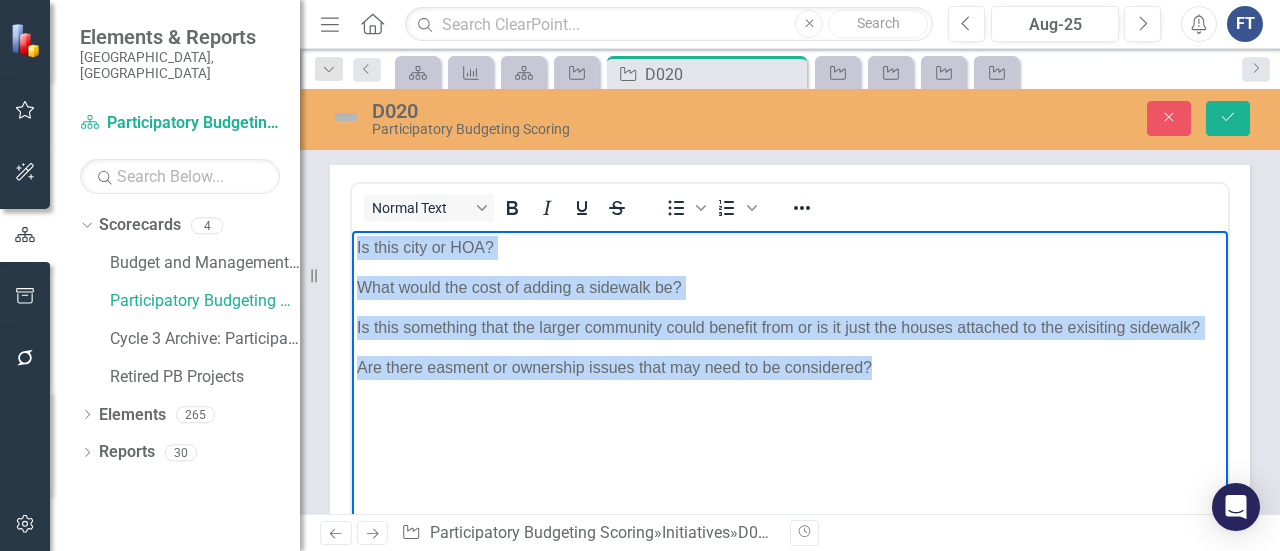drag, startPoint x: 892, startPoint y: 370, endPoint x: 347, endPoint y: 242, distance: 559.82947 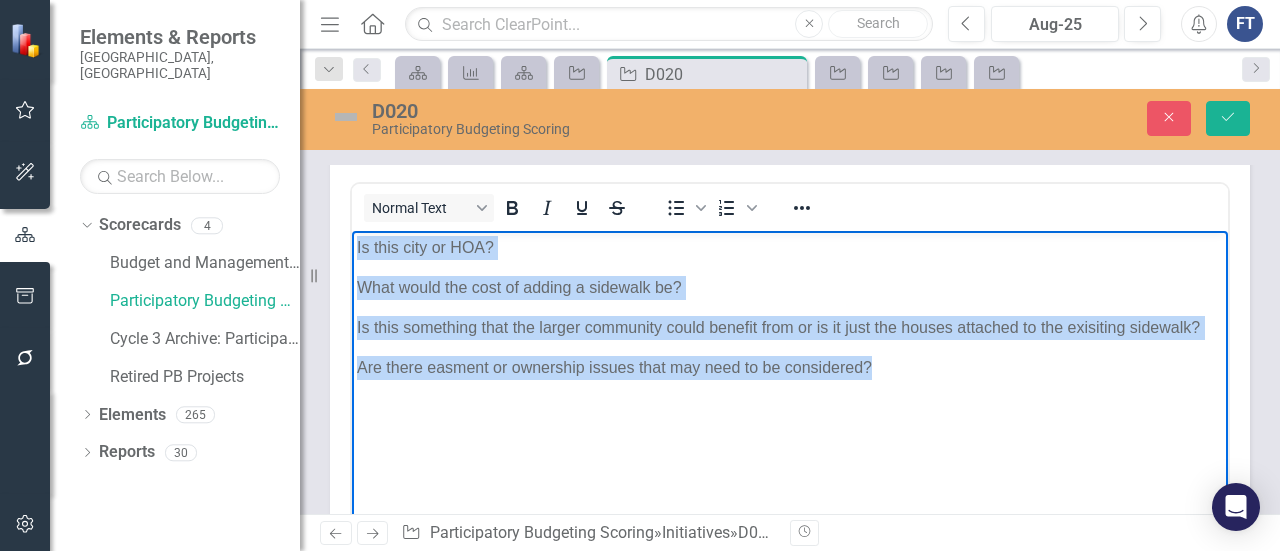 click on "Is this city or HOA? What would the cost of adding a sidewalk be? Is this something that the larger community could benefit from or is it just the houses attached to the exisiting sidewalk? Are there easment or ownership issues that may need to be considered?" at bounding box center [790, 381] 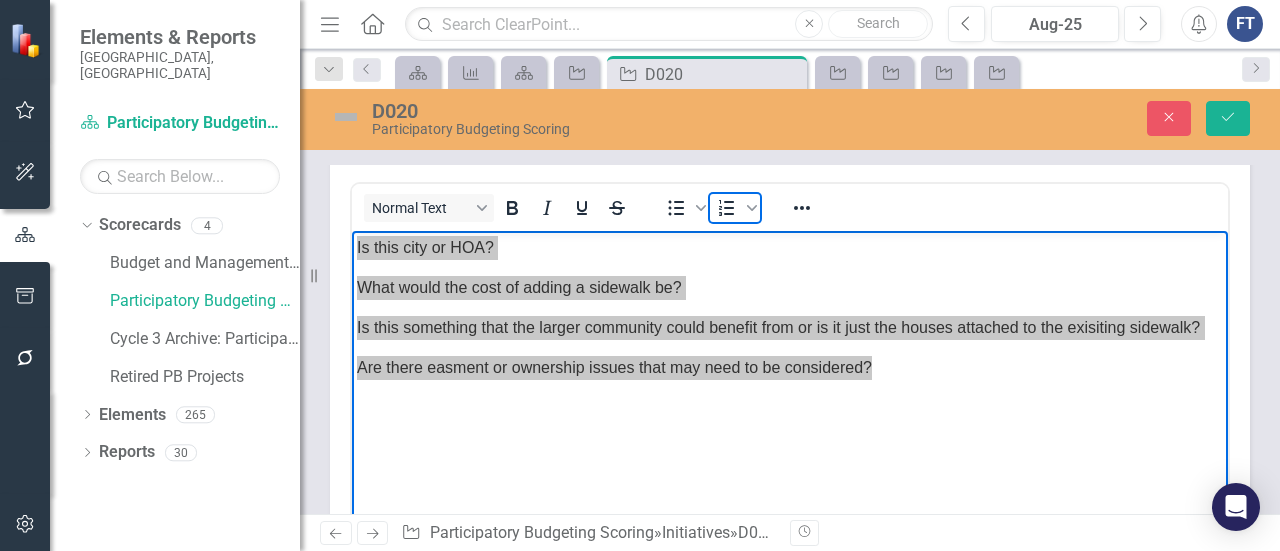 click 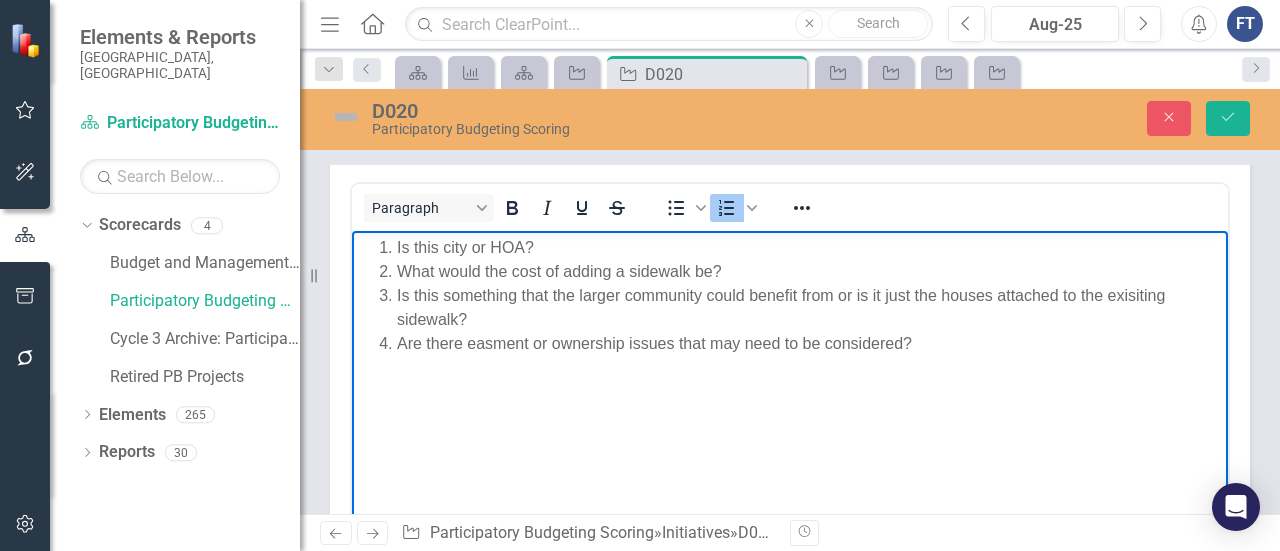 click on "Are there easment or ownership issues that may need to be considered?" at bounding box center (810, 344) 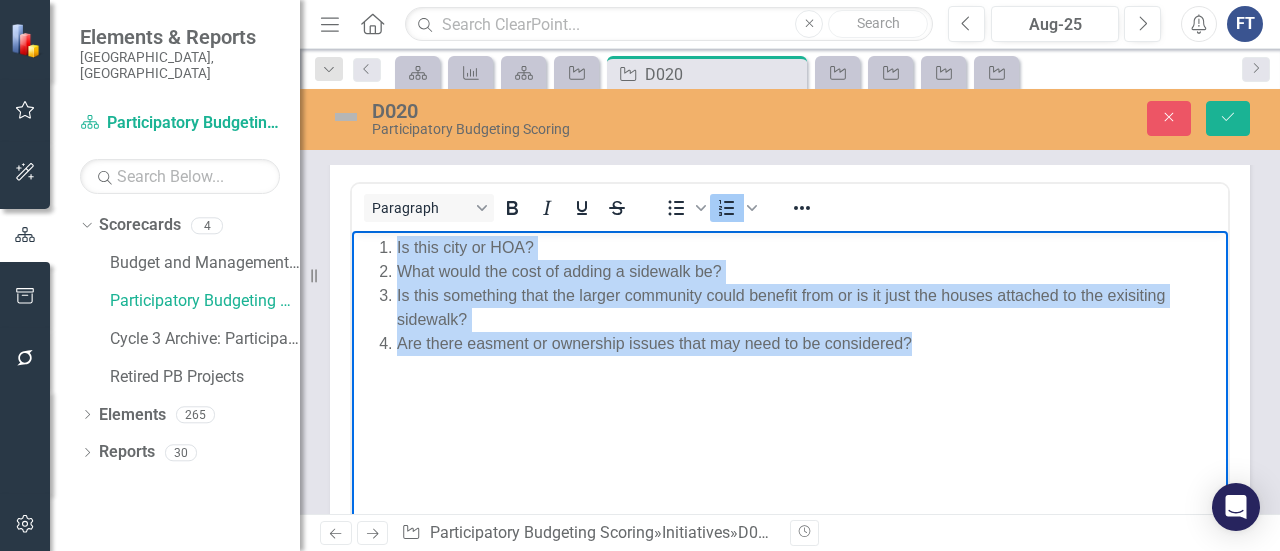 drag, startPoint x: 912, startPoint y: 345, endPoint x: 381, endPoint y: 241, distance: 541.08875 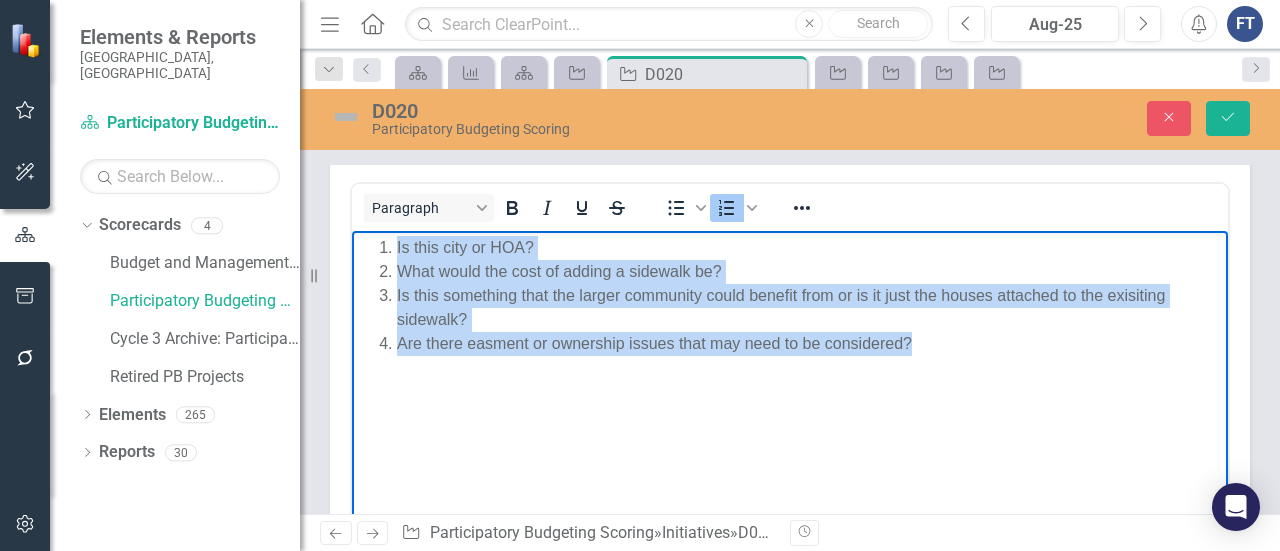 click on "Is this city or HOA? What would the cost of adding a sidewalk be? Is this something that the larger community could benefit from or is it just the houses attached to the exisiting sidewalk? Are there easment or ownership issues that may need to be considered?" at bounding box center [790, 296] 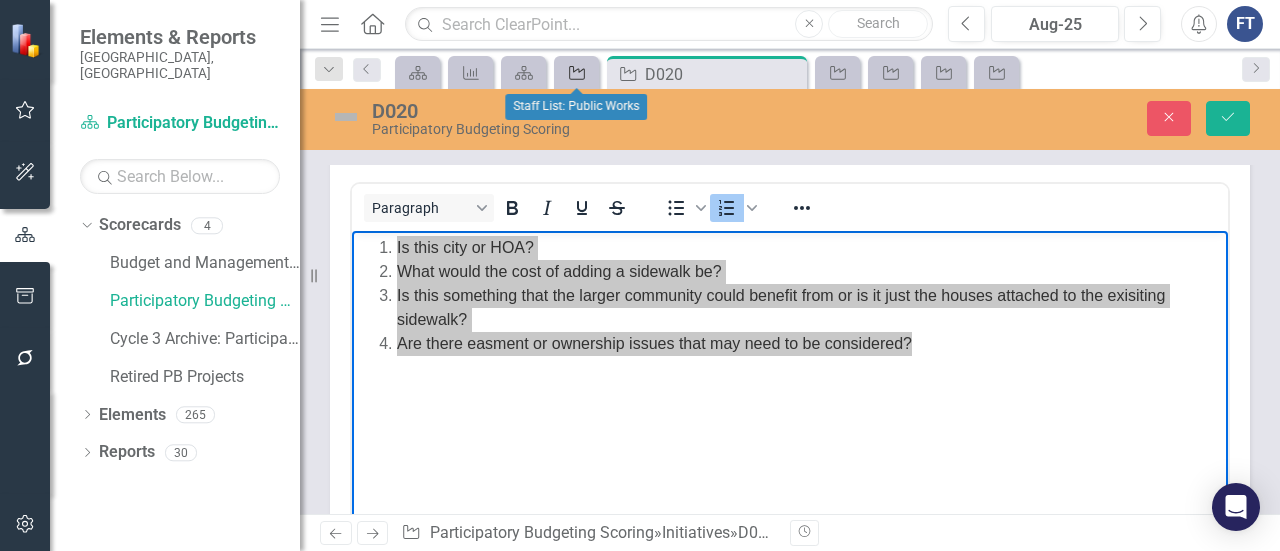 click on "Initiative" 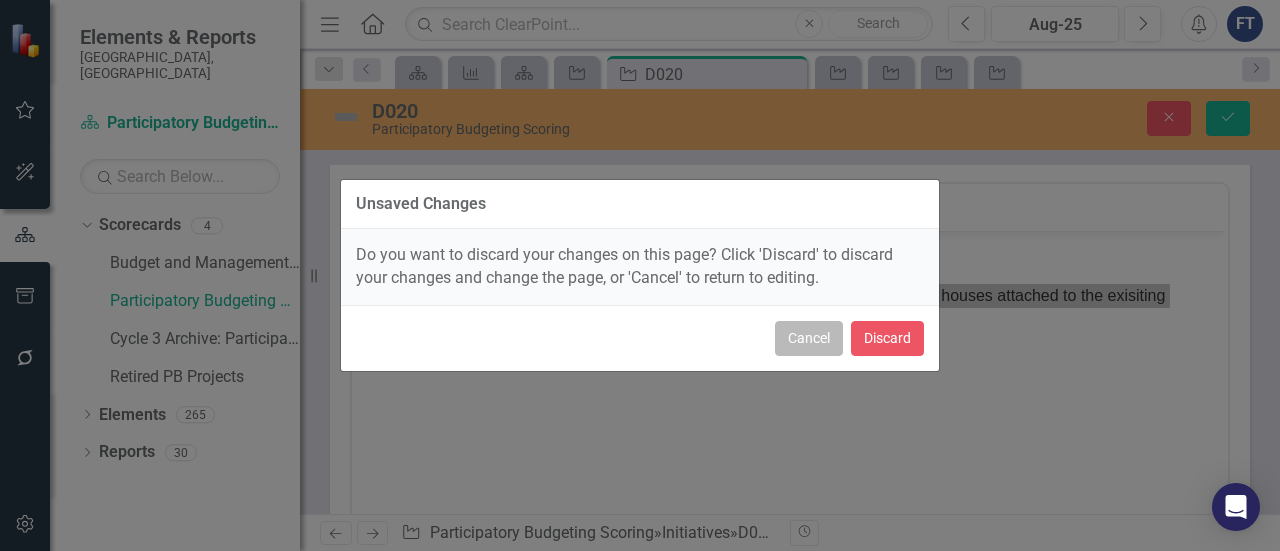 click on "Cancel" at bounding box center [809, 338] 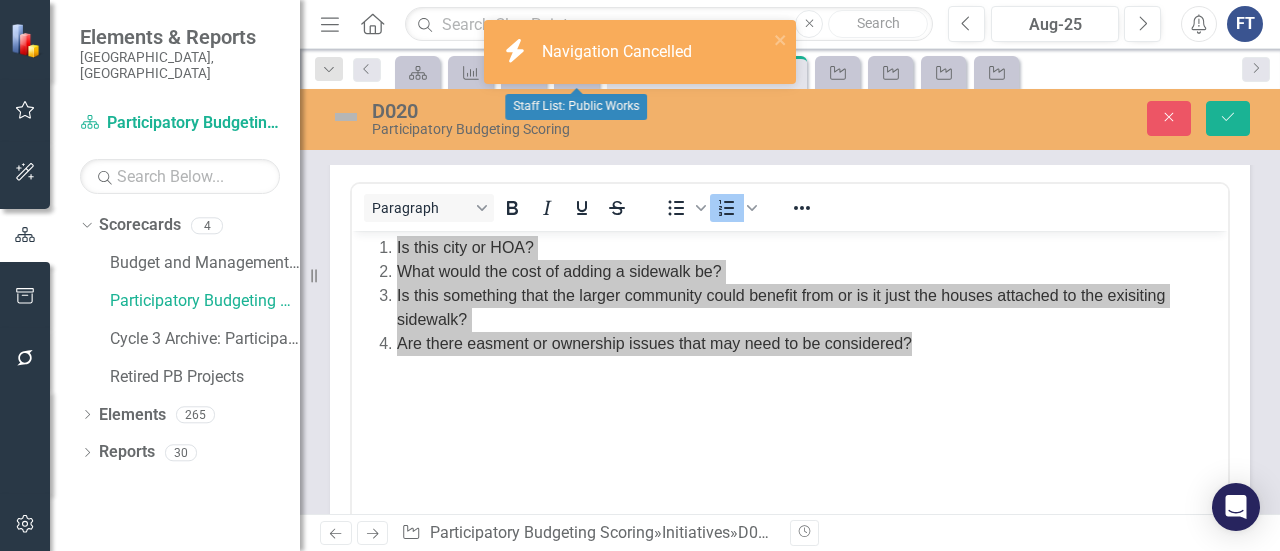 click on "Close Save" at bounding box center [1076, 118] 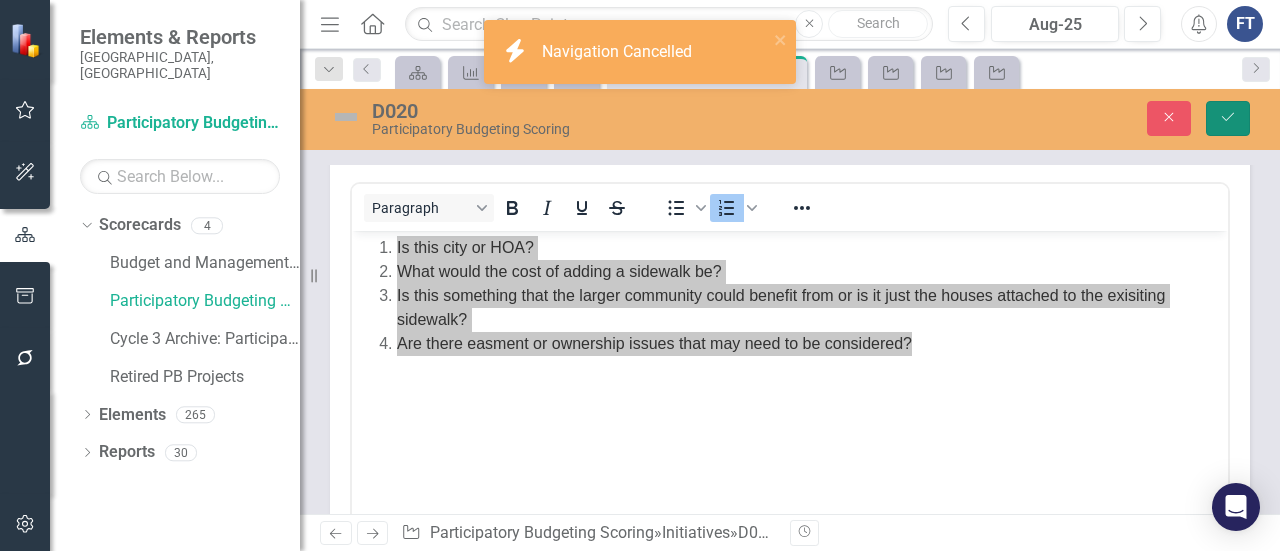 click on "Save" at bounding box center (1228, 118) 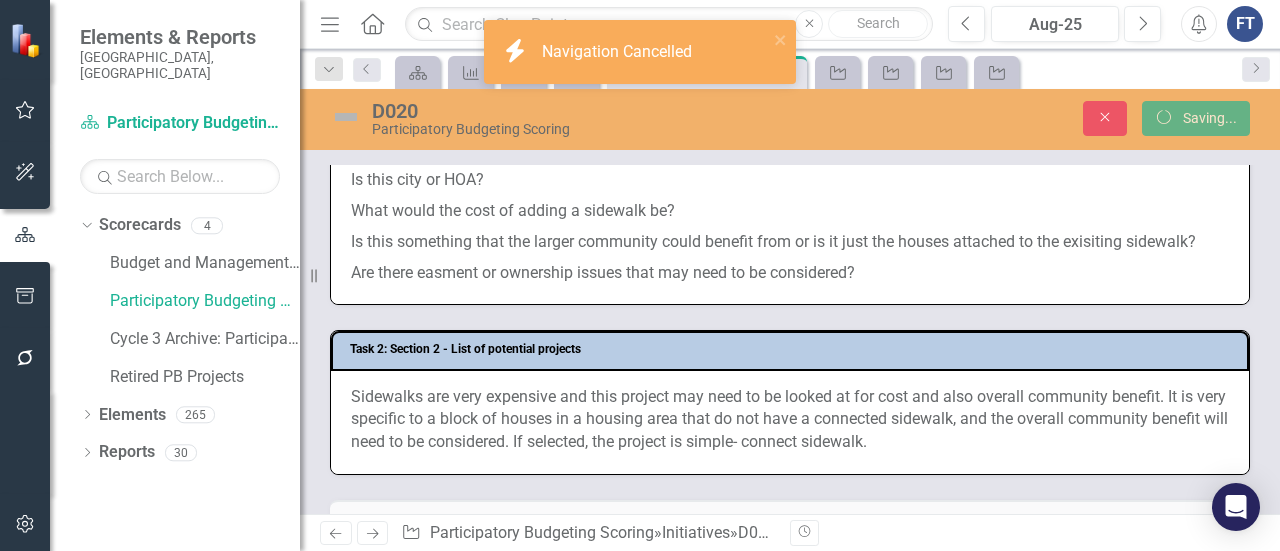 scroll, scrollTop: 691, scrollLeft: 0, axis: vertical 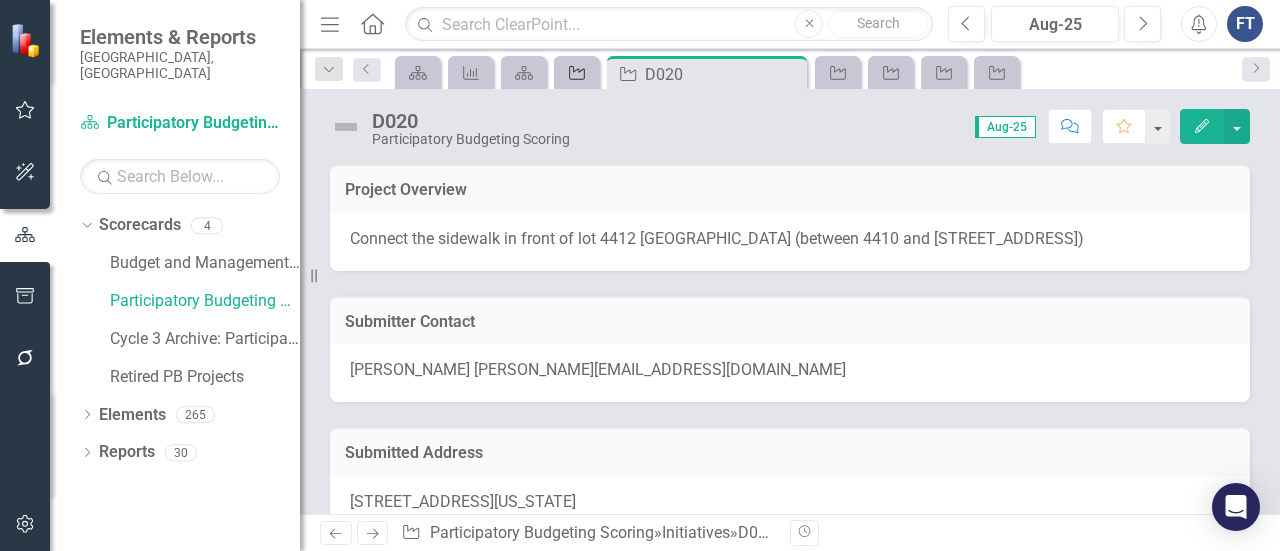 click on "Initiative" 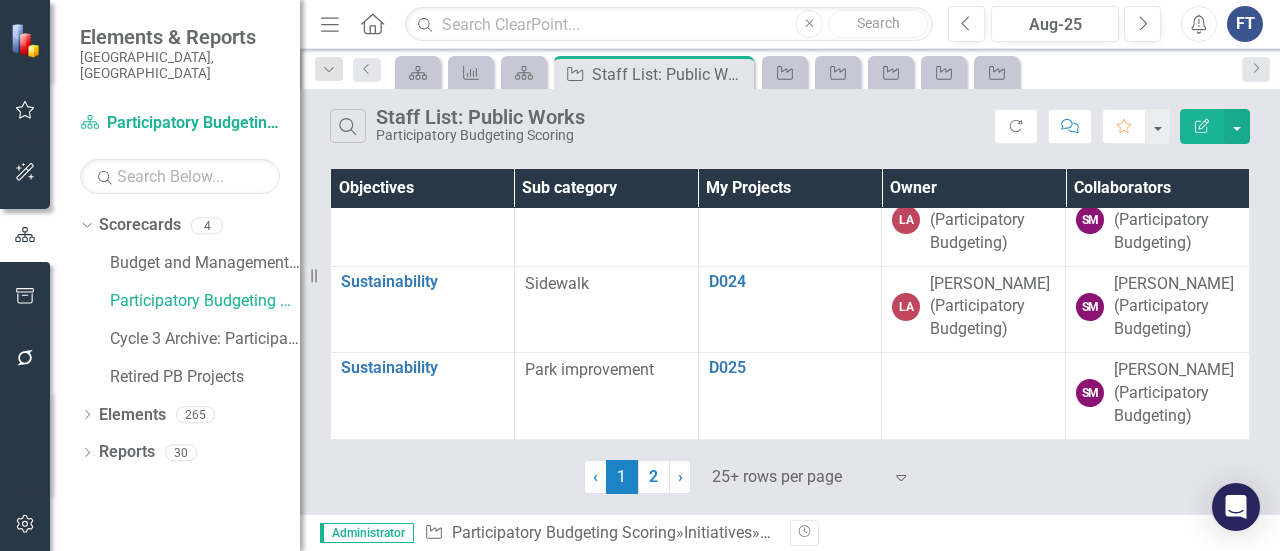 scroll, scrollTop: 2200, scrollLeft: 0, axis: vertical 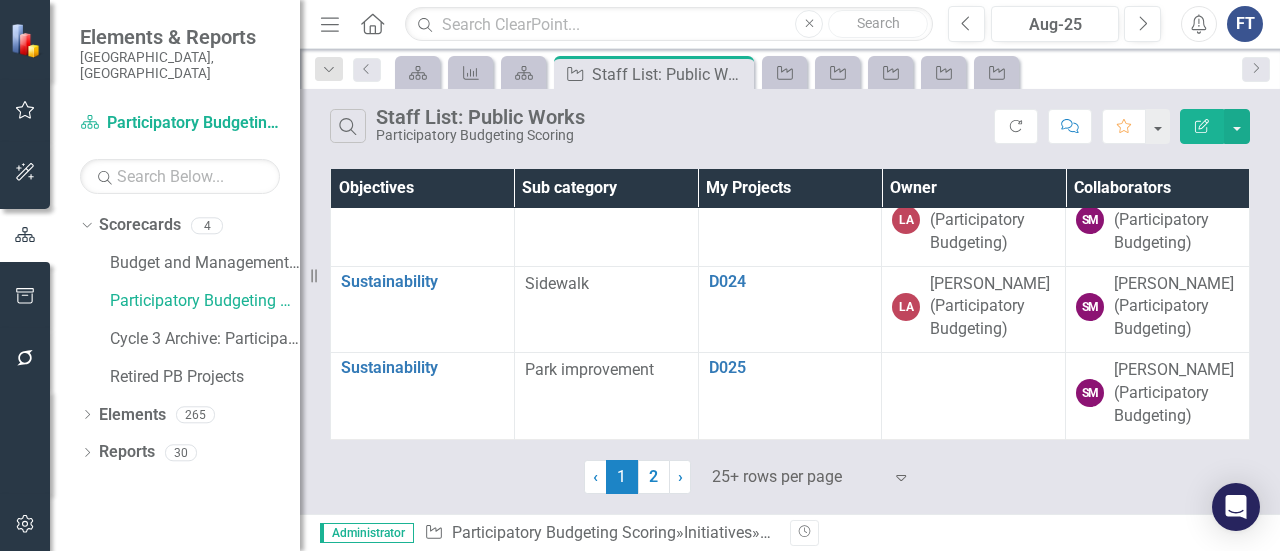 click on "D021" at bounding box center (790, 22) 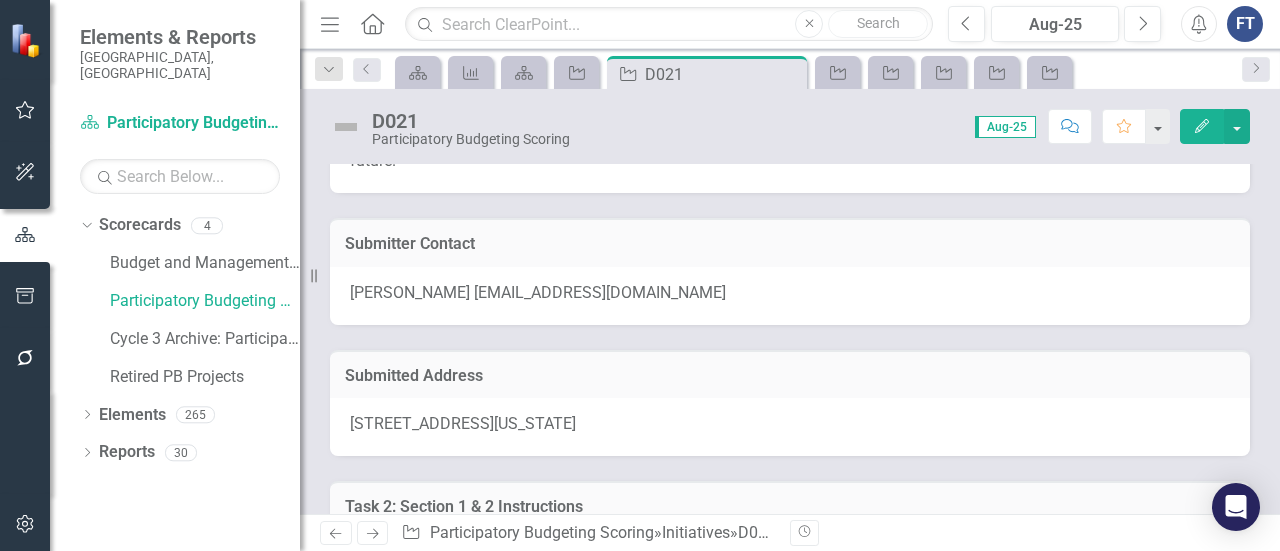 scroll, scrollTop: 0, scrollLeft: 0, axis: both 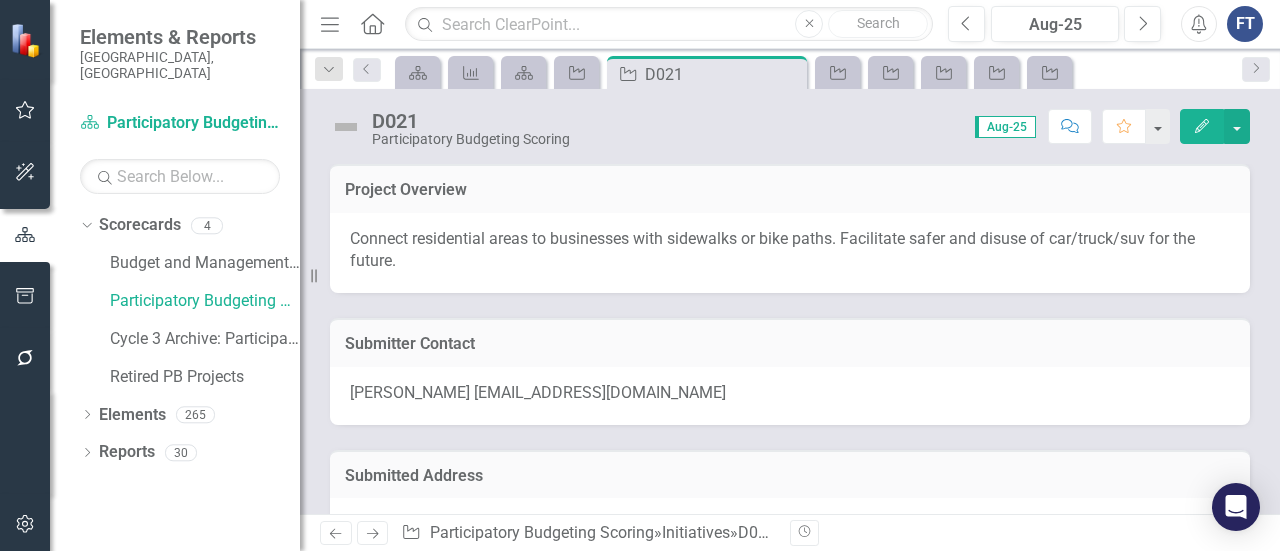 click on "Connect residential areas to businesses with sidewalks or bike paths. Facilitate safer and disuse of car/truck/suv for the future." at bounding box center (772, 250) 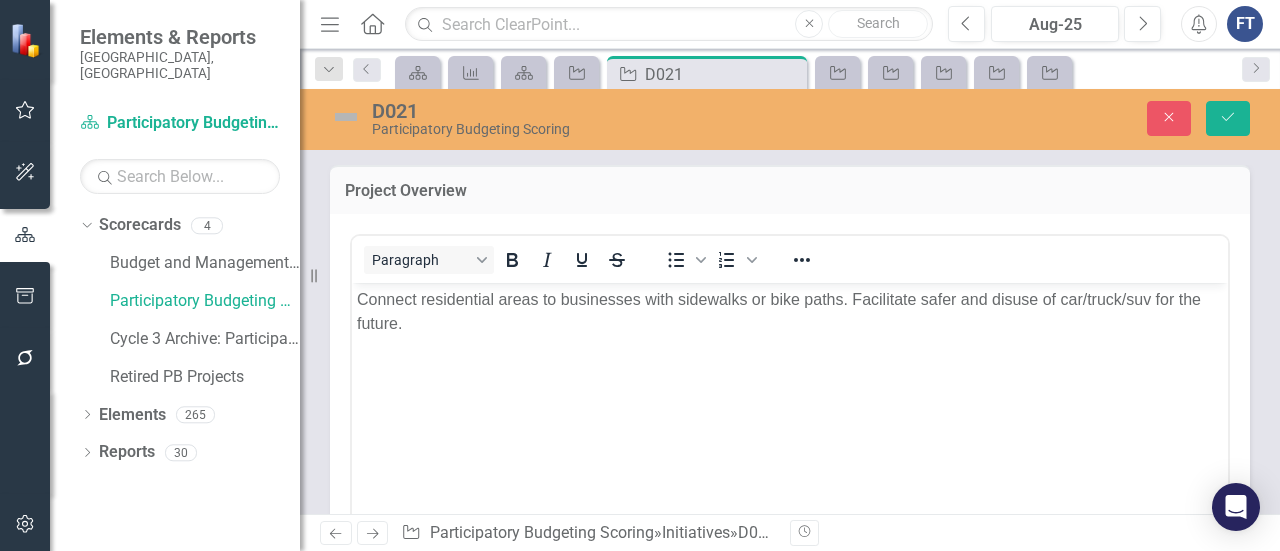 scroll, scrollTop: 0, scrollLeft: 0, axis: both 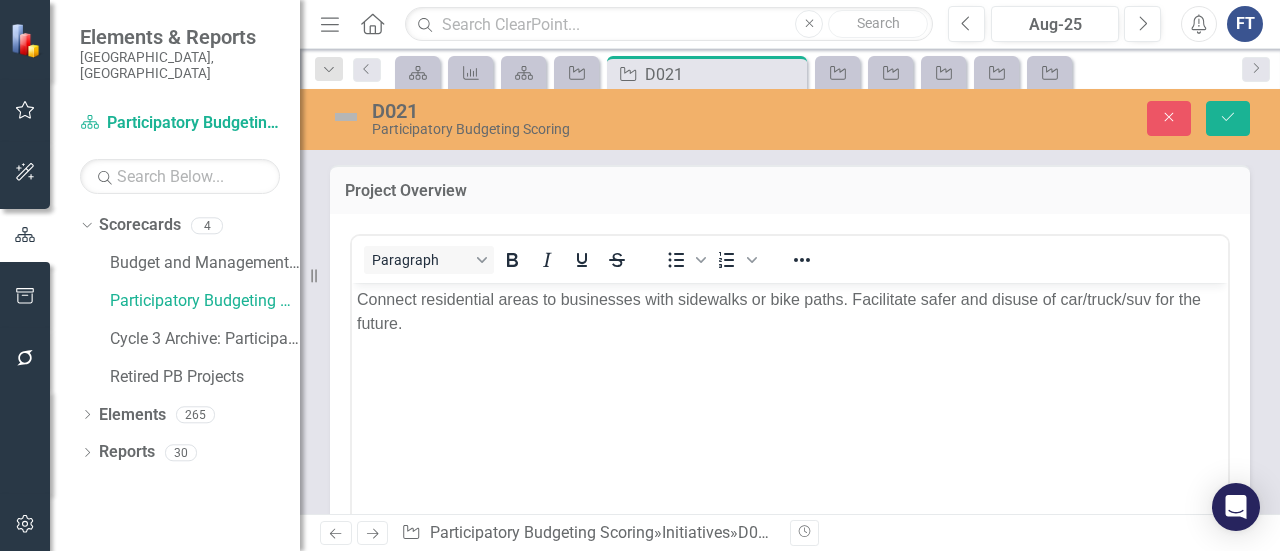 click on "Connect residential areas to businesses with sidewalks or bike paths. Facilitate safer and disuse of car/truck/suv for the future." at bounding box center [790, 311] 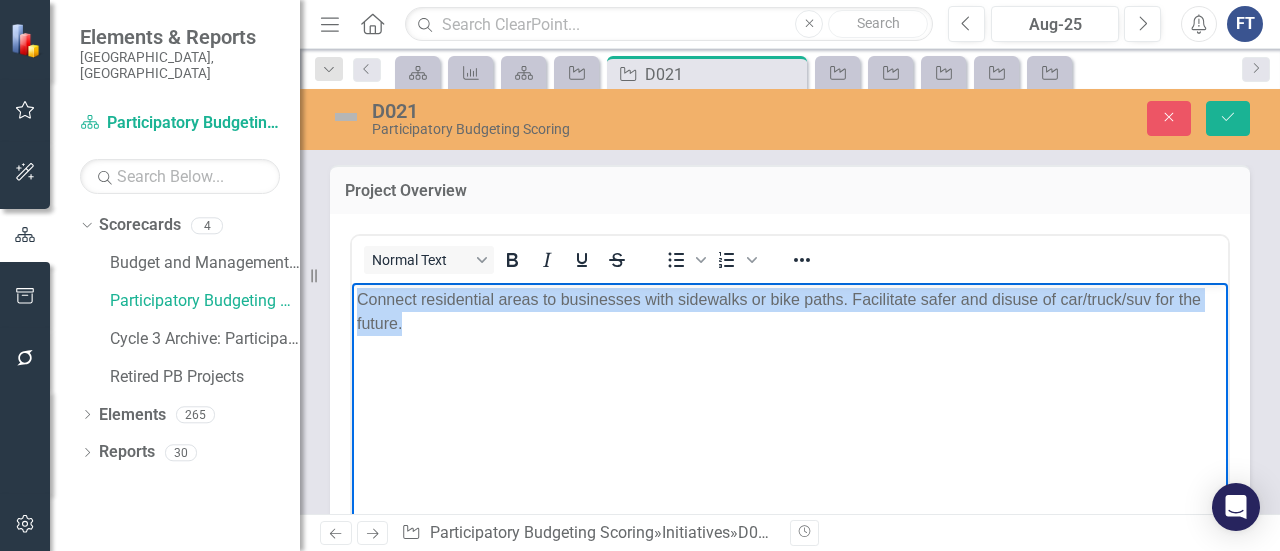 drag, startPoint x: 406, startPoint y: 320, endPoint x: 357, endPoint y: 287, distance: 59.07622 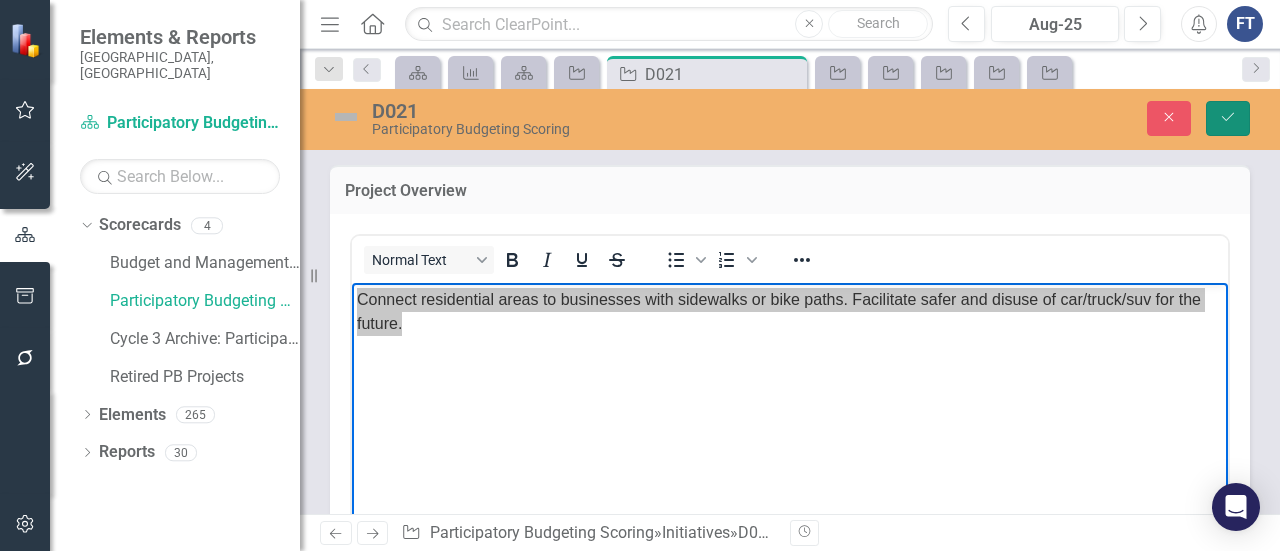 click on "Save" at bounding box center (1228, 118) 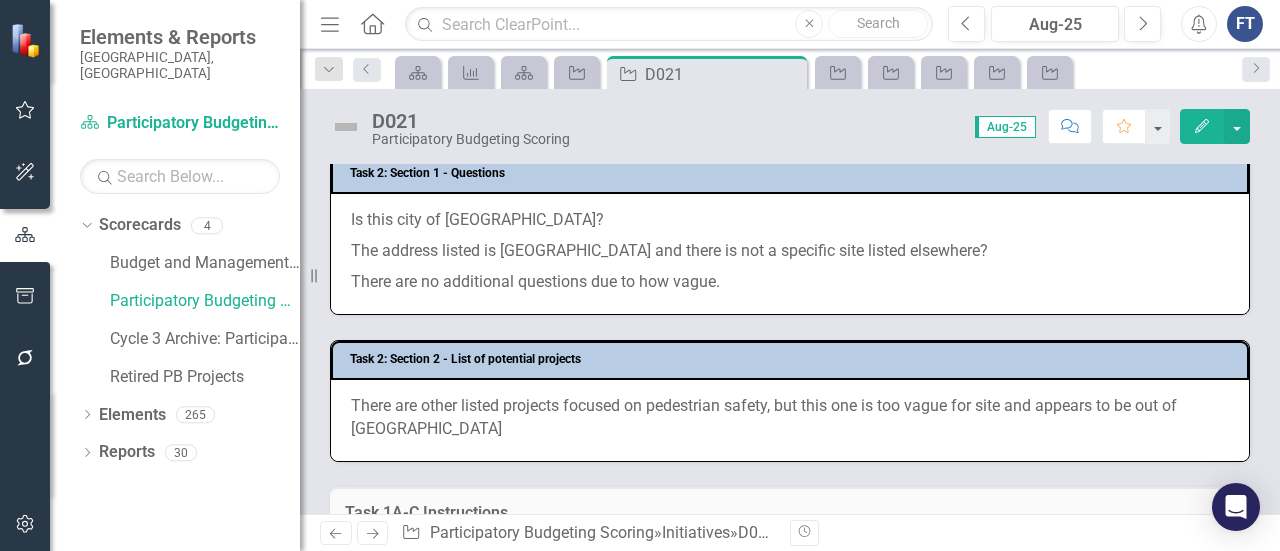 scroll, scrollTop: 700, scrollLeft: 0, axis: vertical 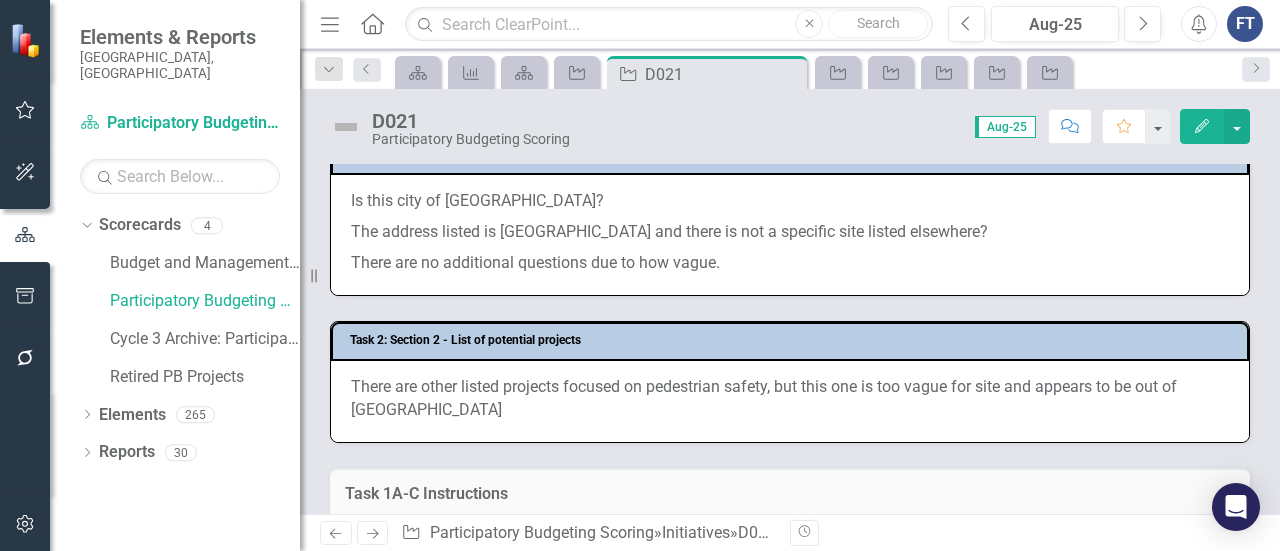 click on "There are no additional questions due to how vague." at bounding box center (790, 261) 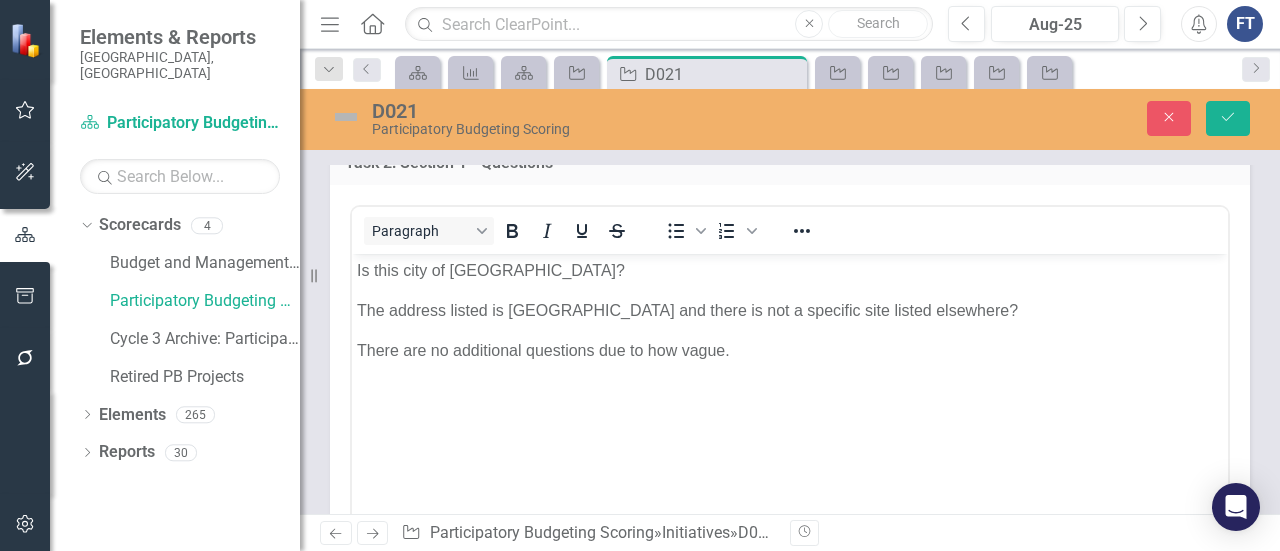 scroll, scrollTop: 0, scrollLeft: 0, axis: both 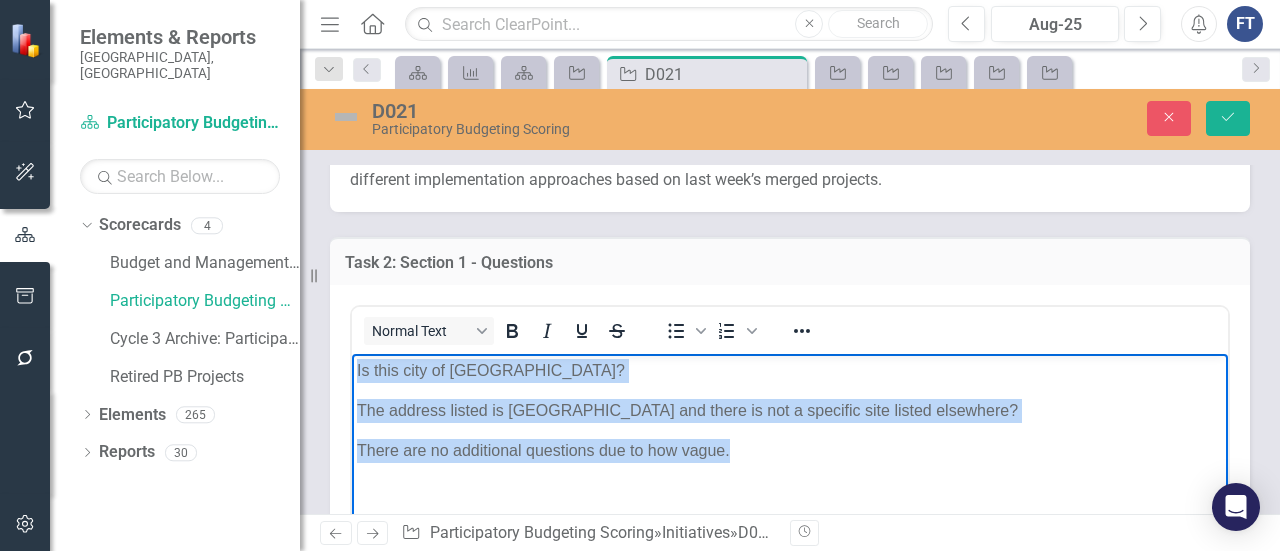 drag, startPoint x: 738, startPoint y: 451, endPoint x: 324, endPoint y: 244, distance: 462.86606 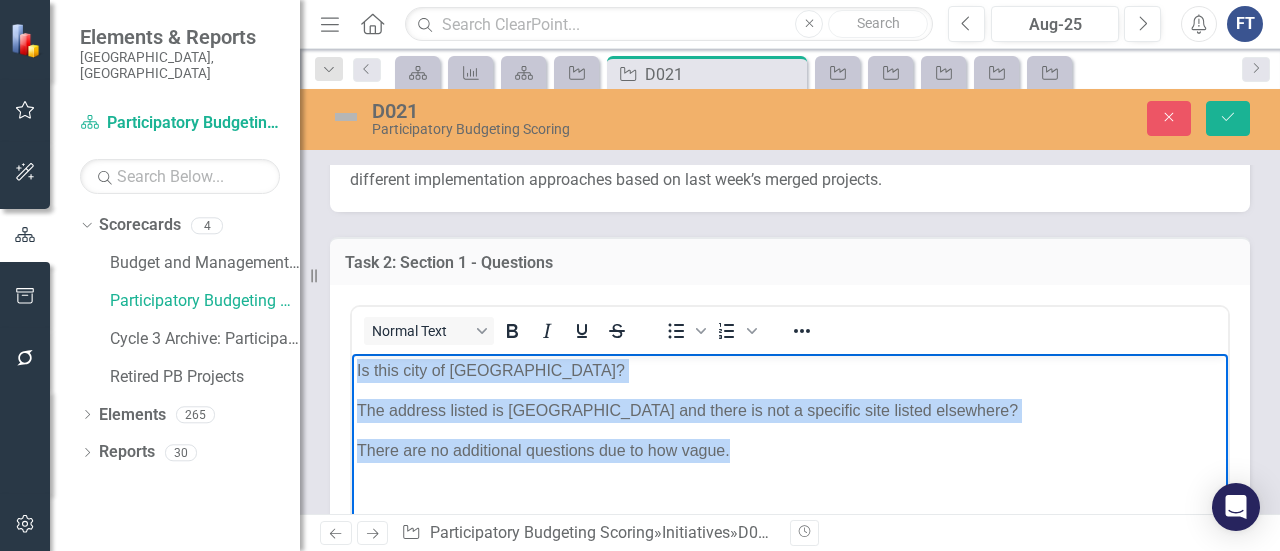 click on "Is this city of [GEOGRAPHIC_DATA]? The address listed is [GEOGRAPHIC_DATA] and there is not a specific site listed elsewhere? There are no additional questions due to how vague." at bounding box center (790, 504) 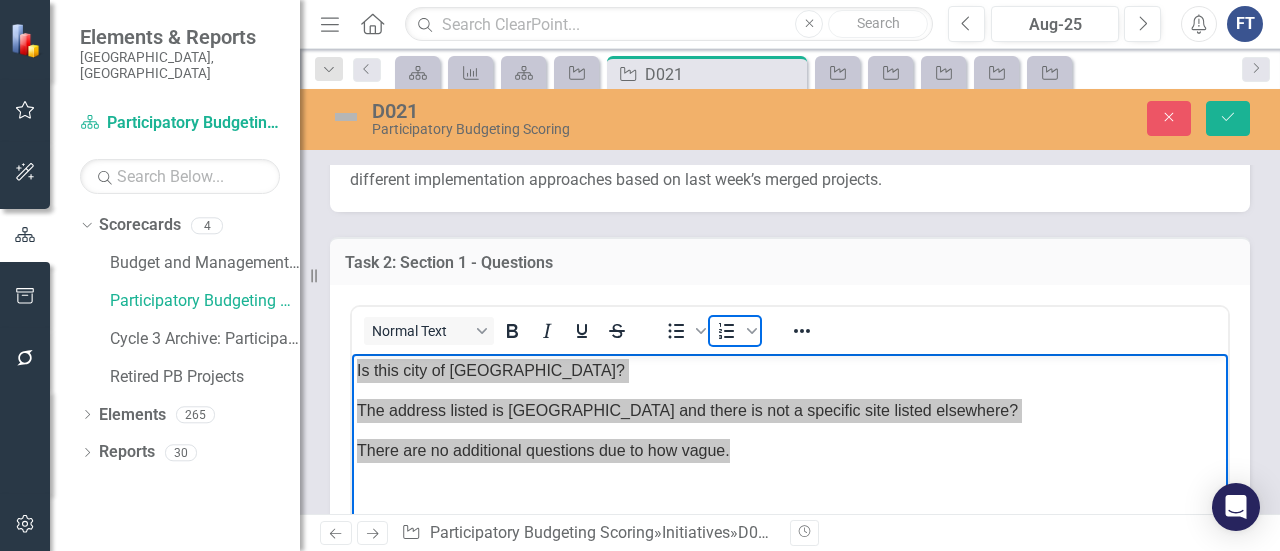 click 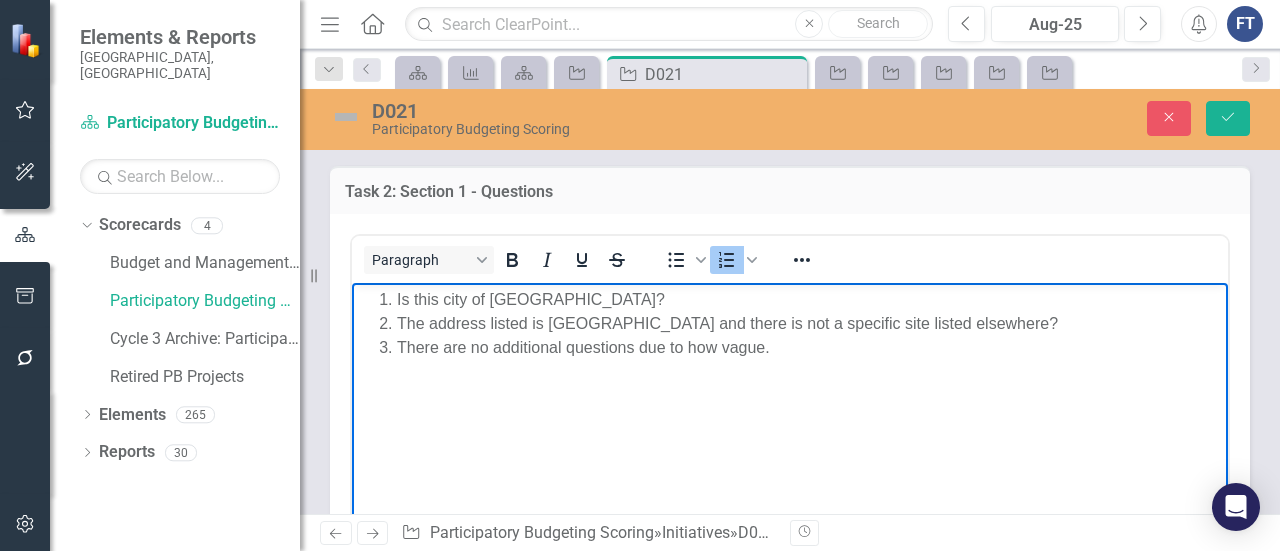 scroll, scrollTop: 700, scrollLeft: 0, axis: vertical 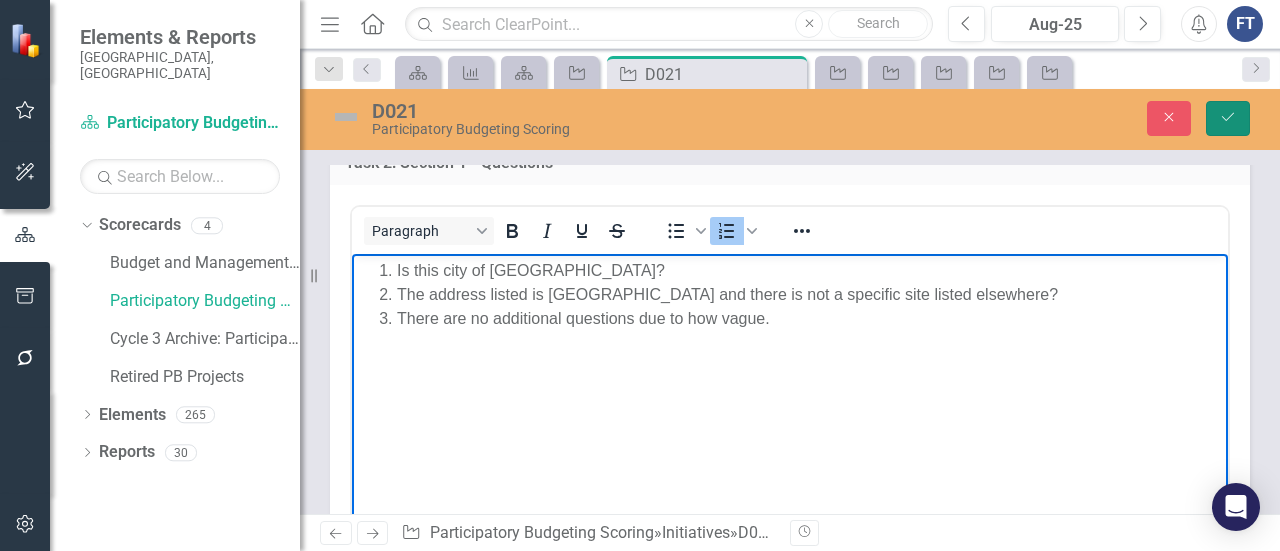 click on "Save" 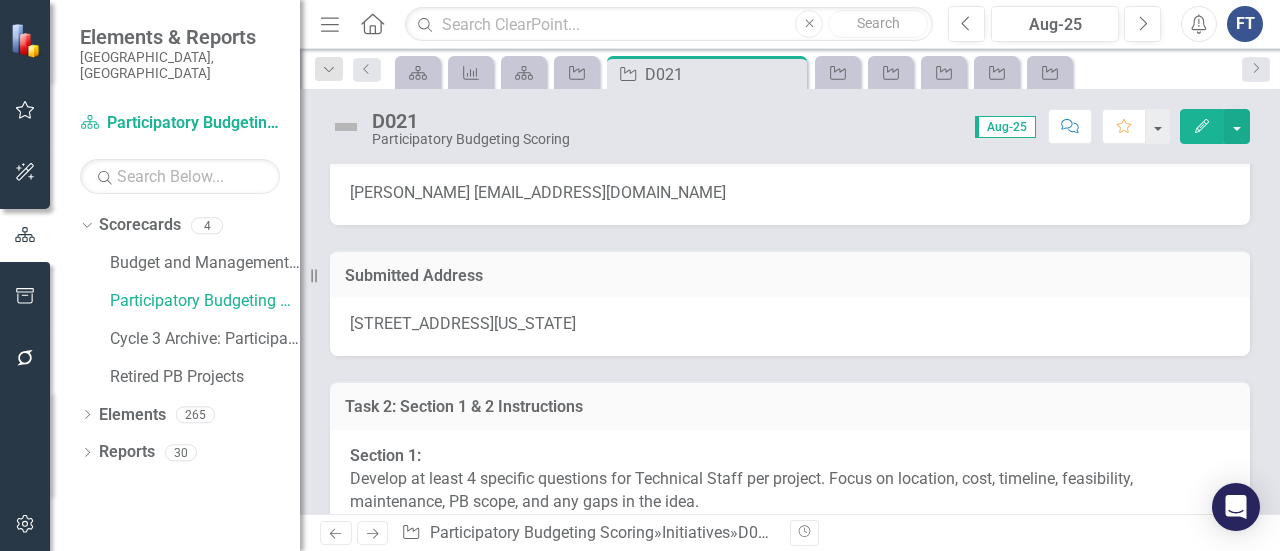 scroll, scrollTop: 100, scrollLeft: 0, axis: vertical 